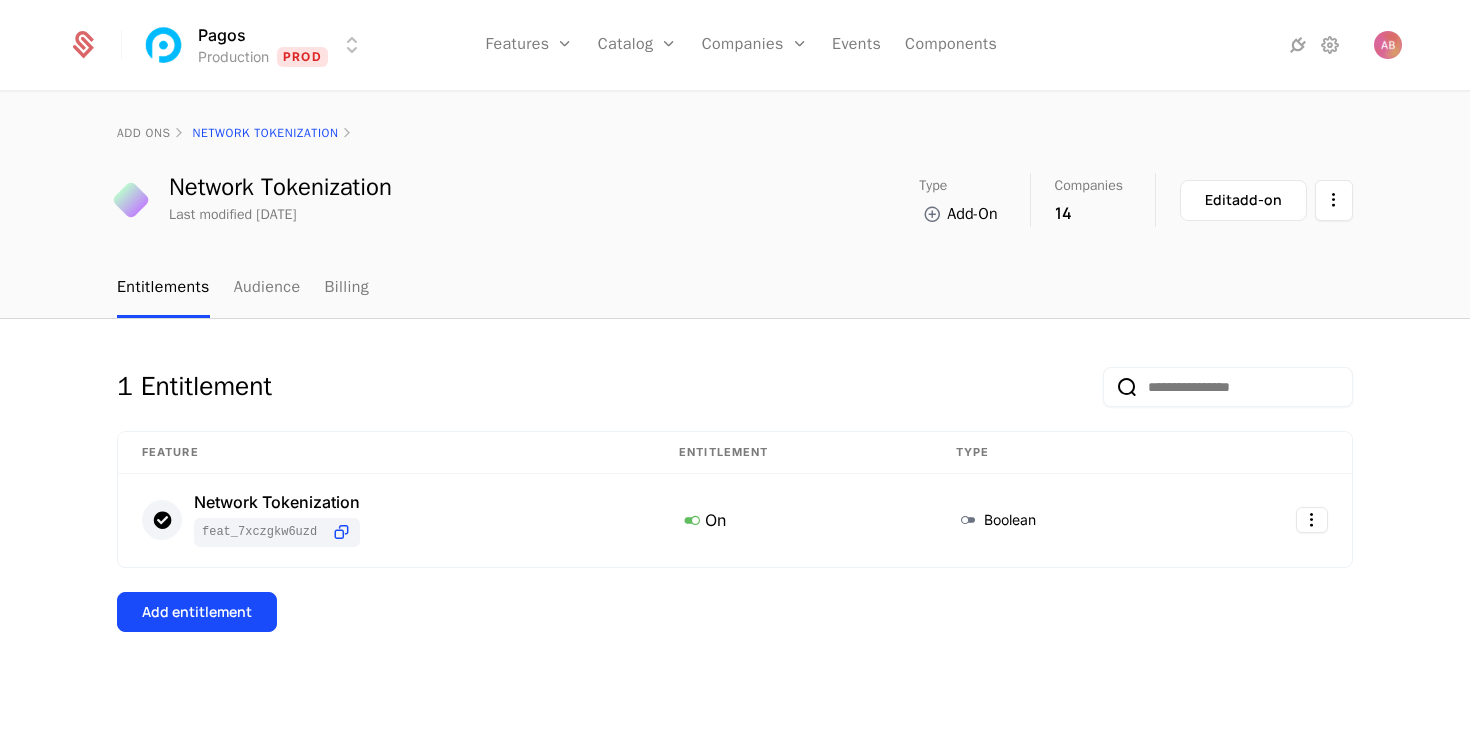 scroll, scrollTop: 0, scrollLeft: 0, axis: both 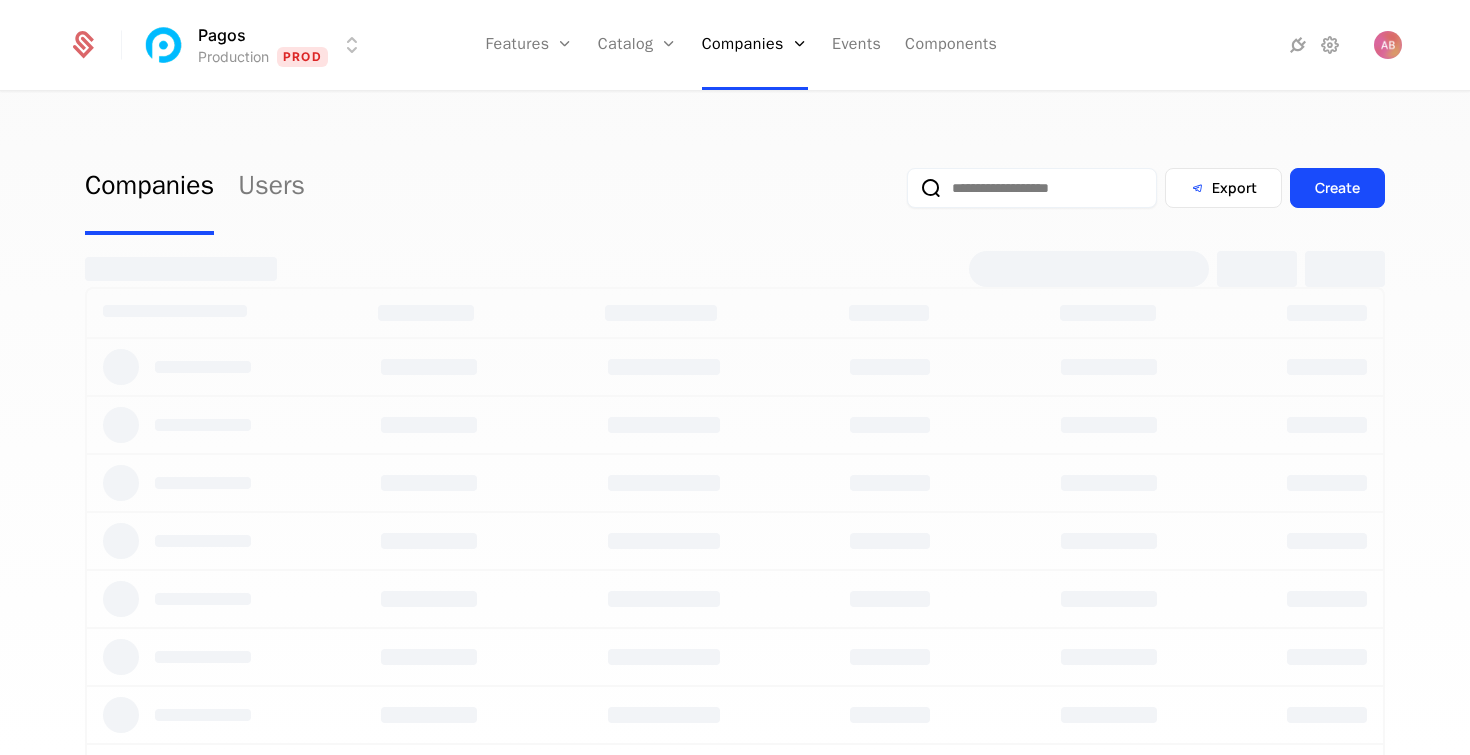 click at bounding box center [1032, 188] 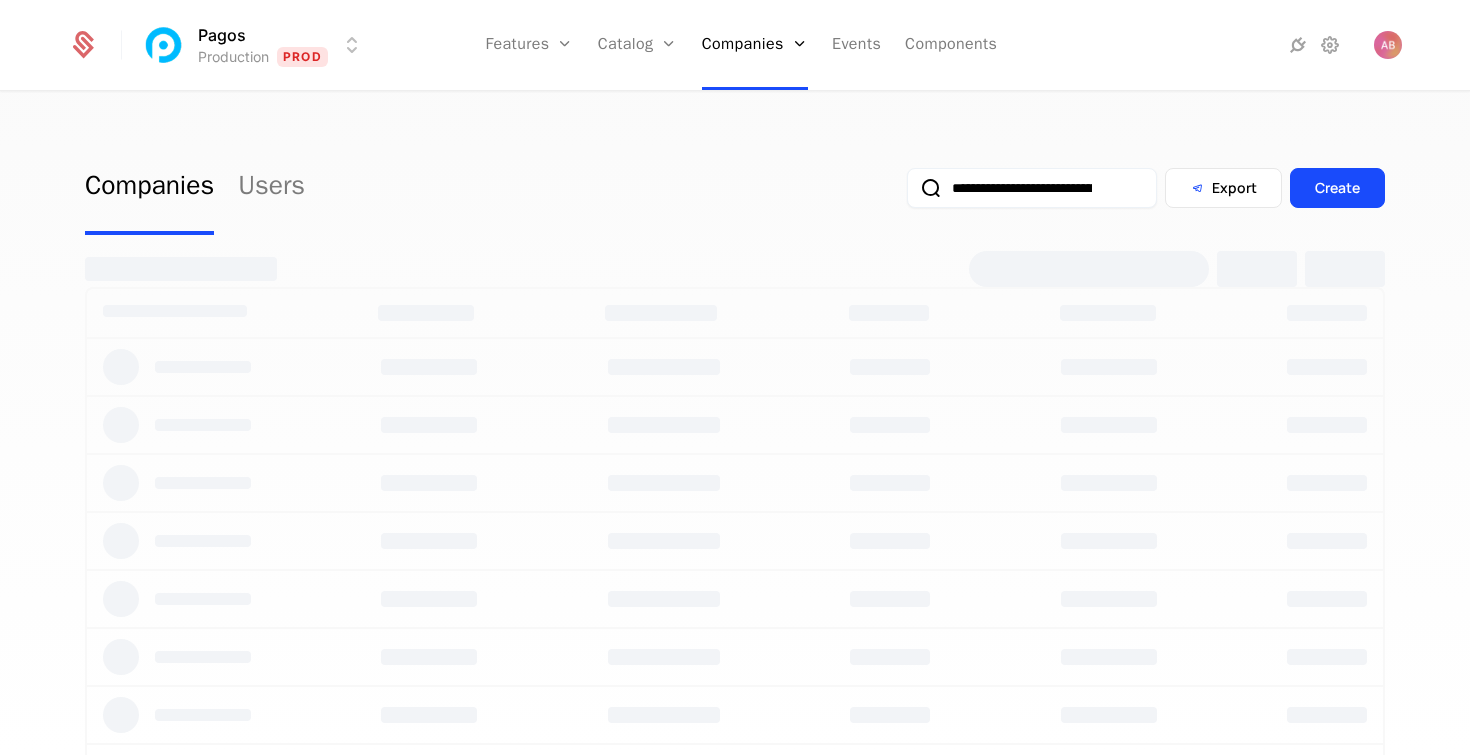 scroll, scrollTop: 0, scrollLeft: 93, axis: horizontal 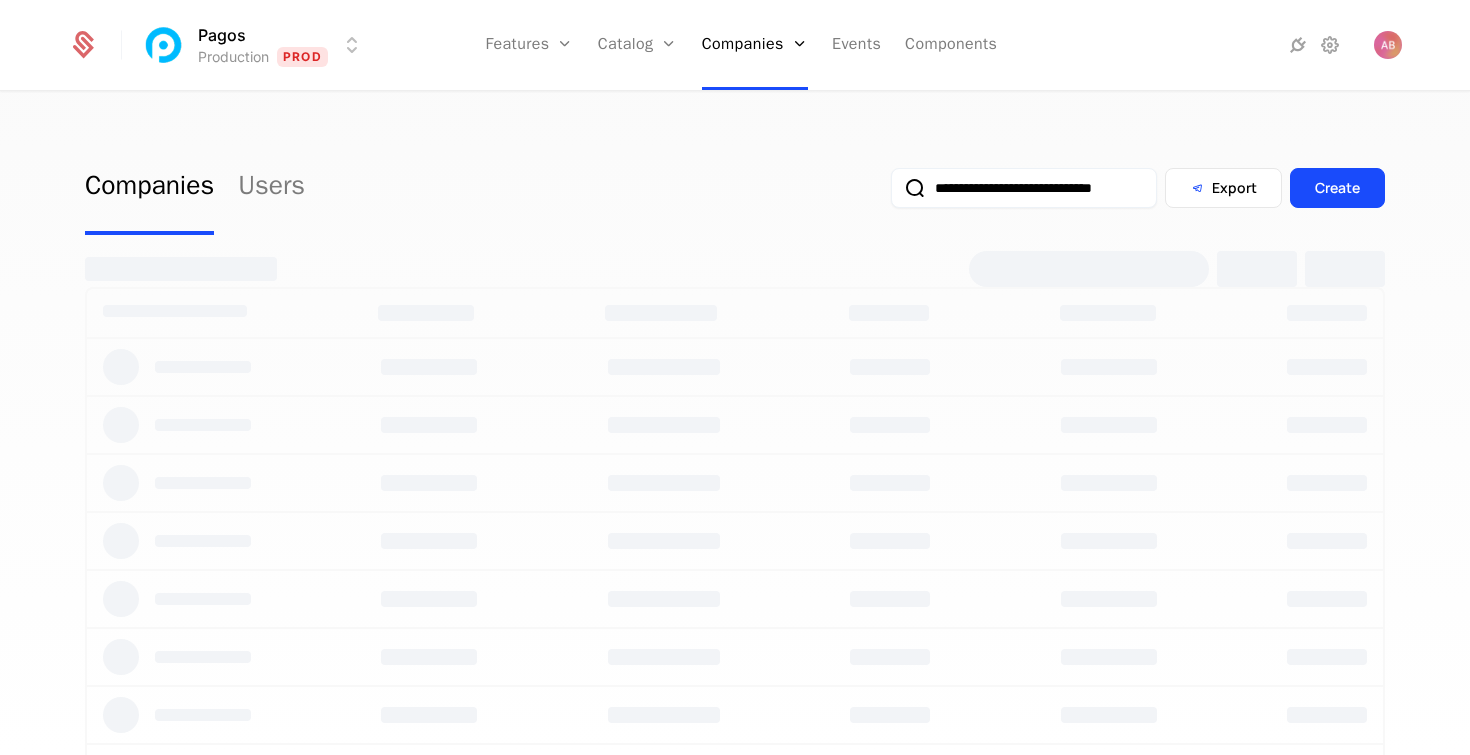 type on "**********" 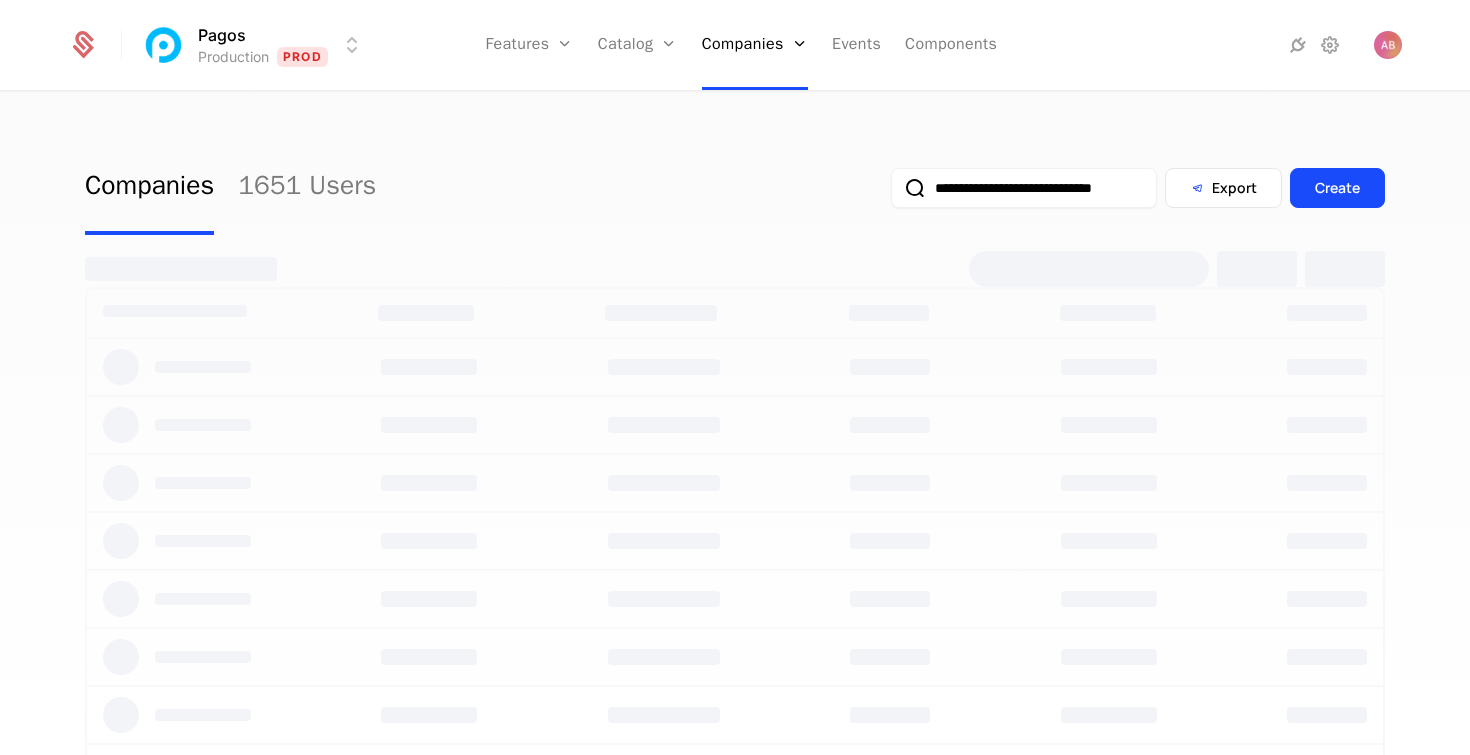 select on "***" 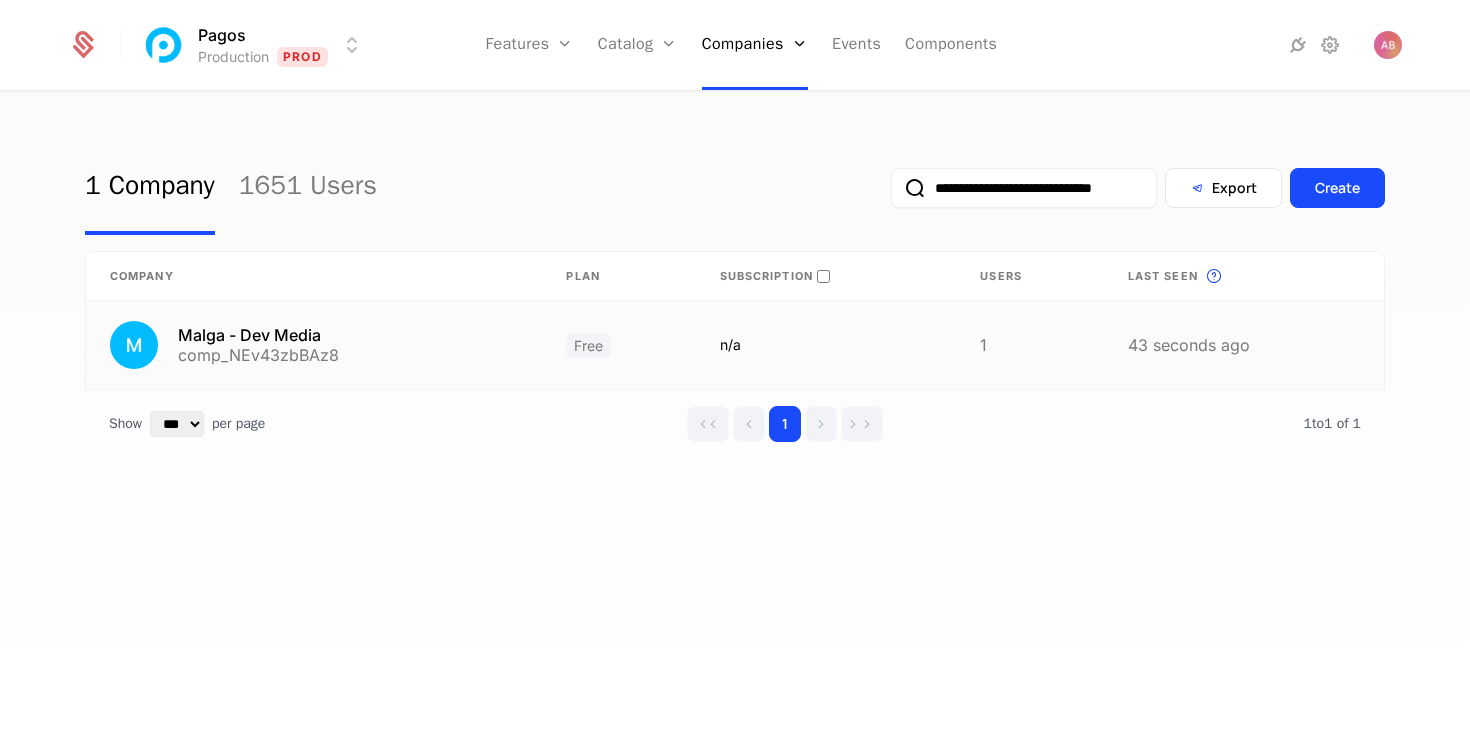 scroll, scrollTop: 0, scrollLeft: 0, axis: both 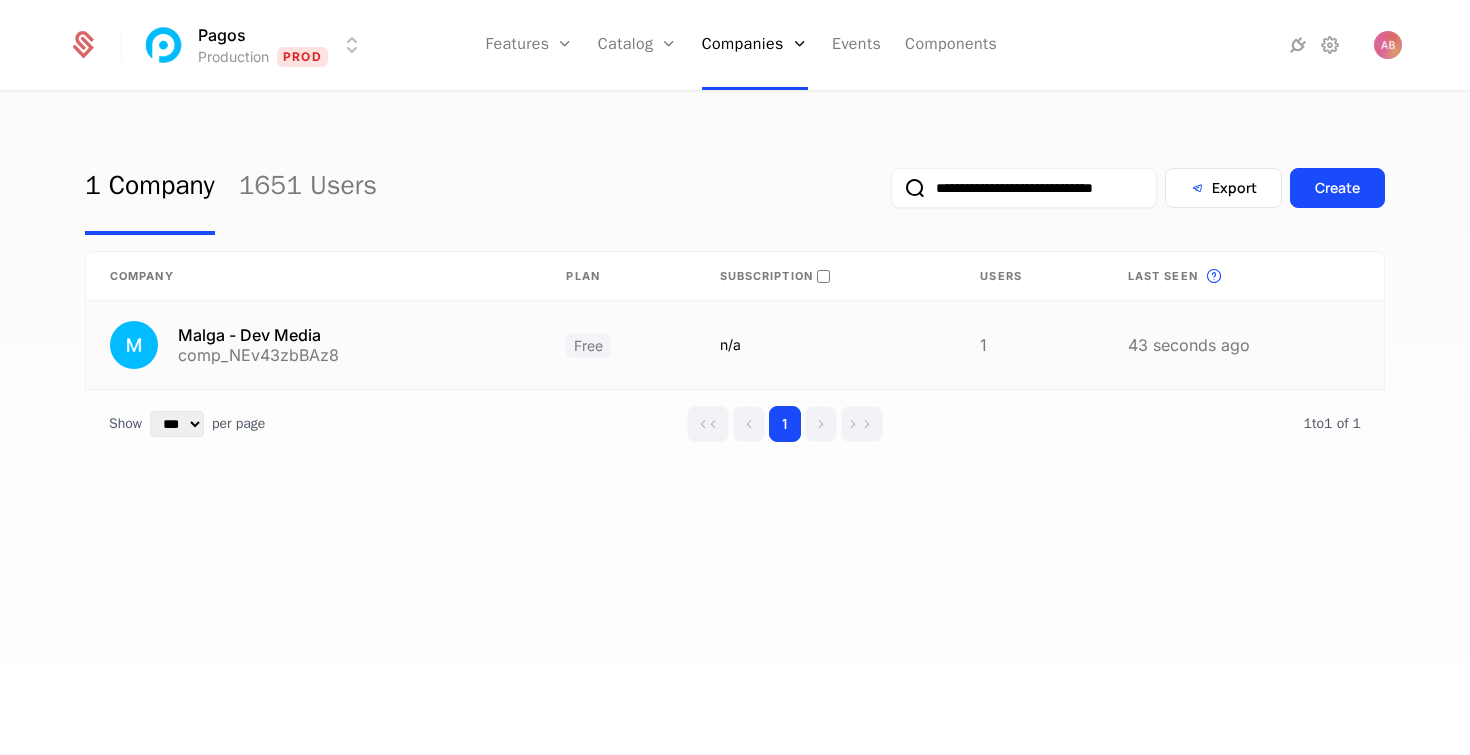click on "Malga - Dev Media comp_NEv43zbBAz8" at bounding box center [314, 345] 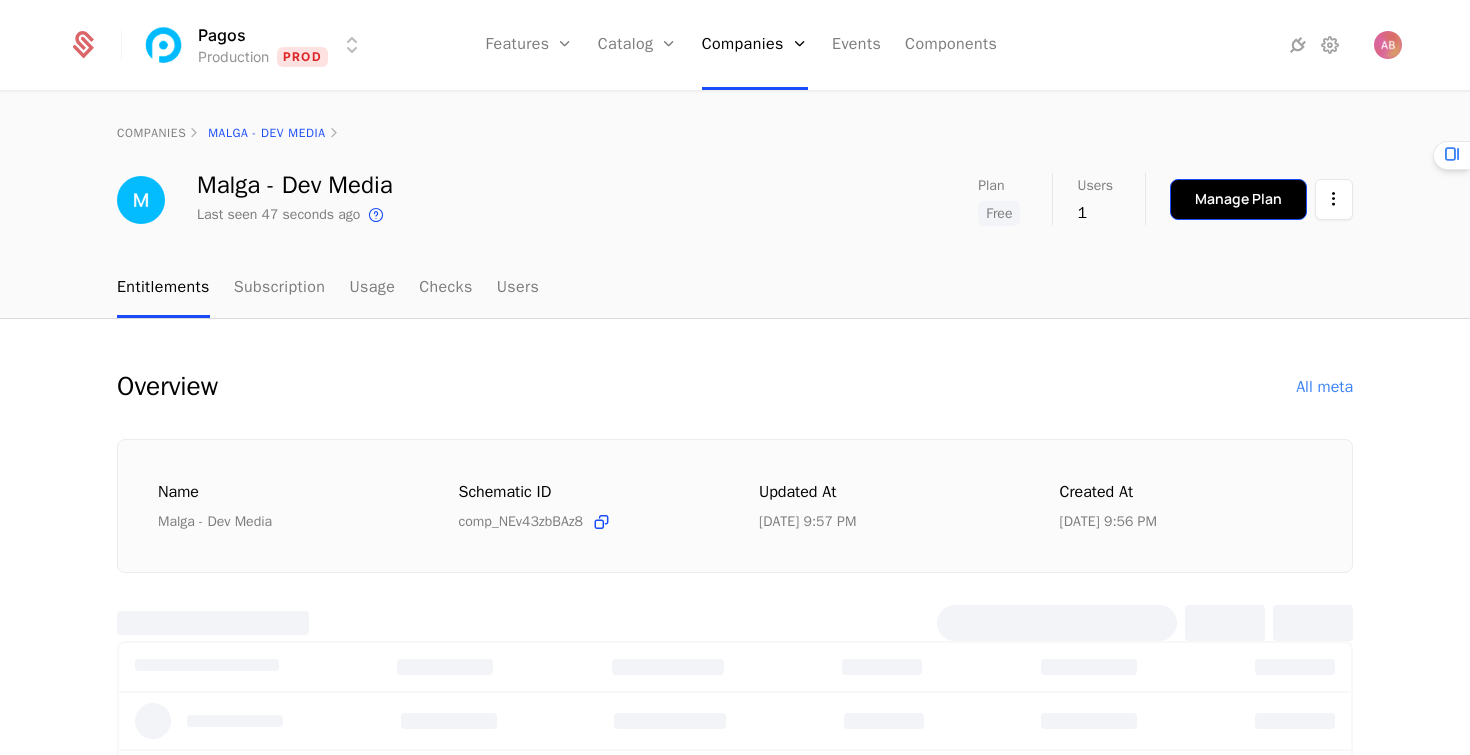click on "Manage Plan" at bounding box center [1238, 199] 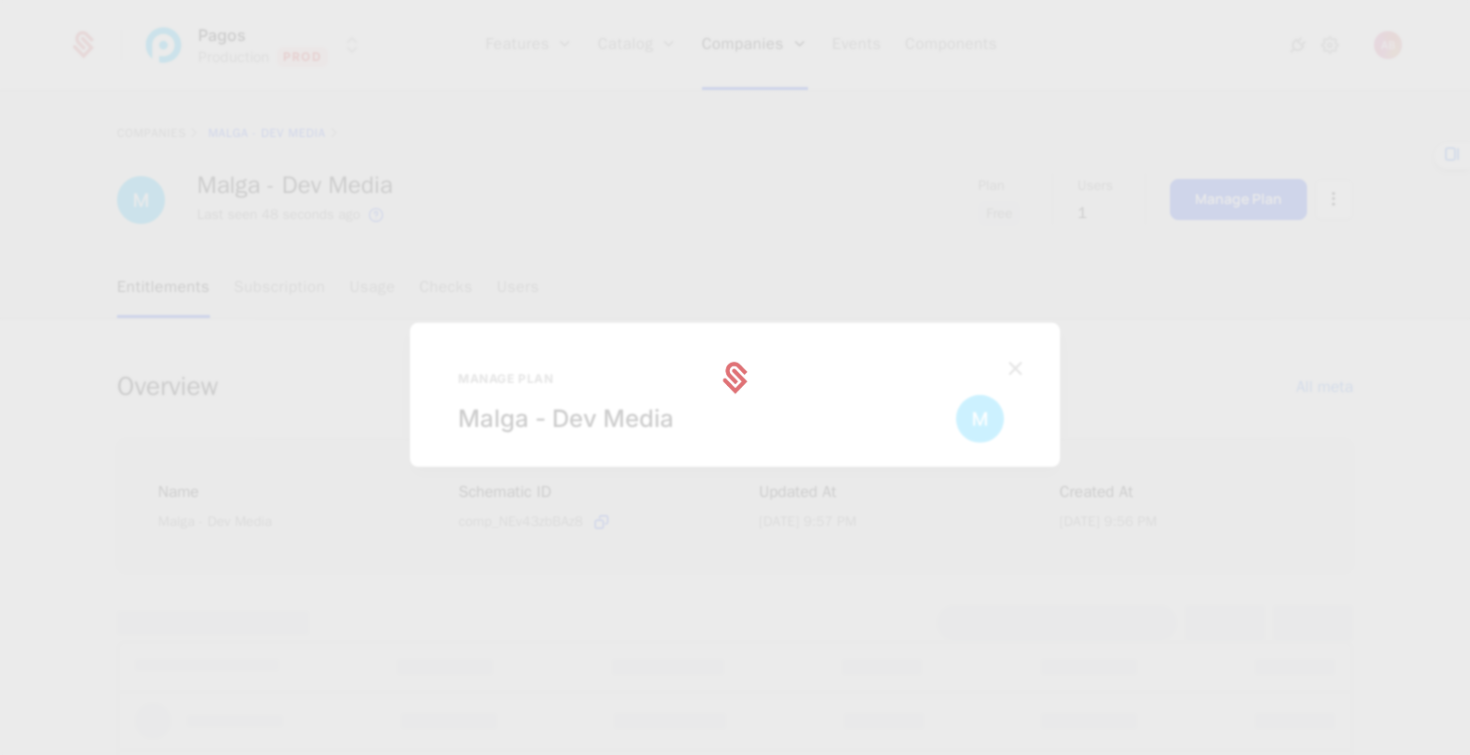 select on "***" 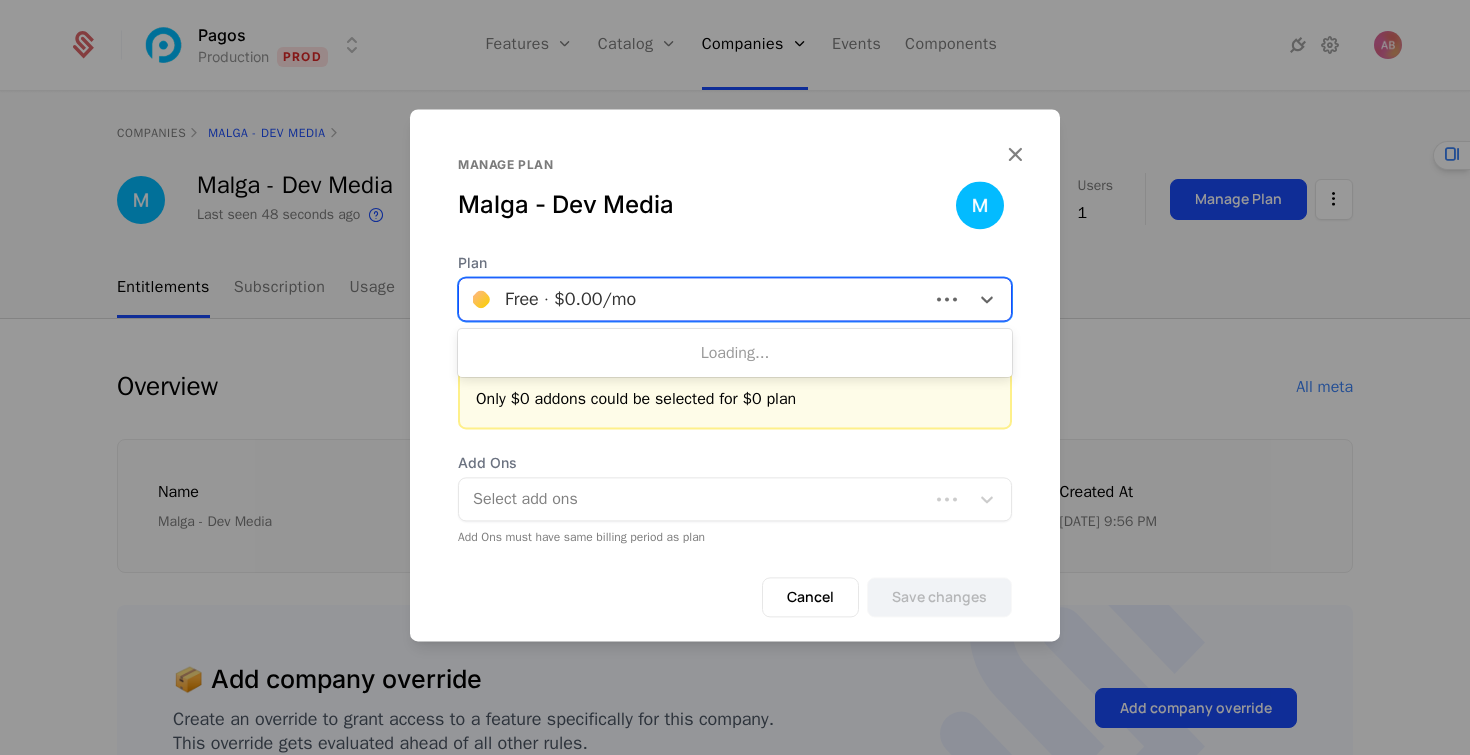 click at bounding box center (694, 299) 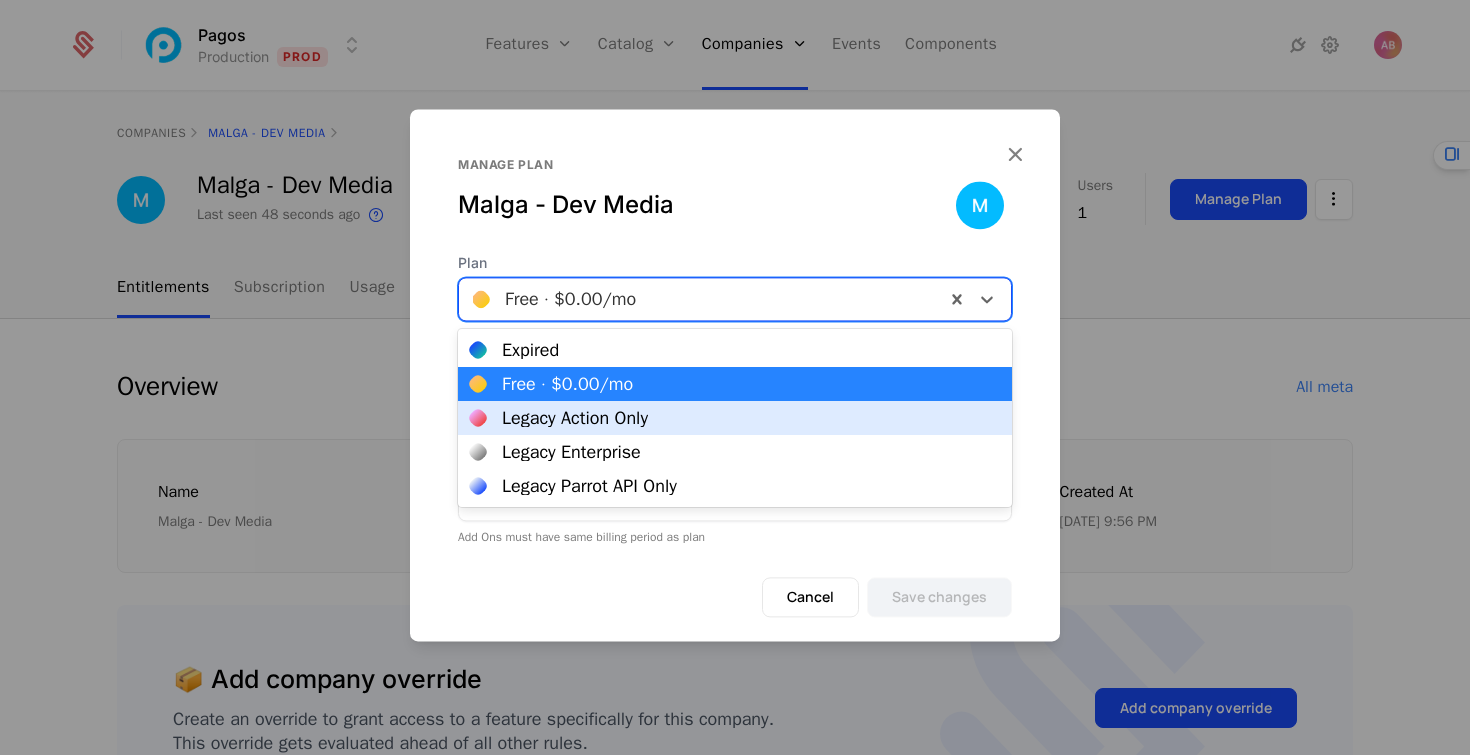 click on "Legacy Action Only" at bounding box center (575, 418) 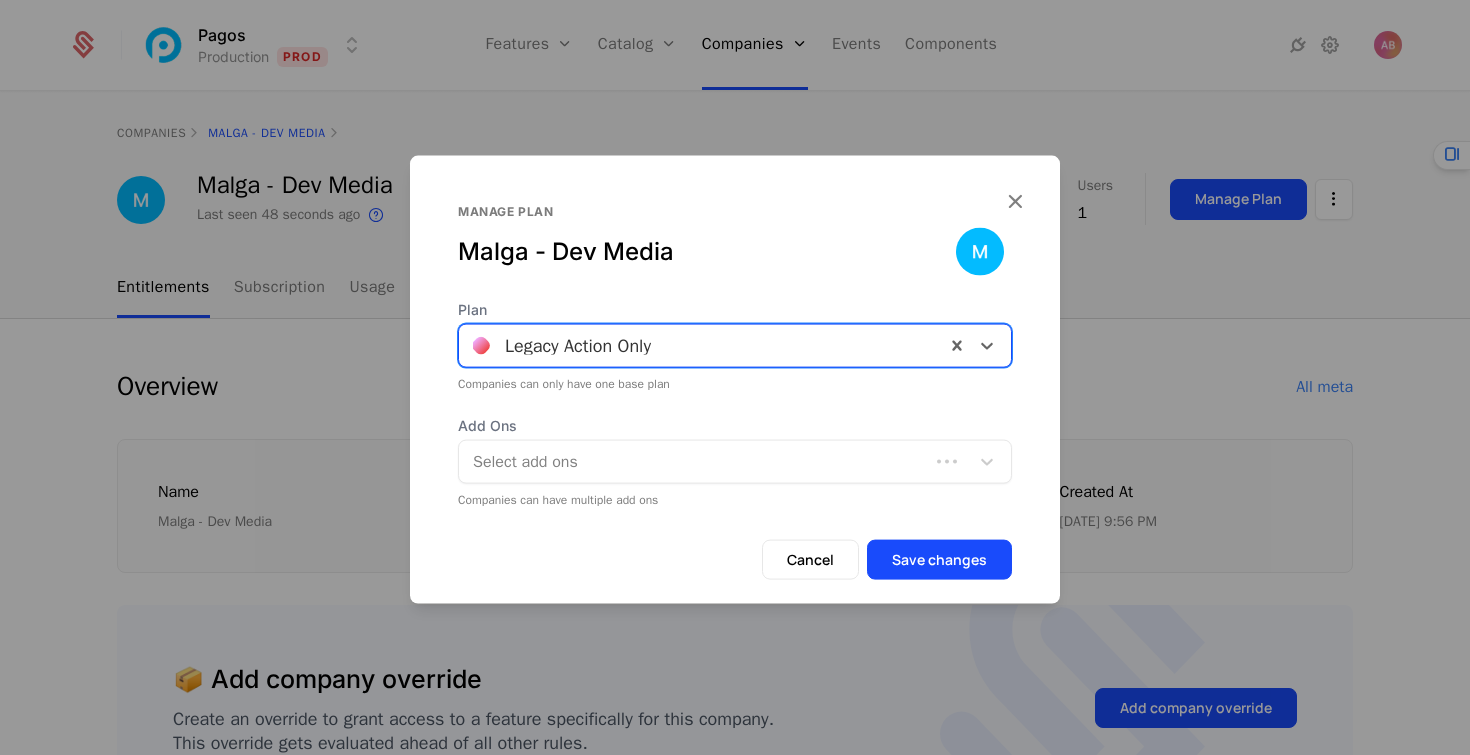 click at bounding box center [696, 461] 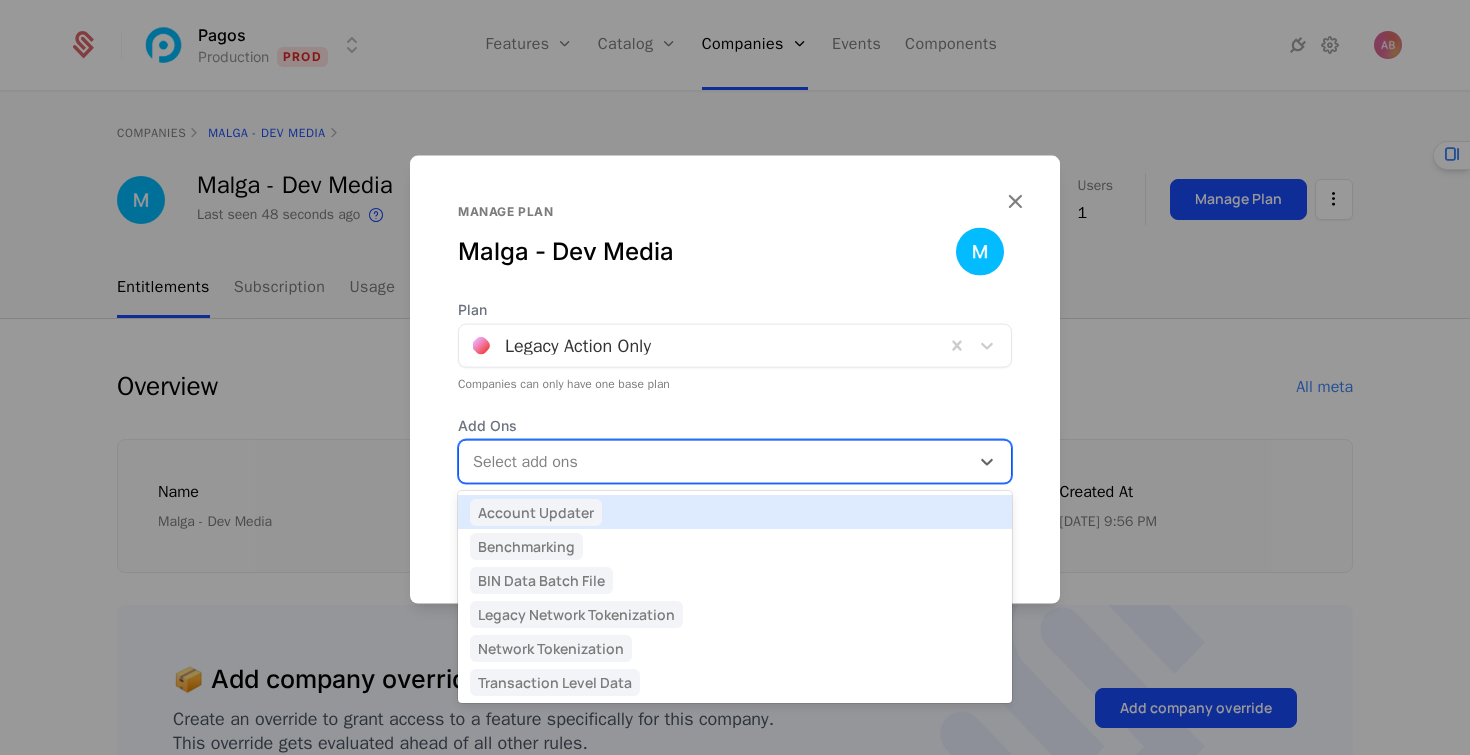 click on "Account Updater" at bounding box center [536, 512] 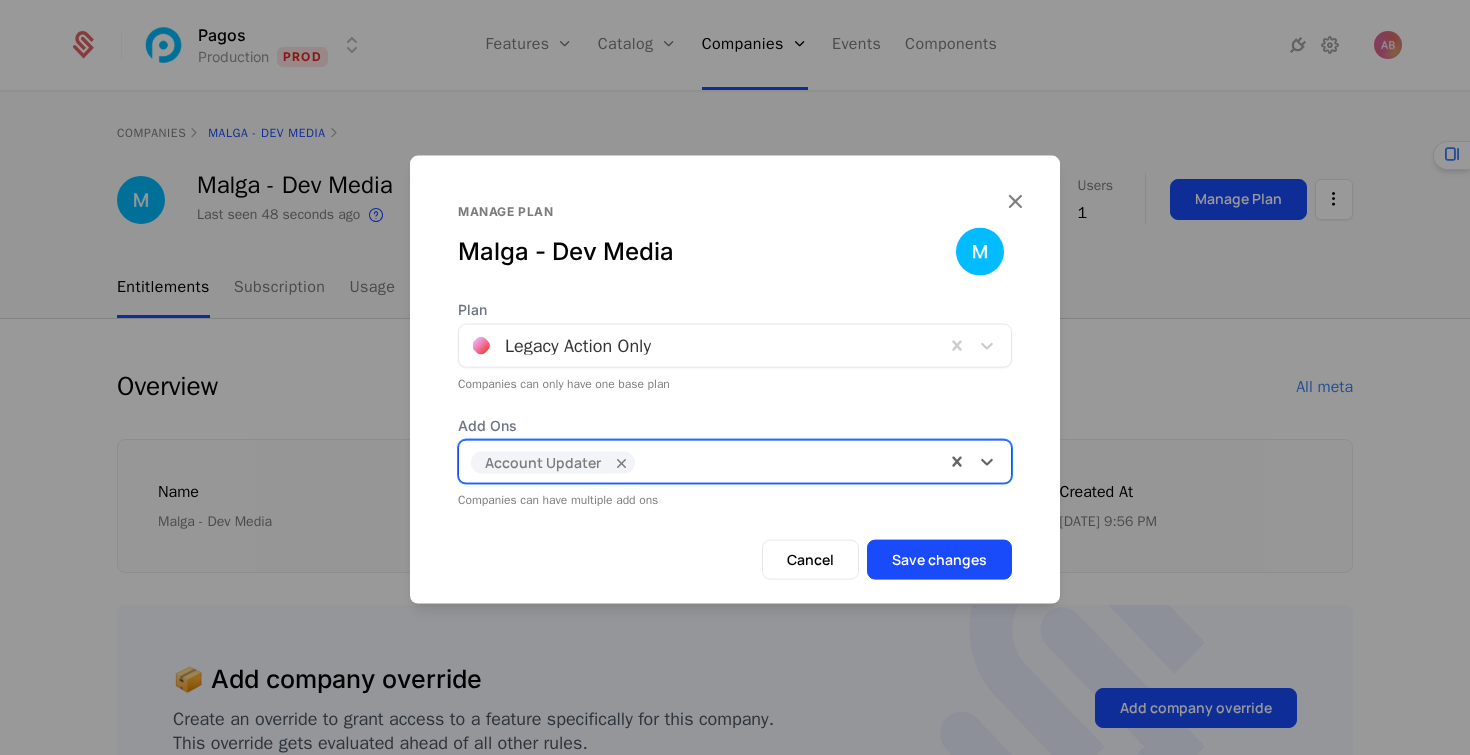 click at bounding box center [789, 459] 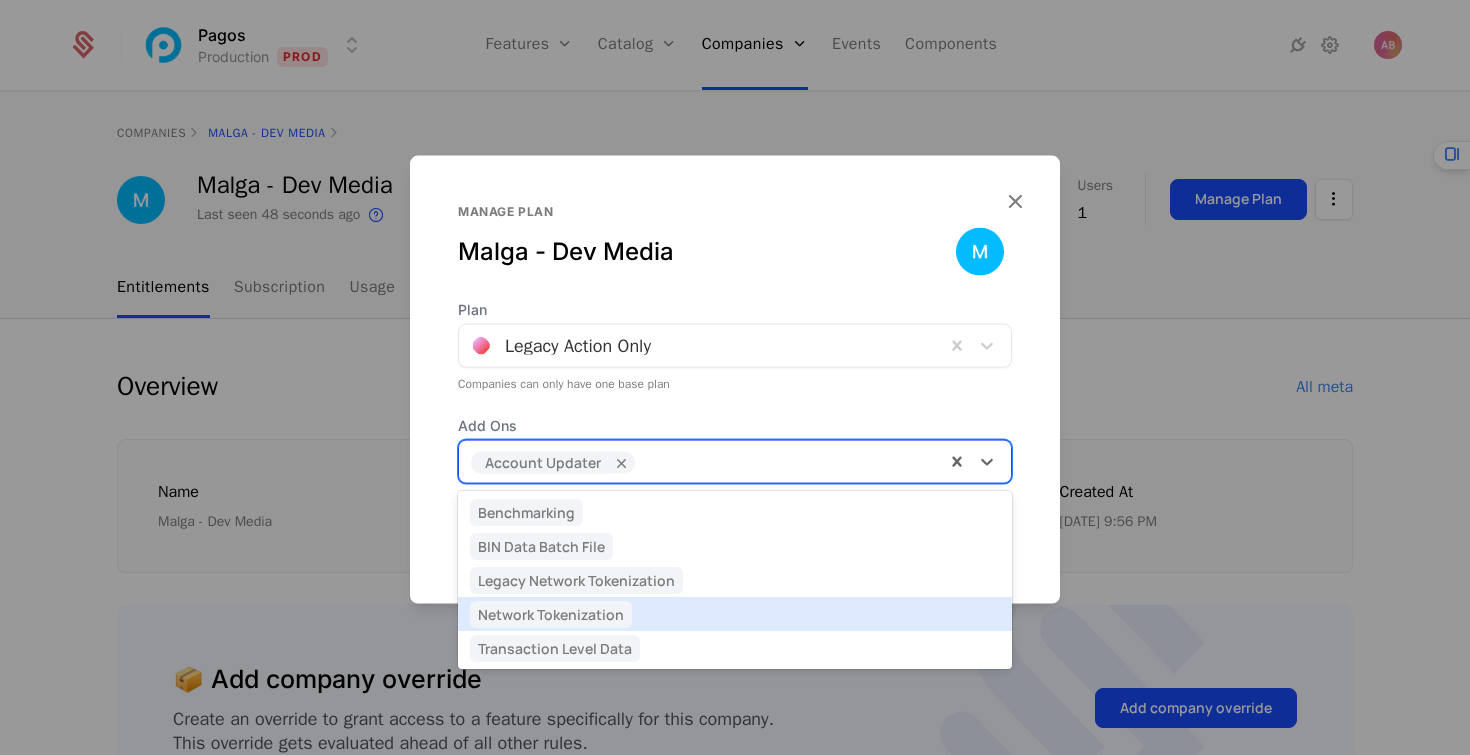 click on "Network Tokenization" at bounding box center [551, 614] 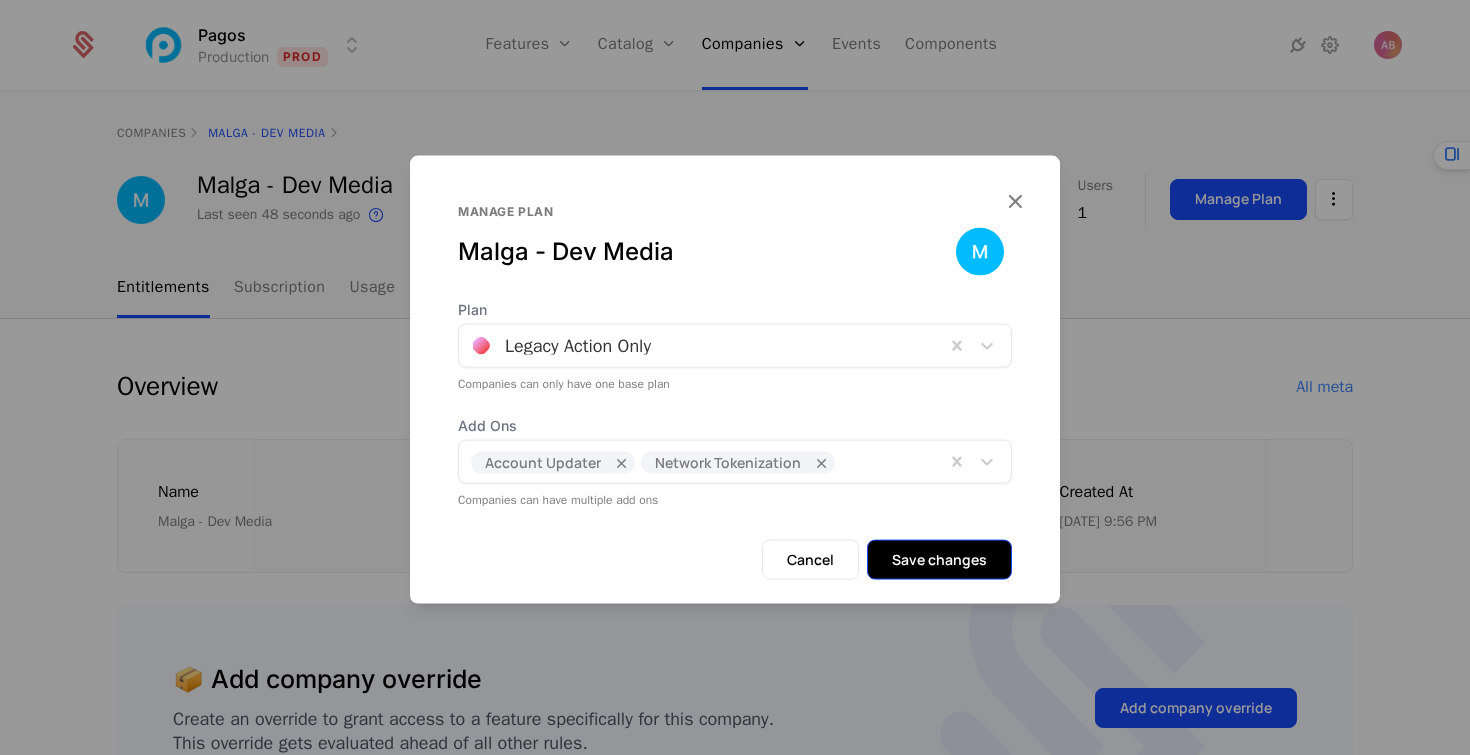 click on "Save changes" at bounding box center [939, 559] 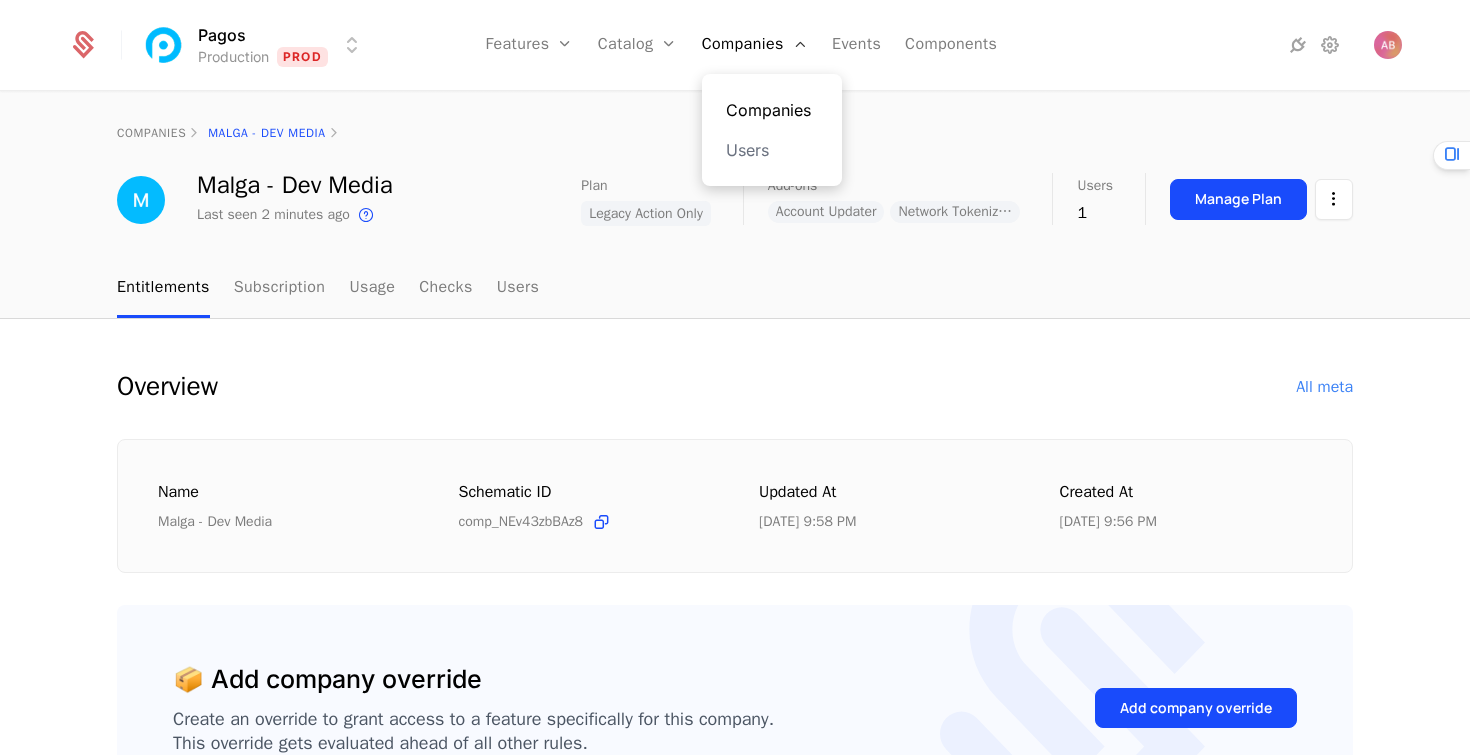 click on "Companies" at bounding box center (772, 110) 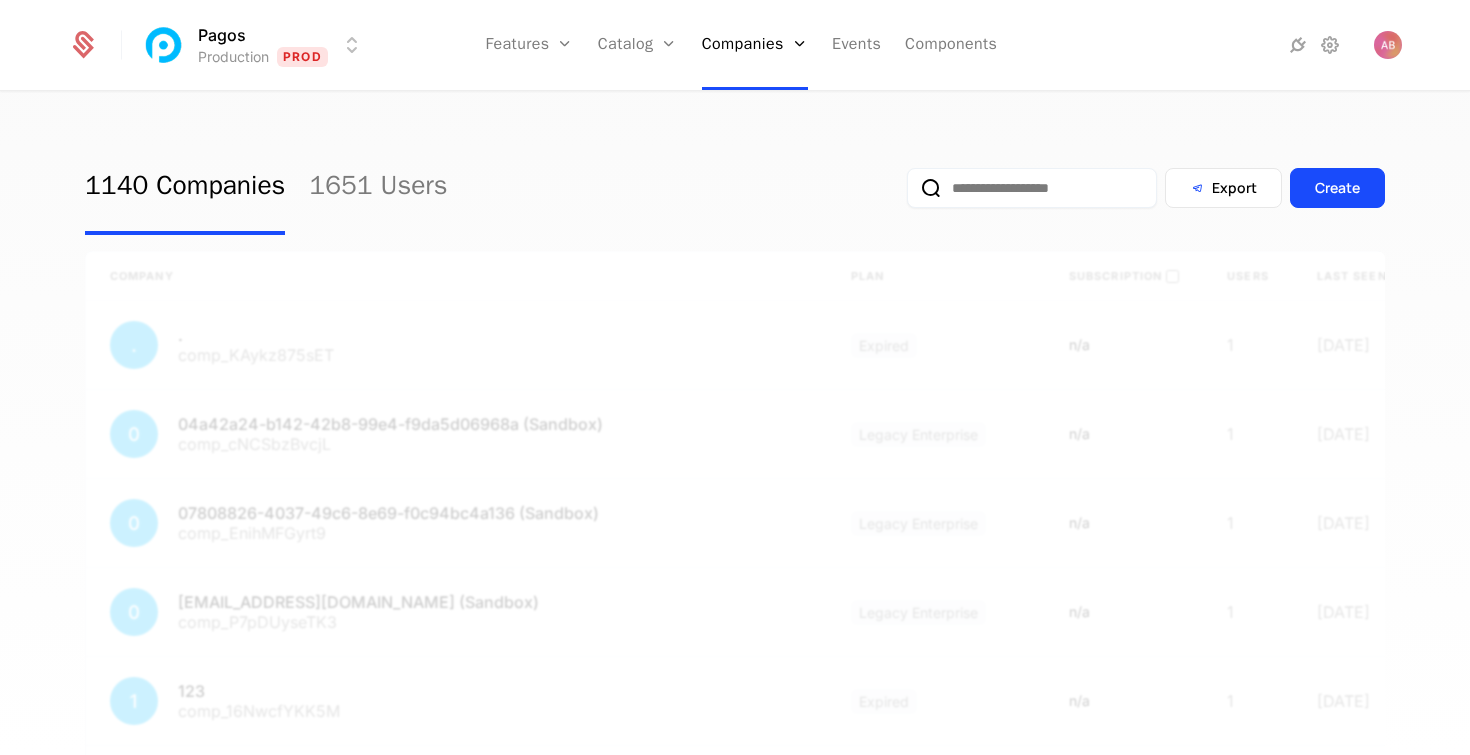 click at bounding box center [1032, 188] 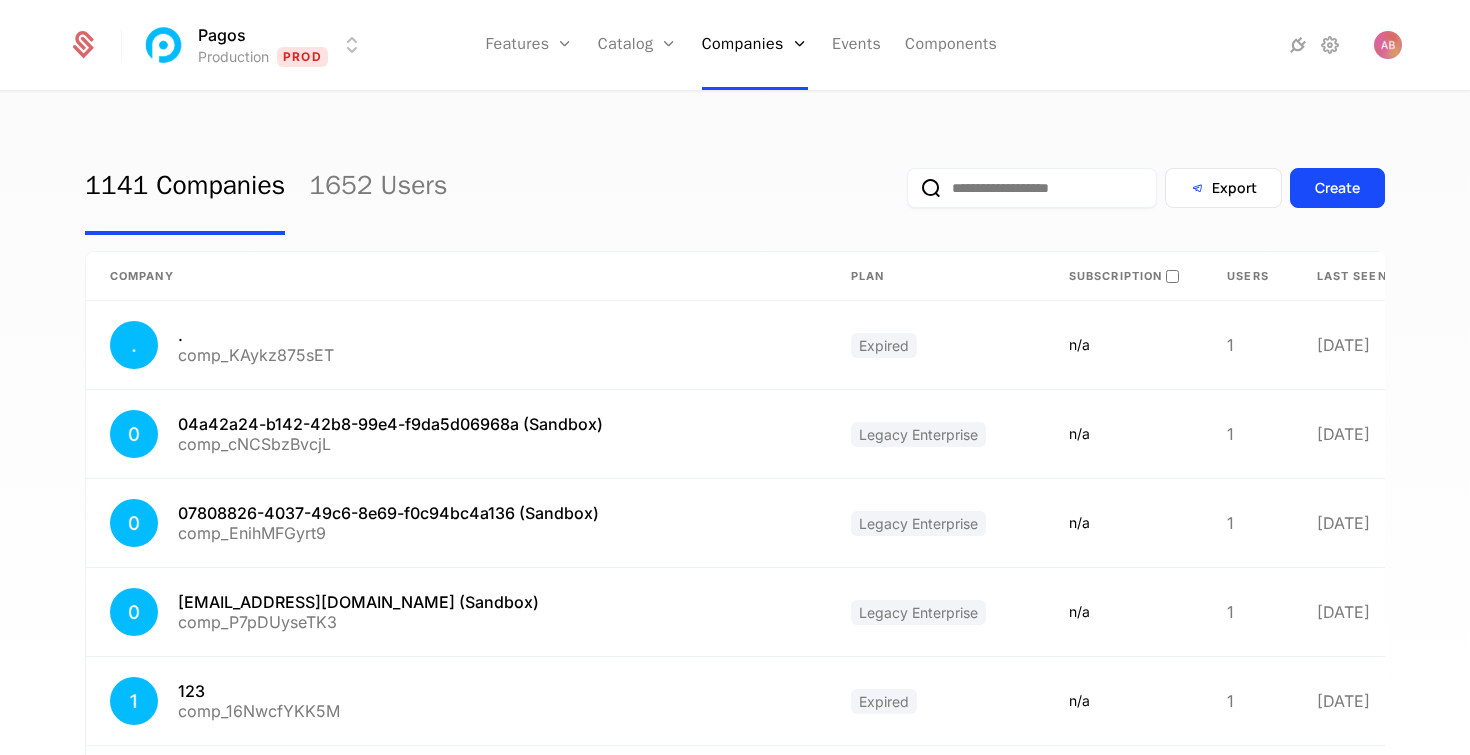 paste on "**********" 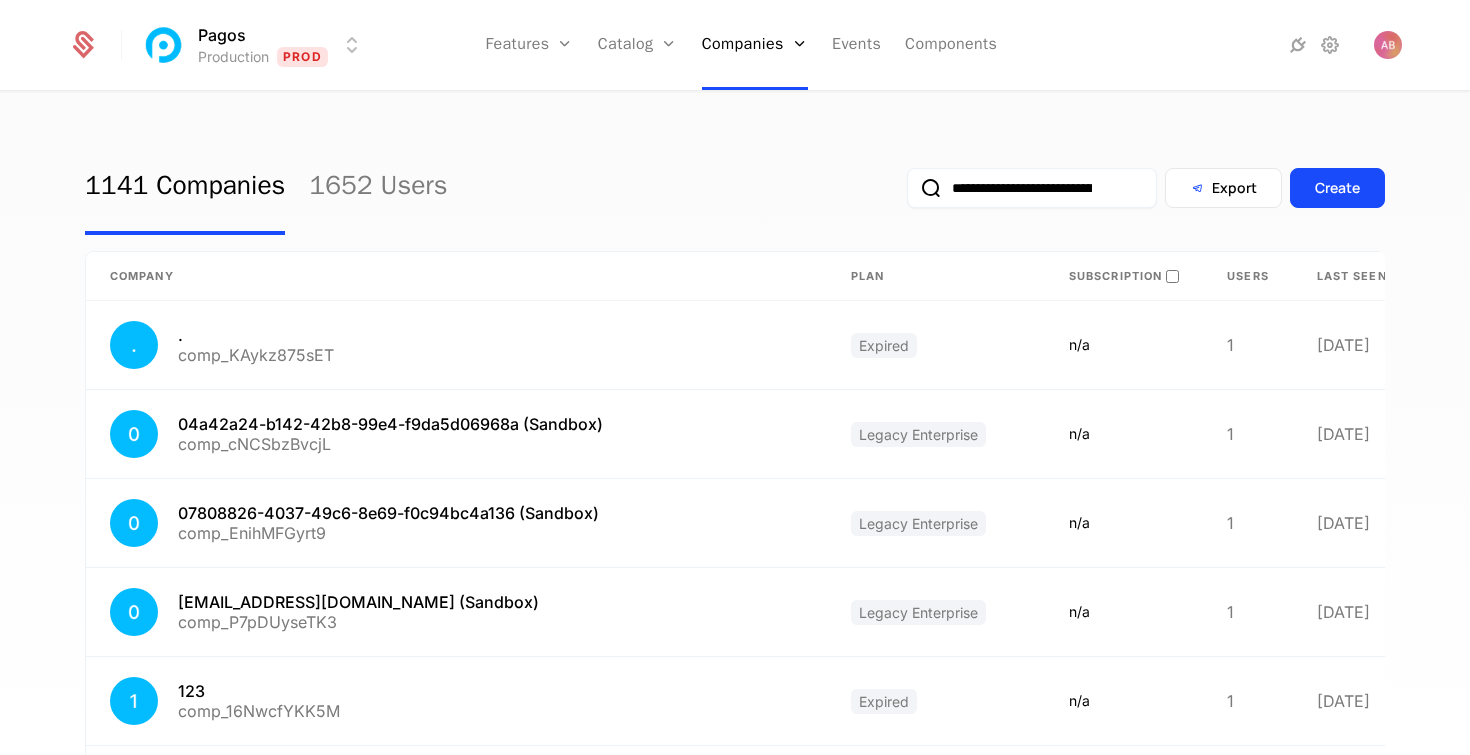 scroll, scrollTop: 0, scrollLeft: 99, axis: horizontal 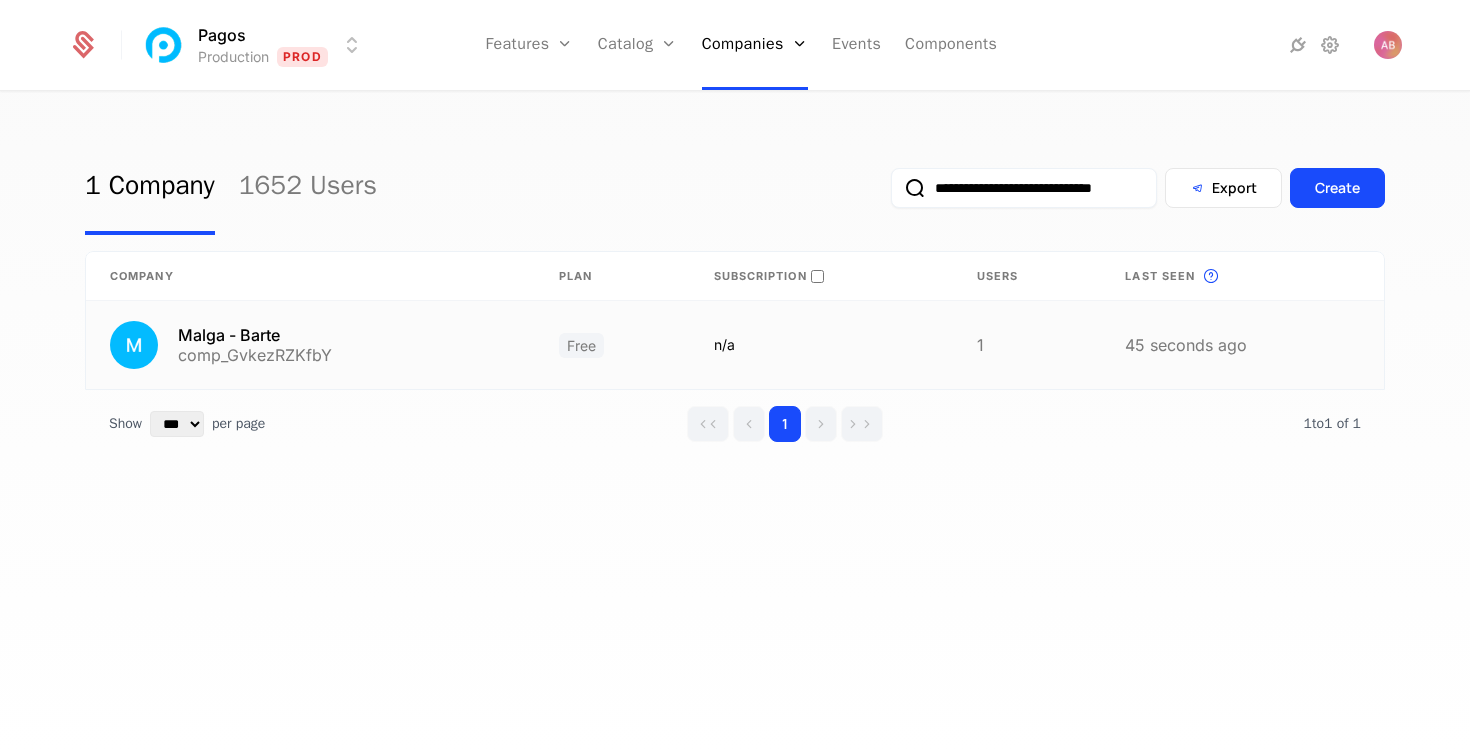 type on "**********" 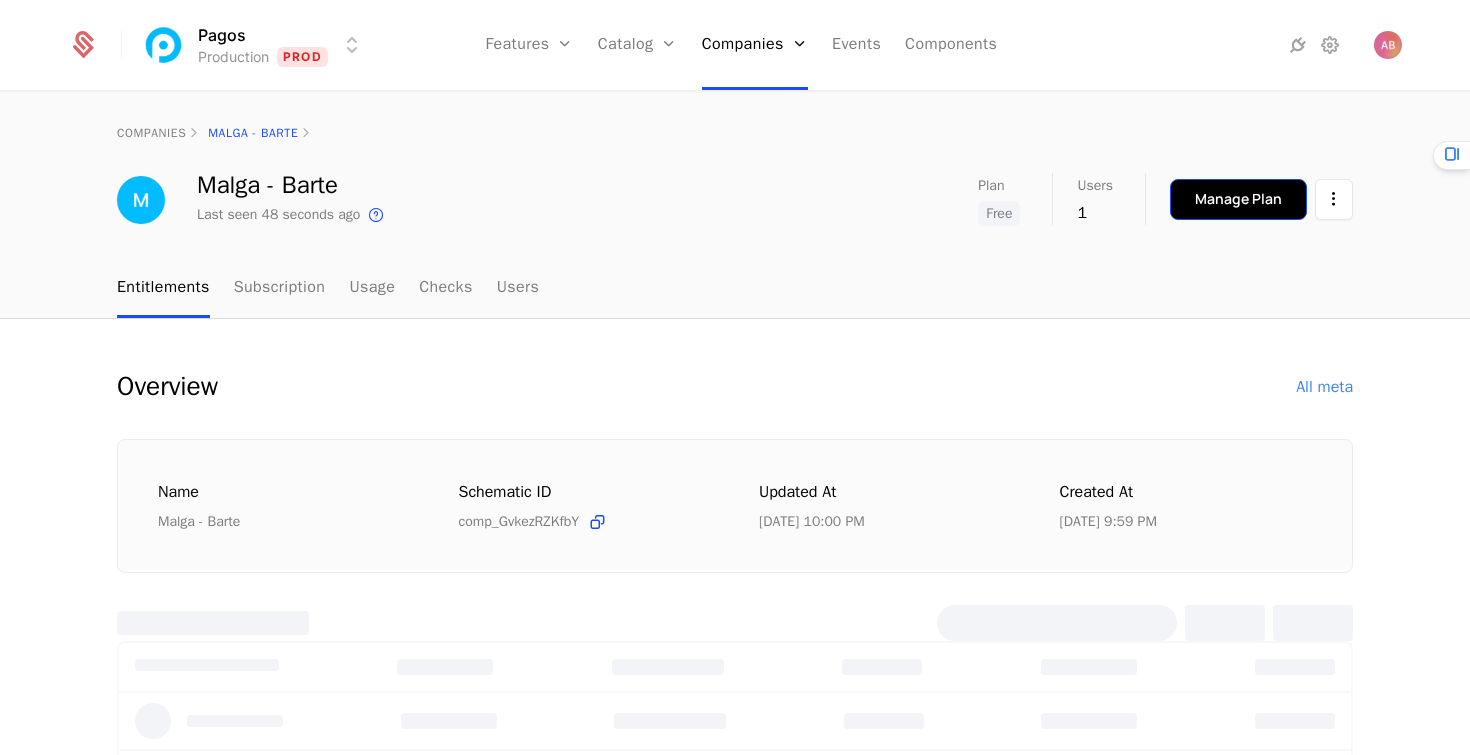 click on "Manage Plan" at bounding box center [1238, 199] 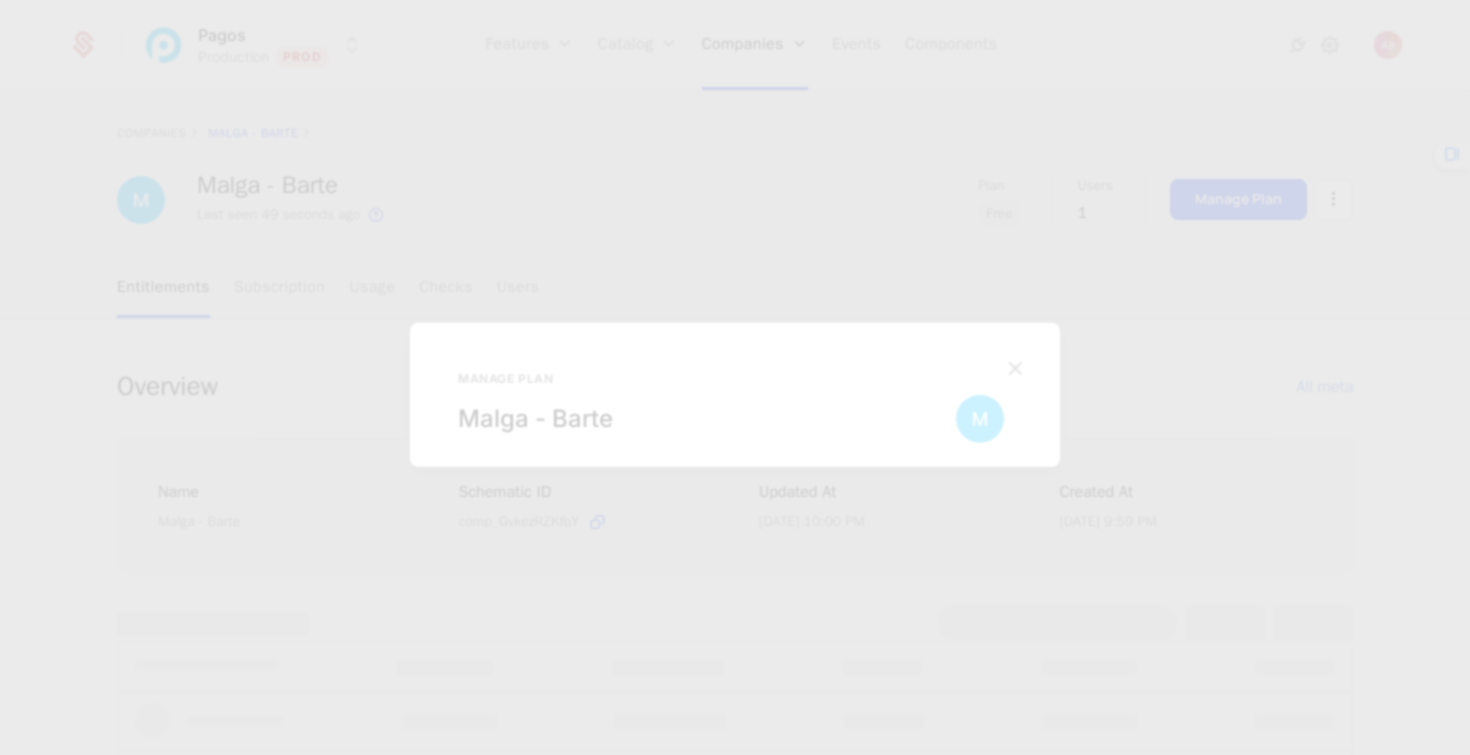 select on "***" 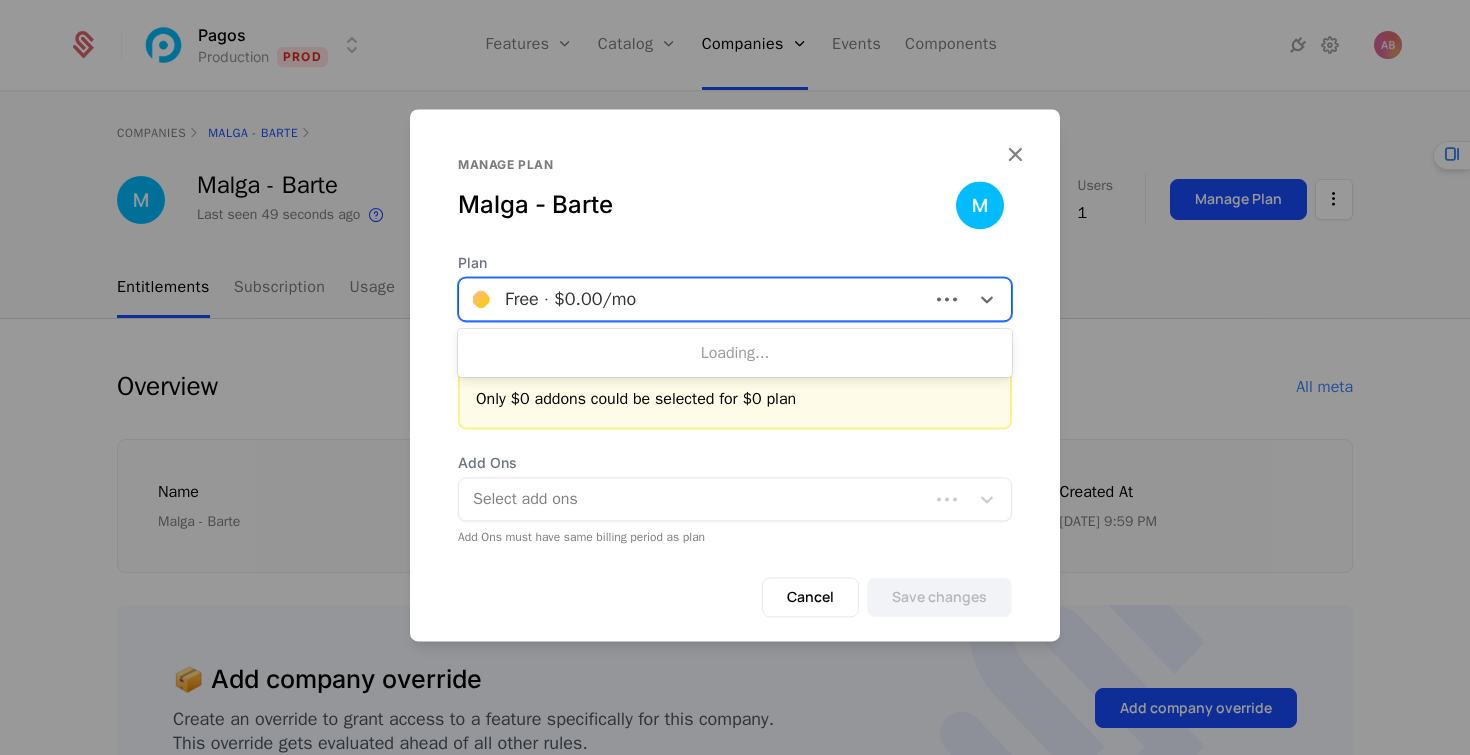 click at bounding box center [694, 299] 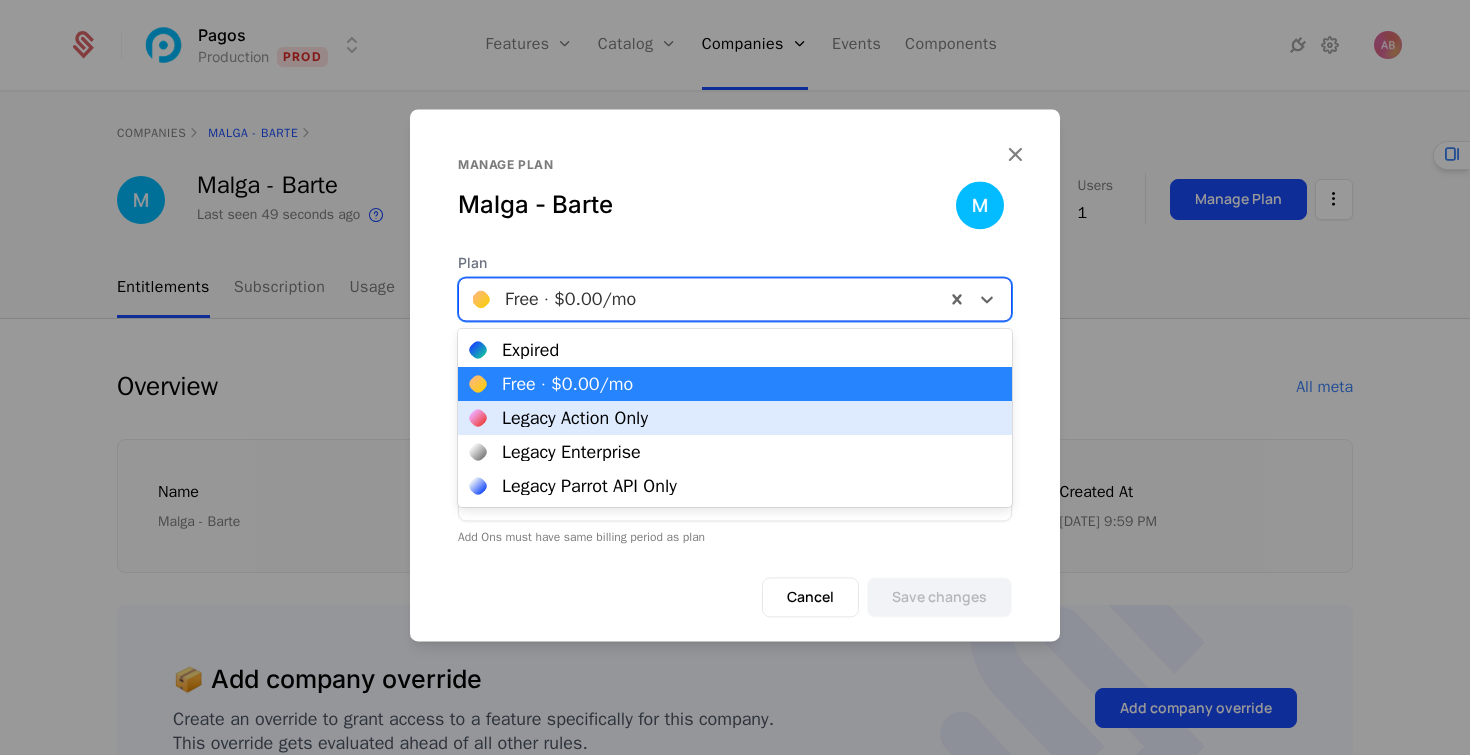 click on "Legacy Action Only" at bounding box center (735, 418) 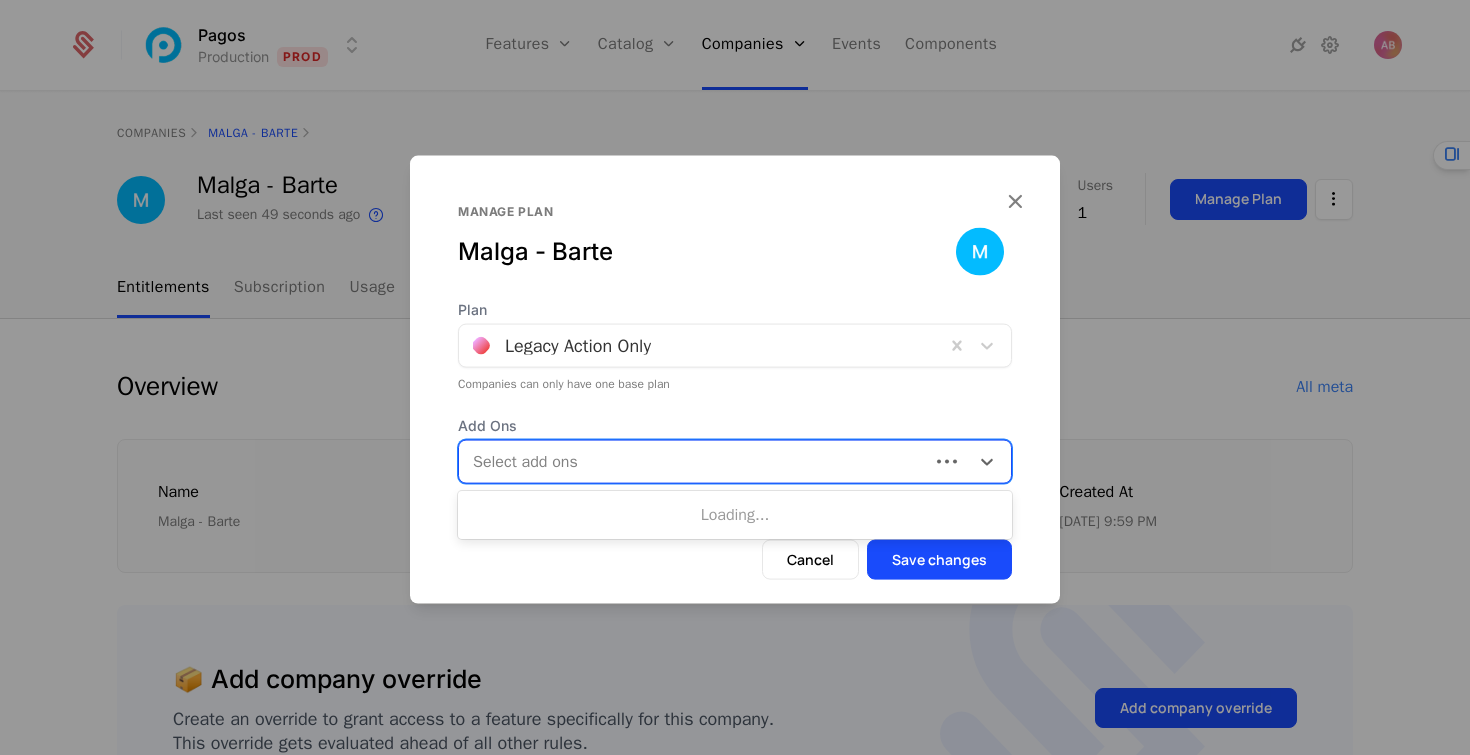 click at bounding box center [696, 461] 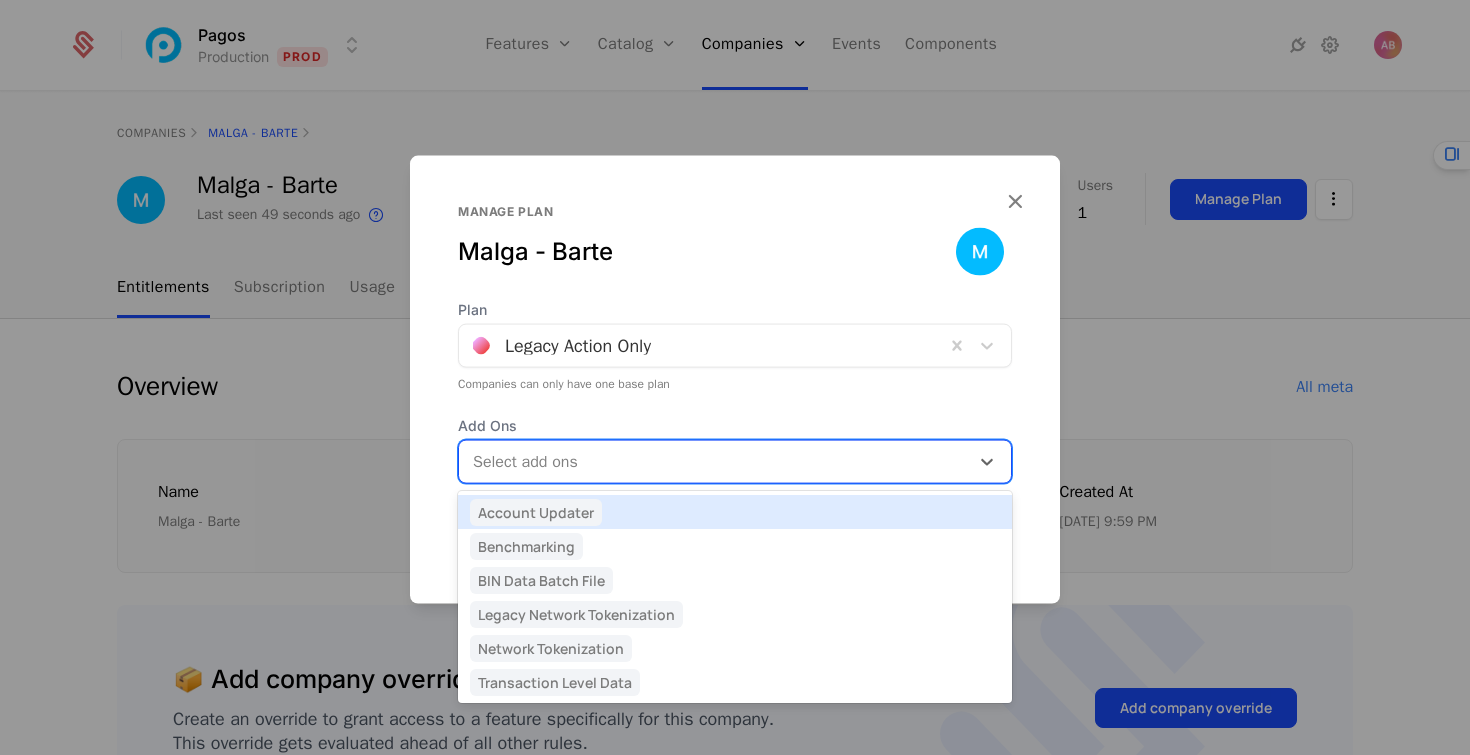 click on "Account Updater" at bounding box center [536, 512] 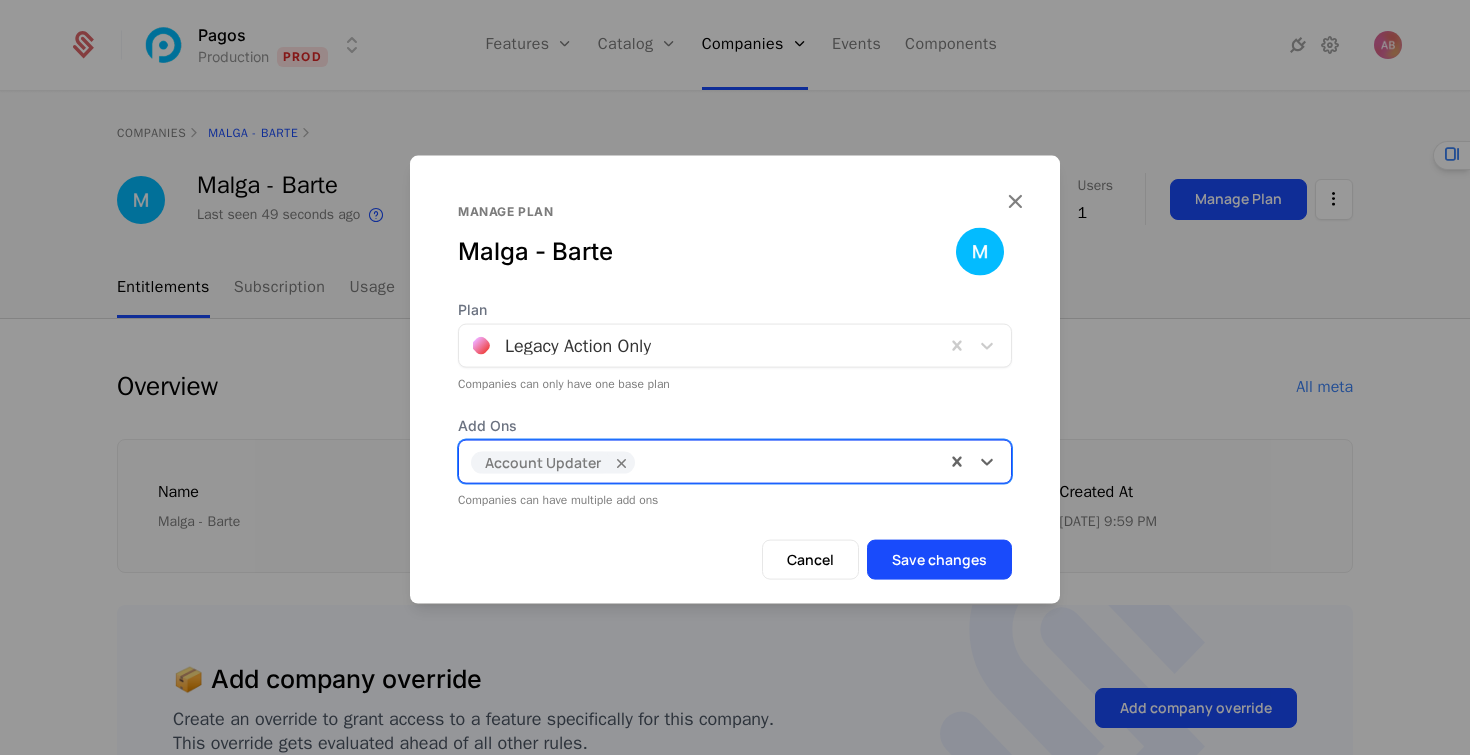 click at bounding box center [789, 459] 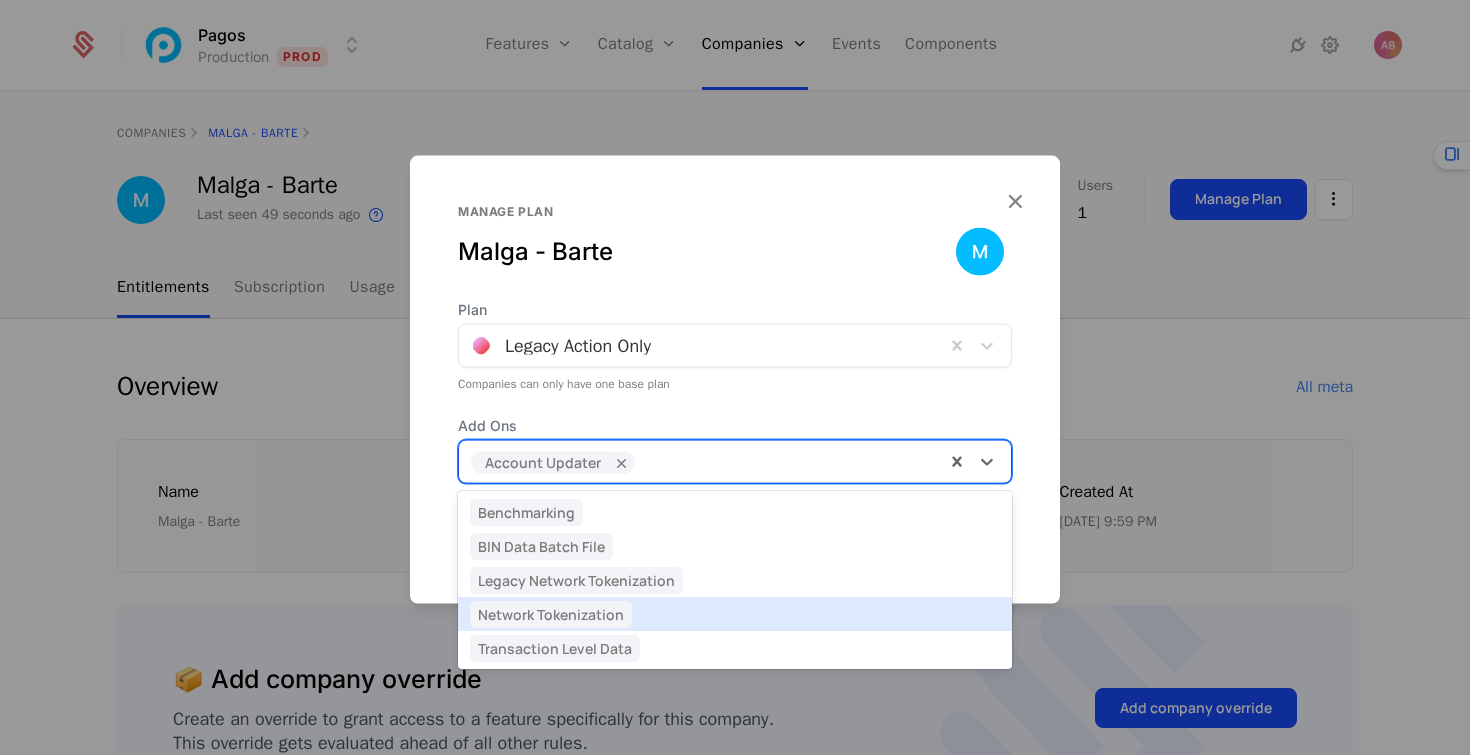 click on "Network Tokenization" at bounding box center [735, 614] 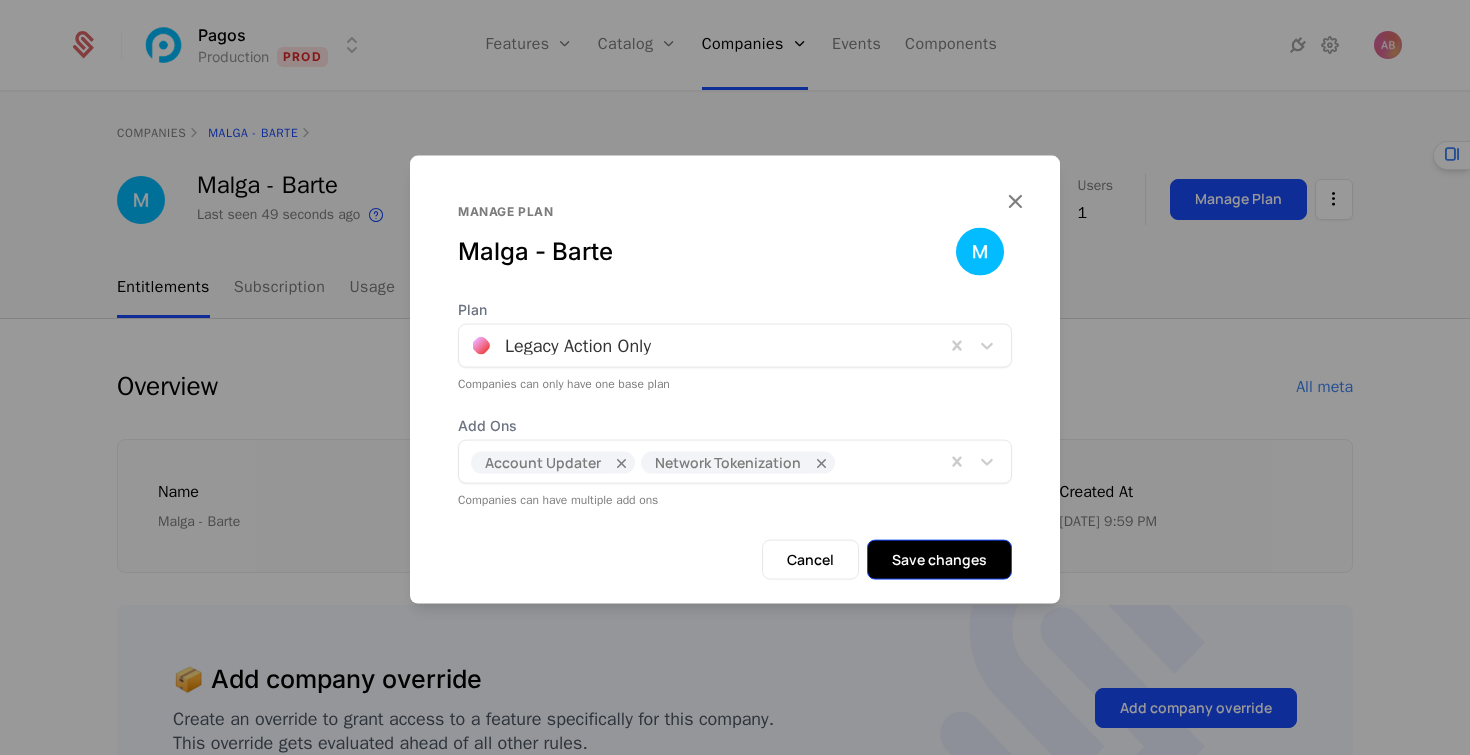 click on "Save changes" at bounding box center (939, 559) 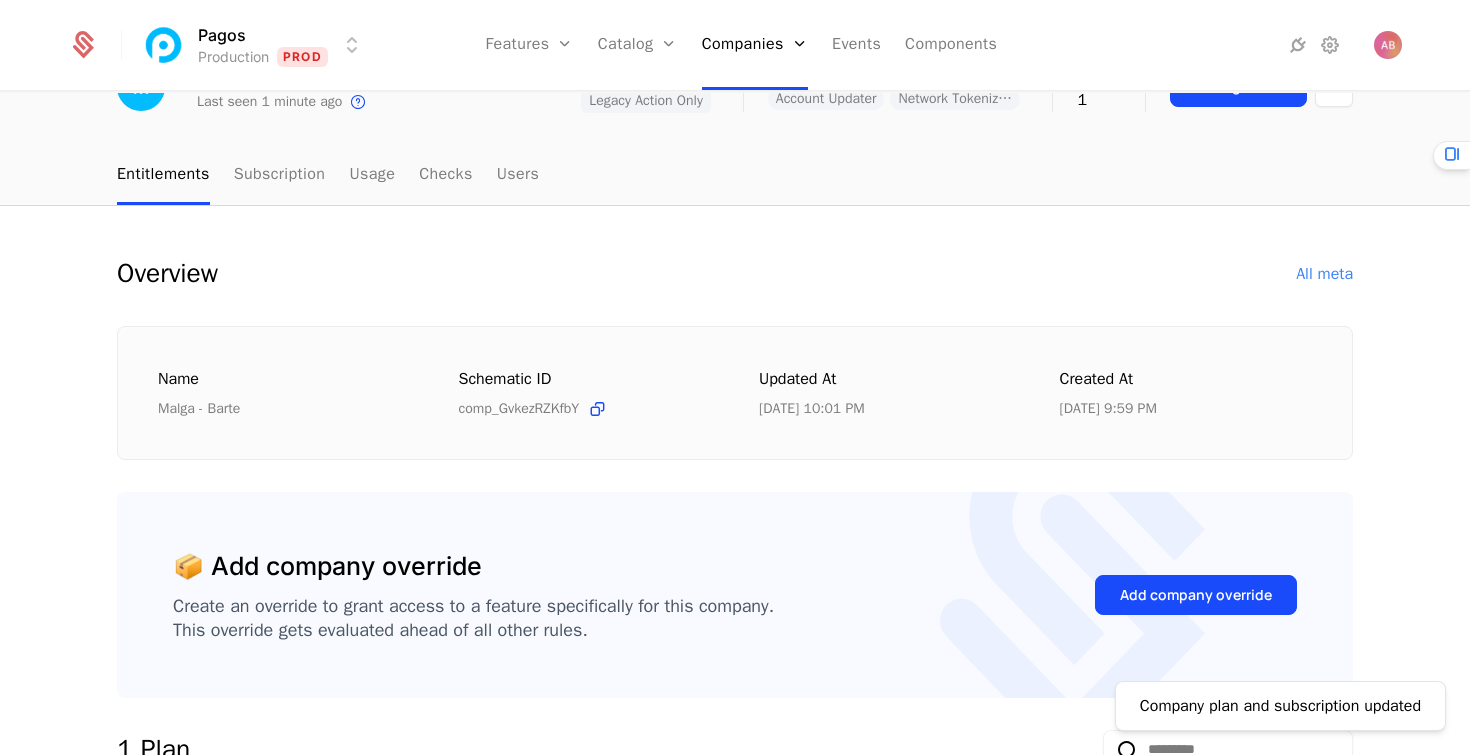 scroll, scrollTop: 0, scrollLeft: 0, axis: both 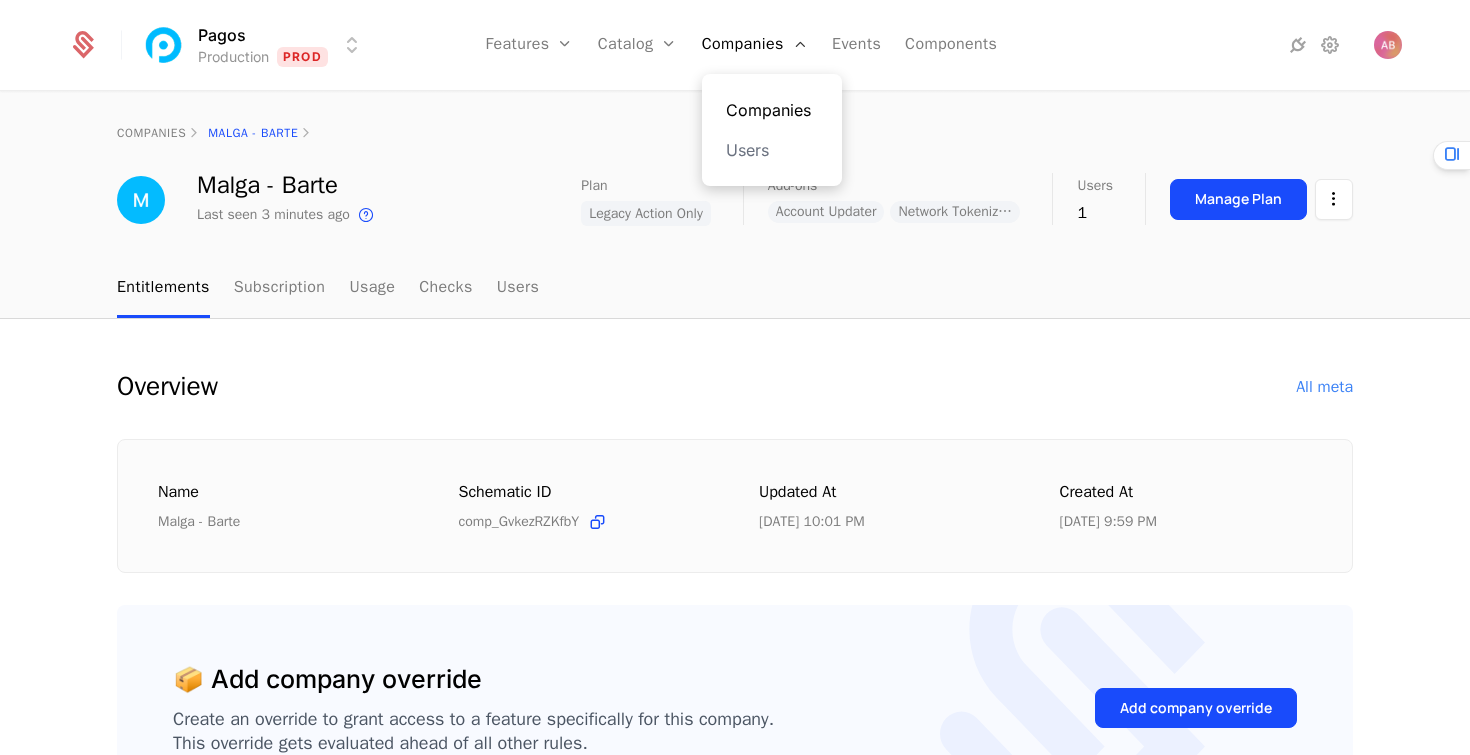 click on "Companies" at bounding box center (772, 110) 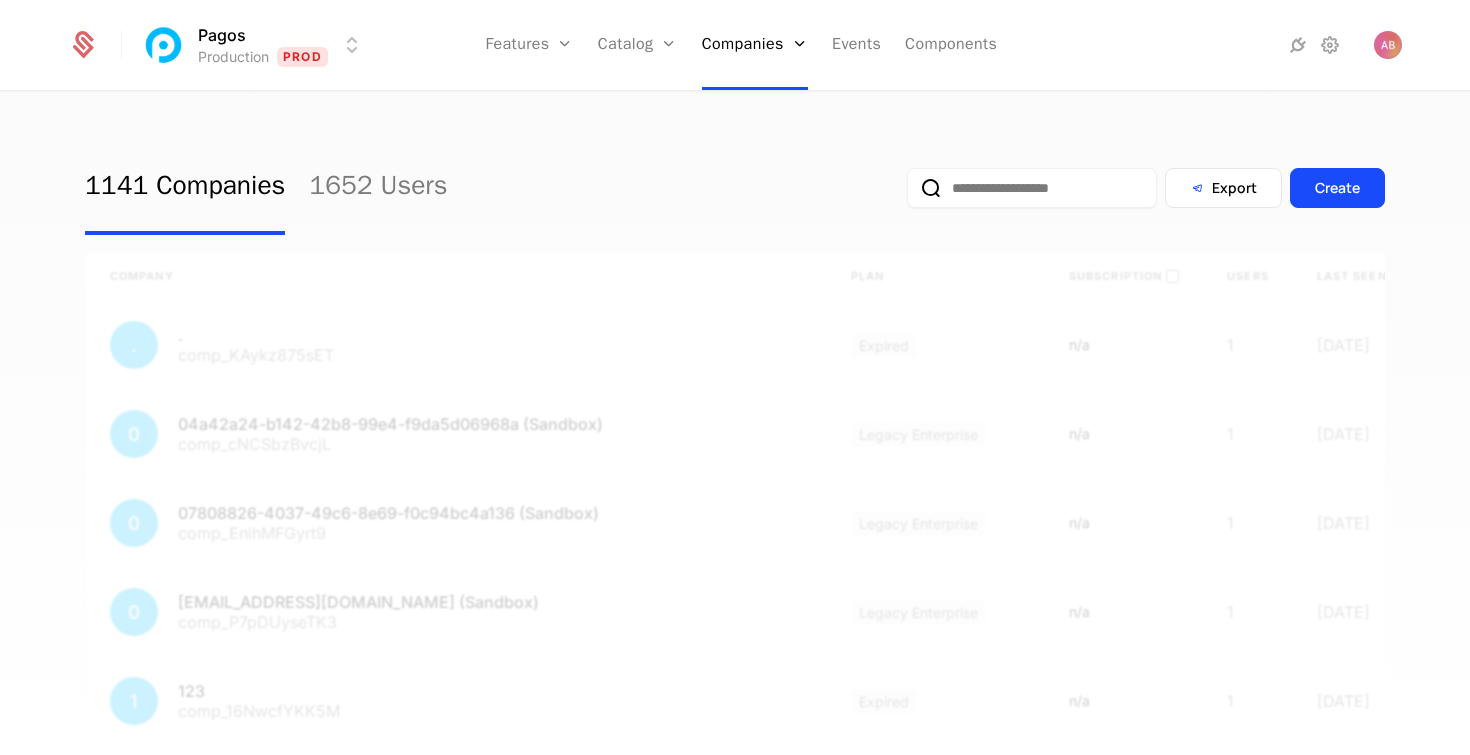 click at bounding box center (1032, 188) 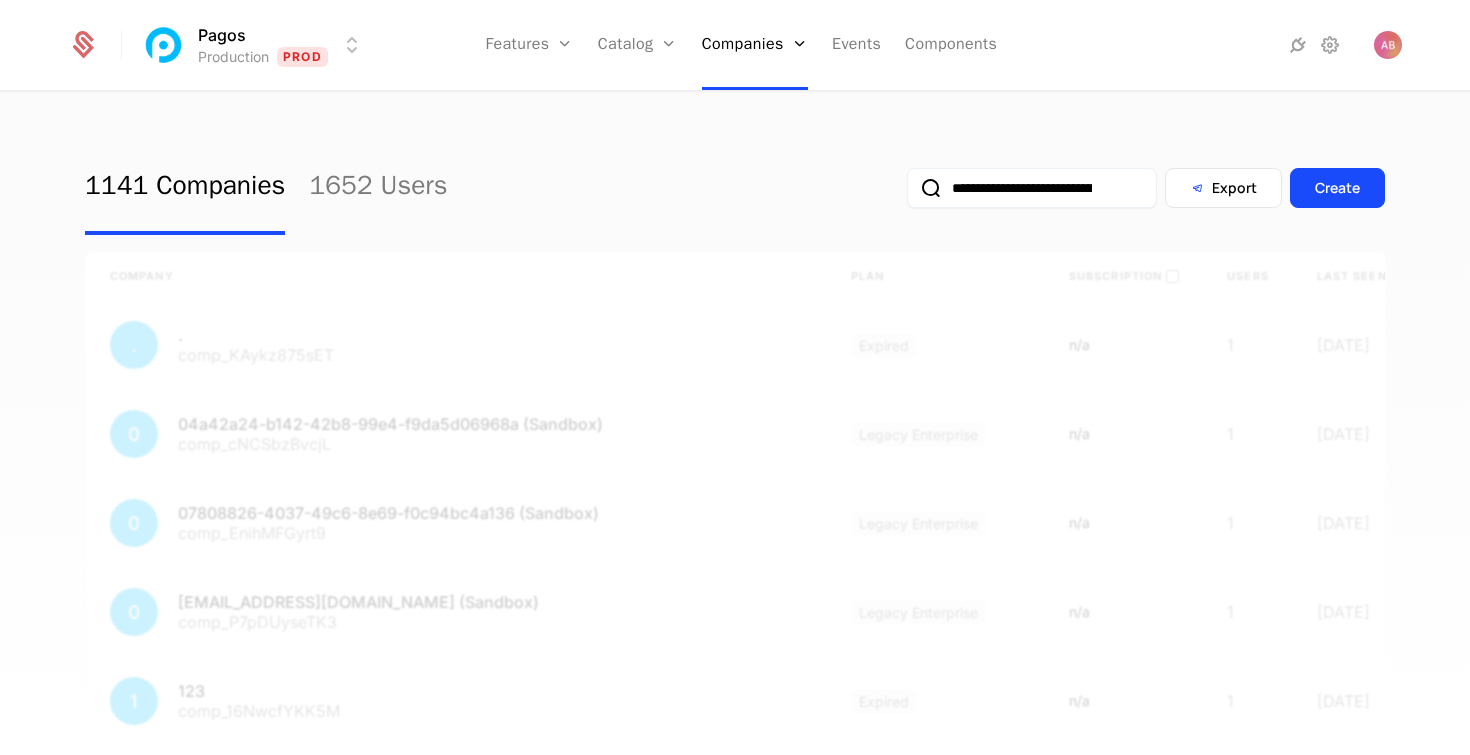 scroll, scrollTop: 0, scrollLeft: 92, axis: horizontal 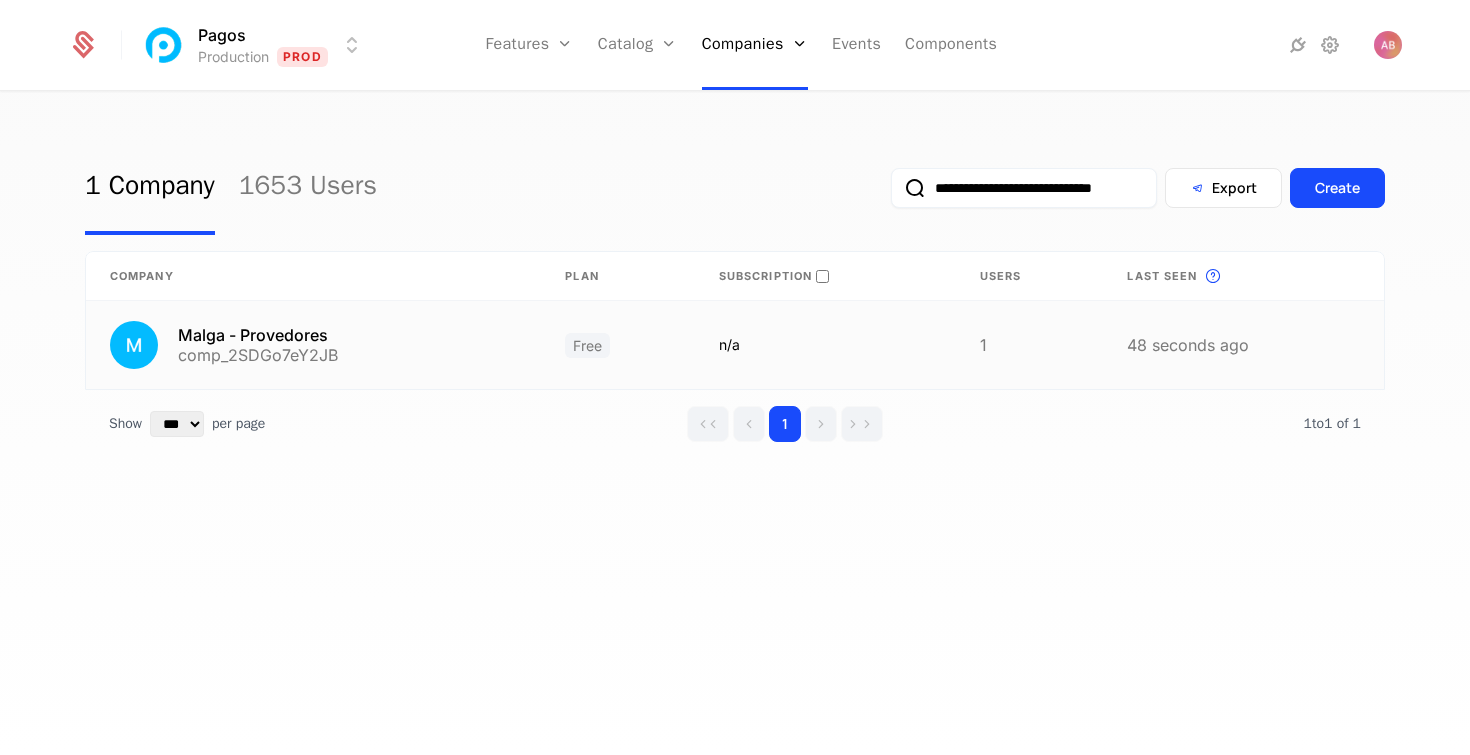 type on "**********" 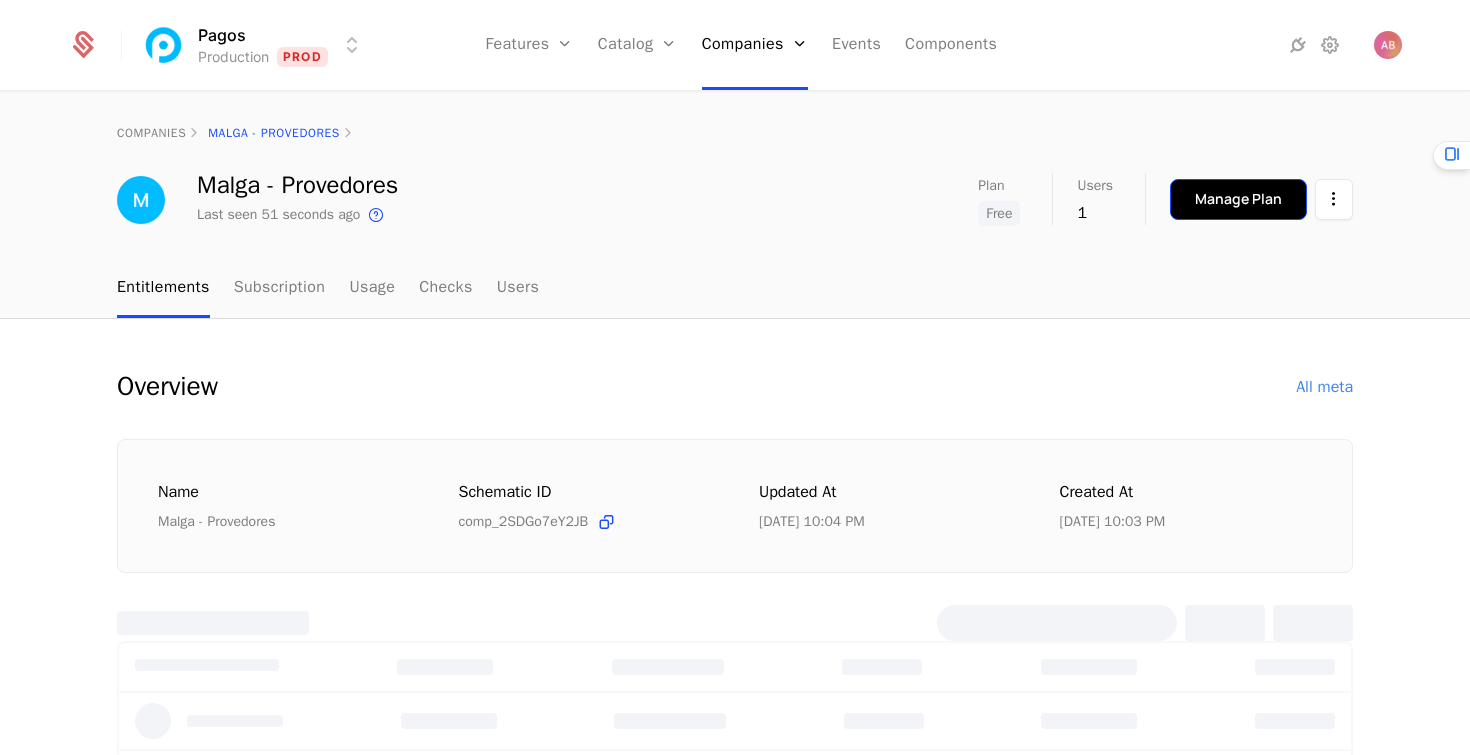 click on "Manage Plan" at bounding box center (1238, 199) 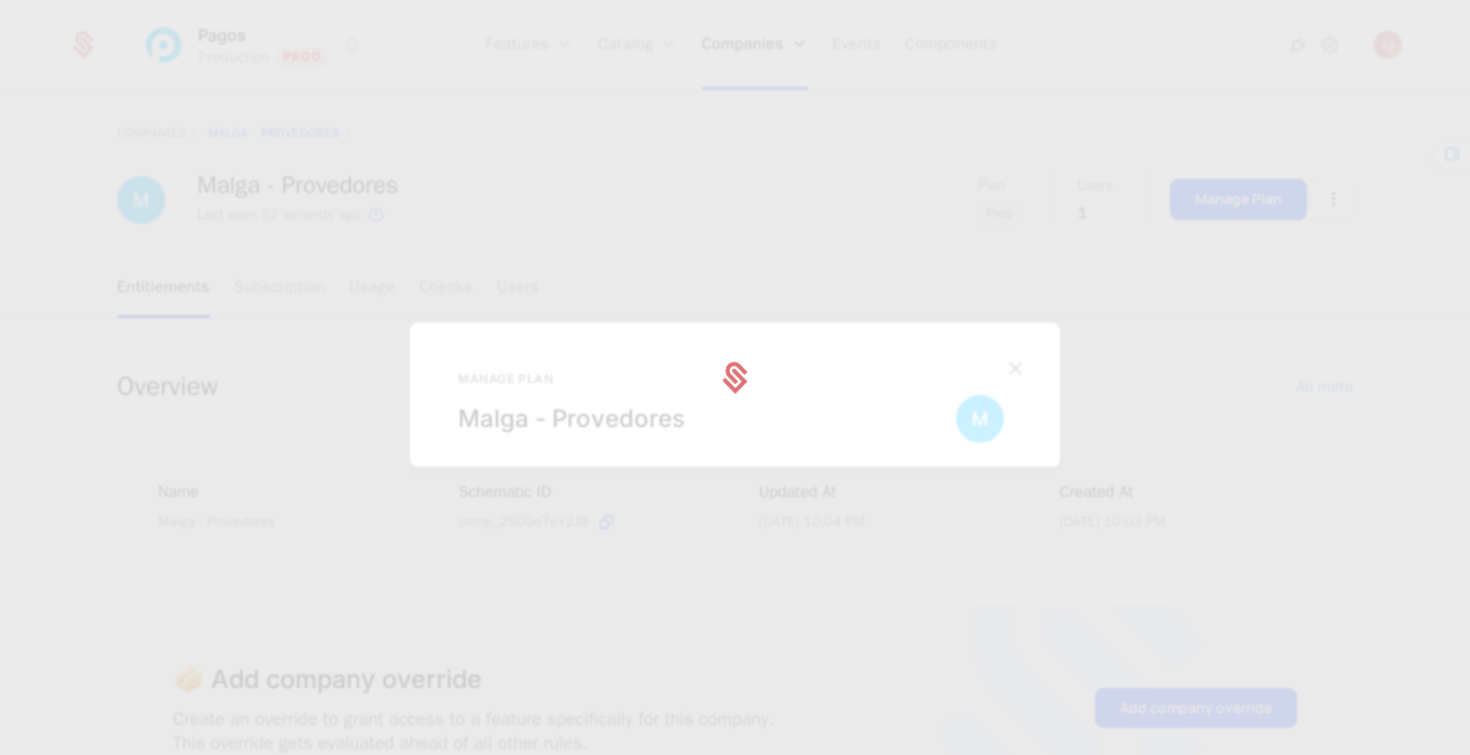 select on "***" 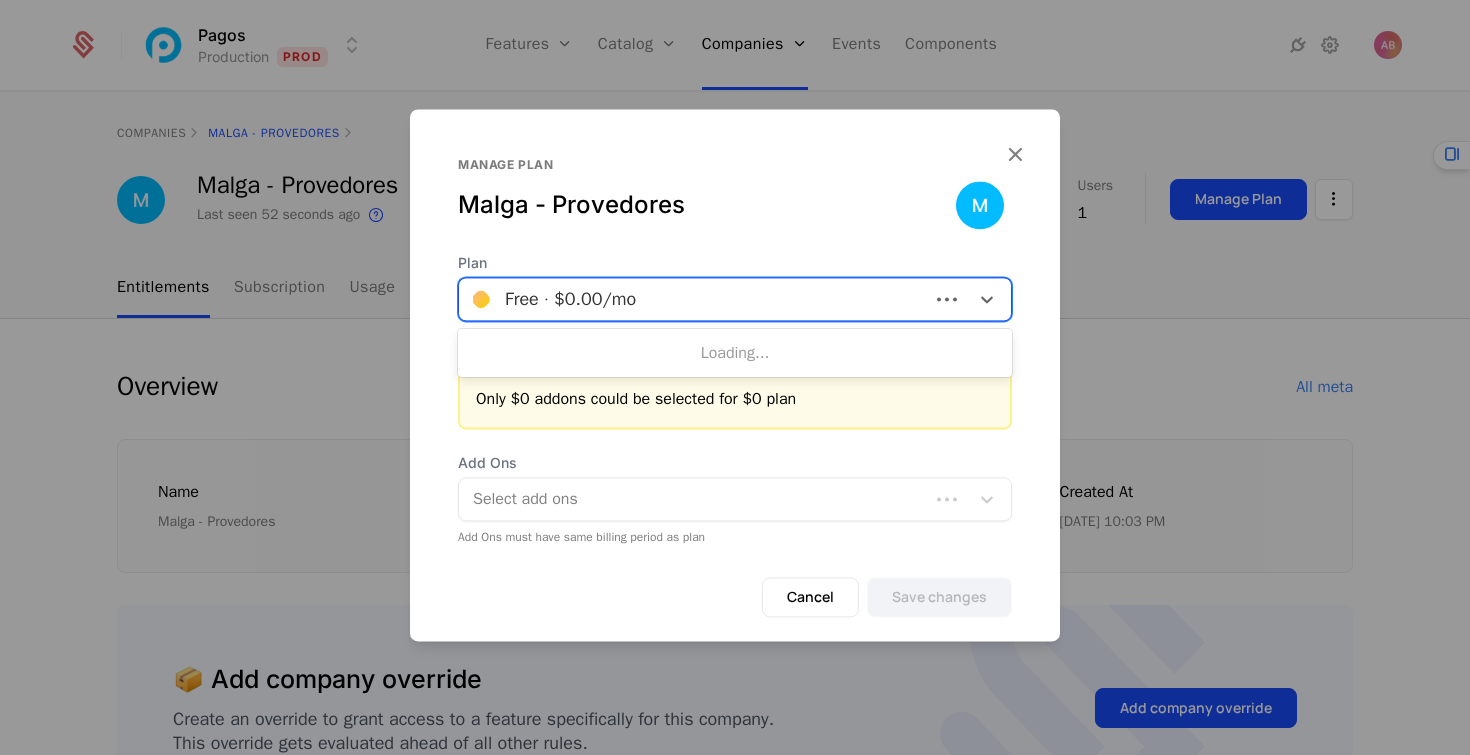 click at bounding box center [694, 299] 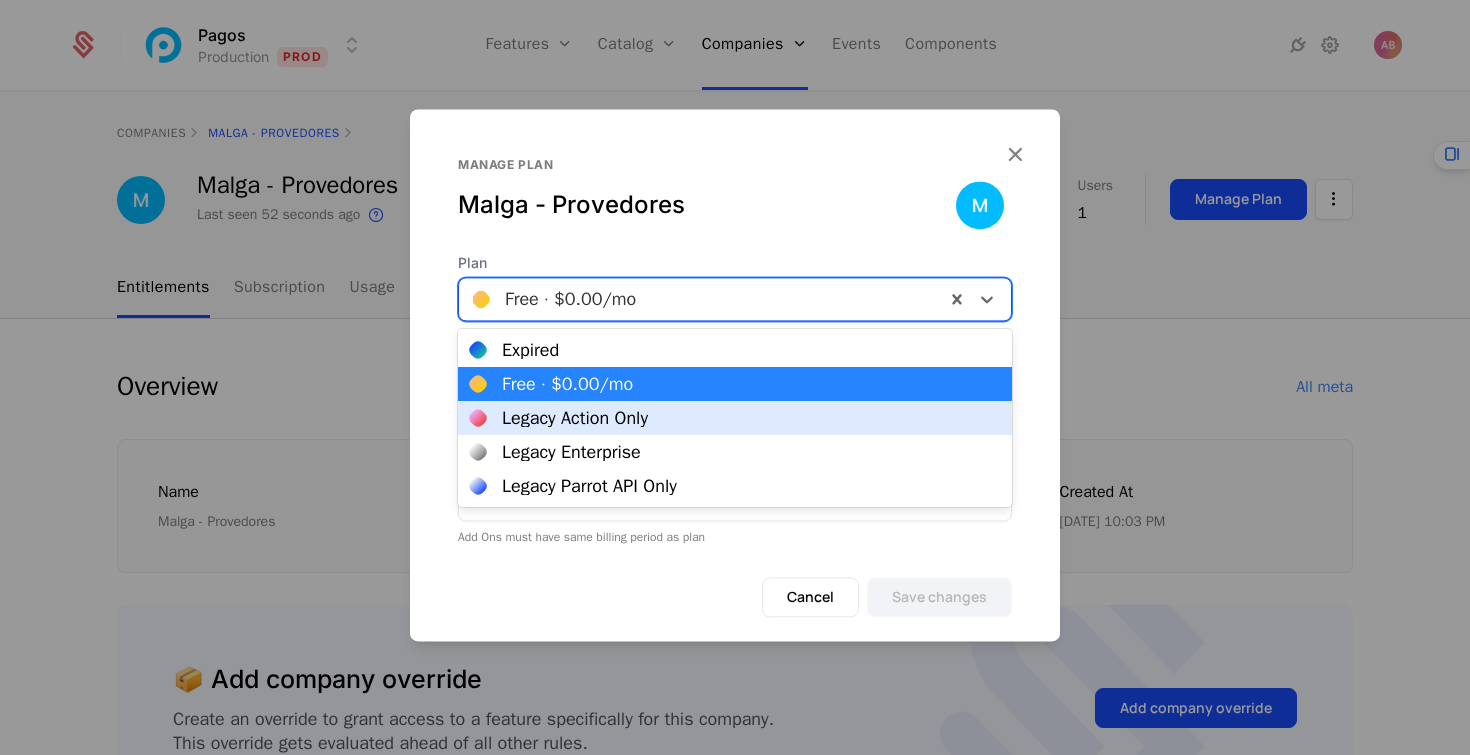 click on "Legacy Action Only" at bounding box center [575, 418] 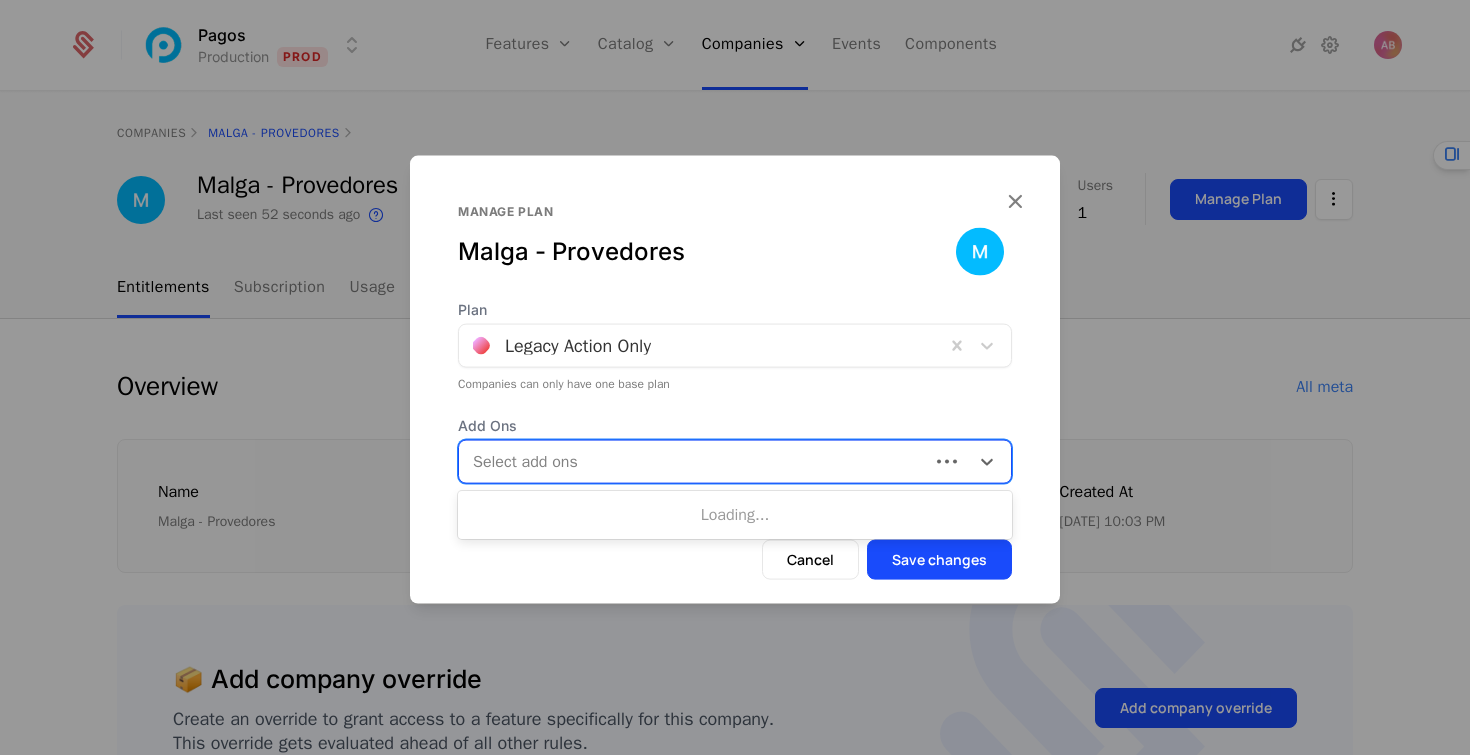 click at bounding box center (696, 461) 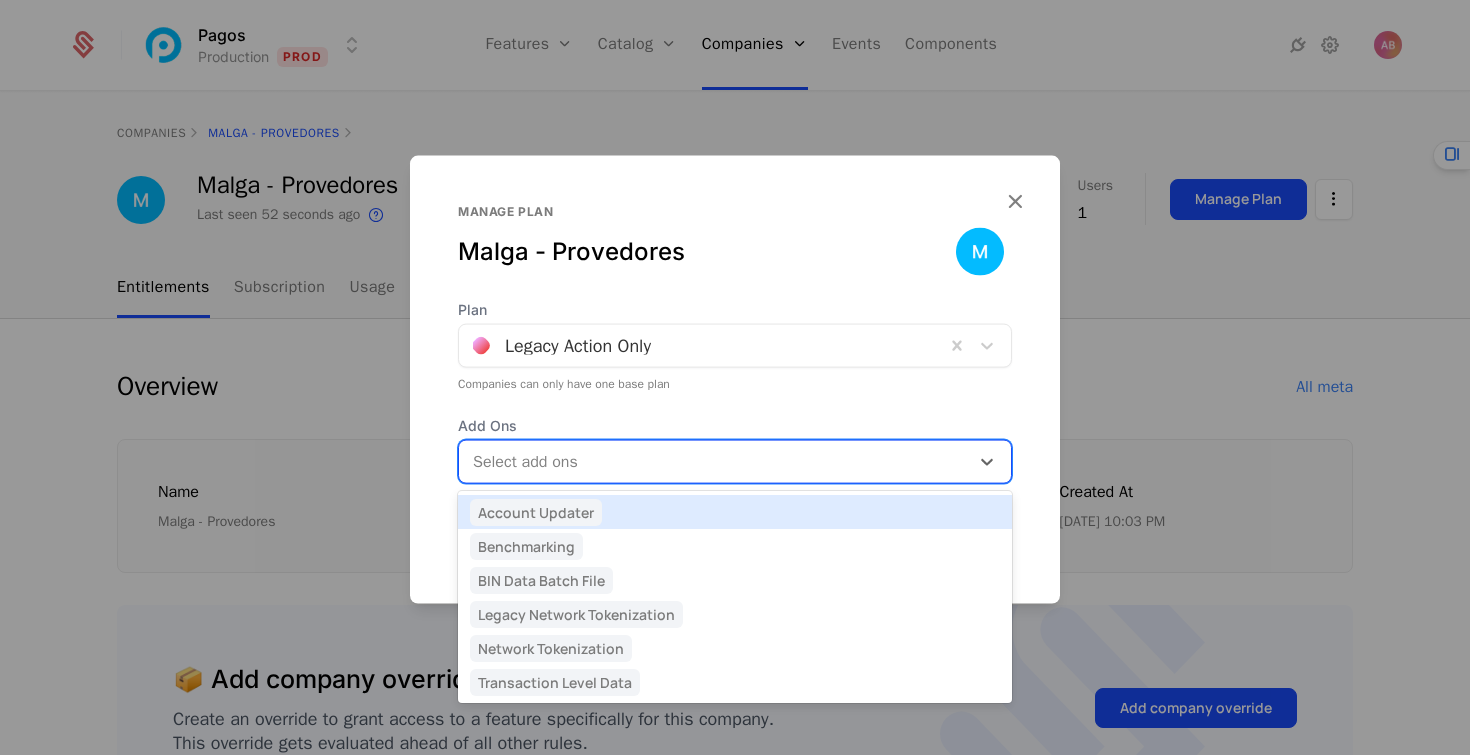 click on "Account Updater" at bounding box center (536, 512) 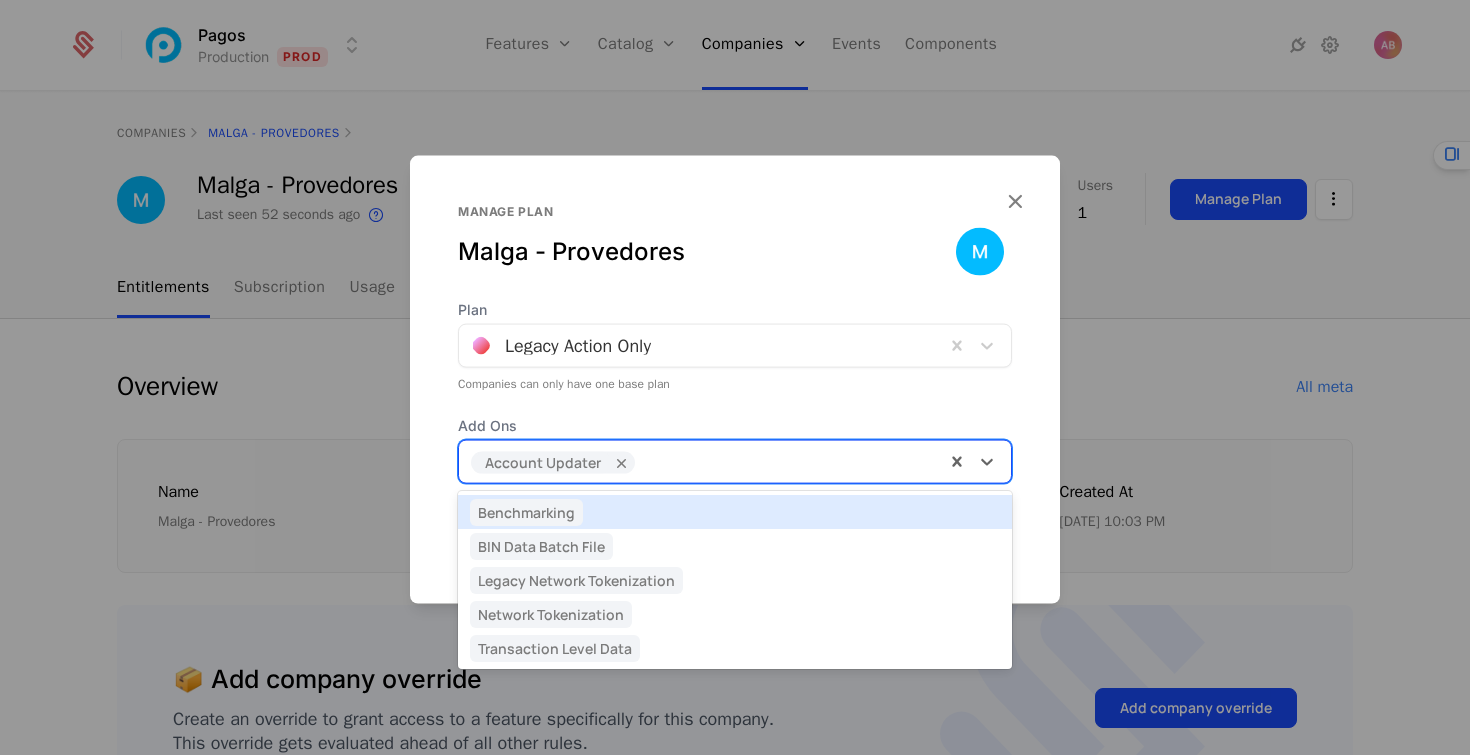 click at bounding box center (789, 459) 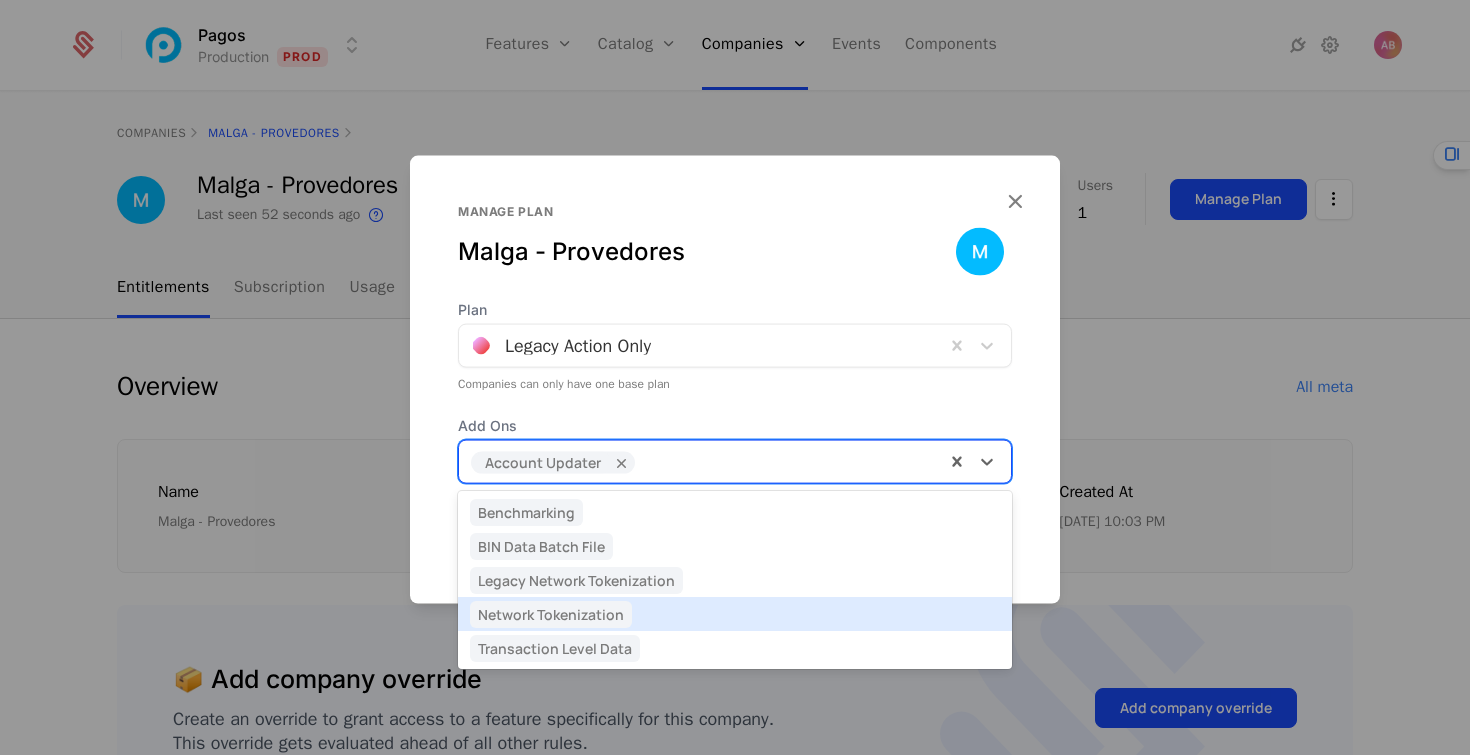 click on "Network Tokenization" at bounding box center [551, 614] 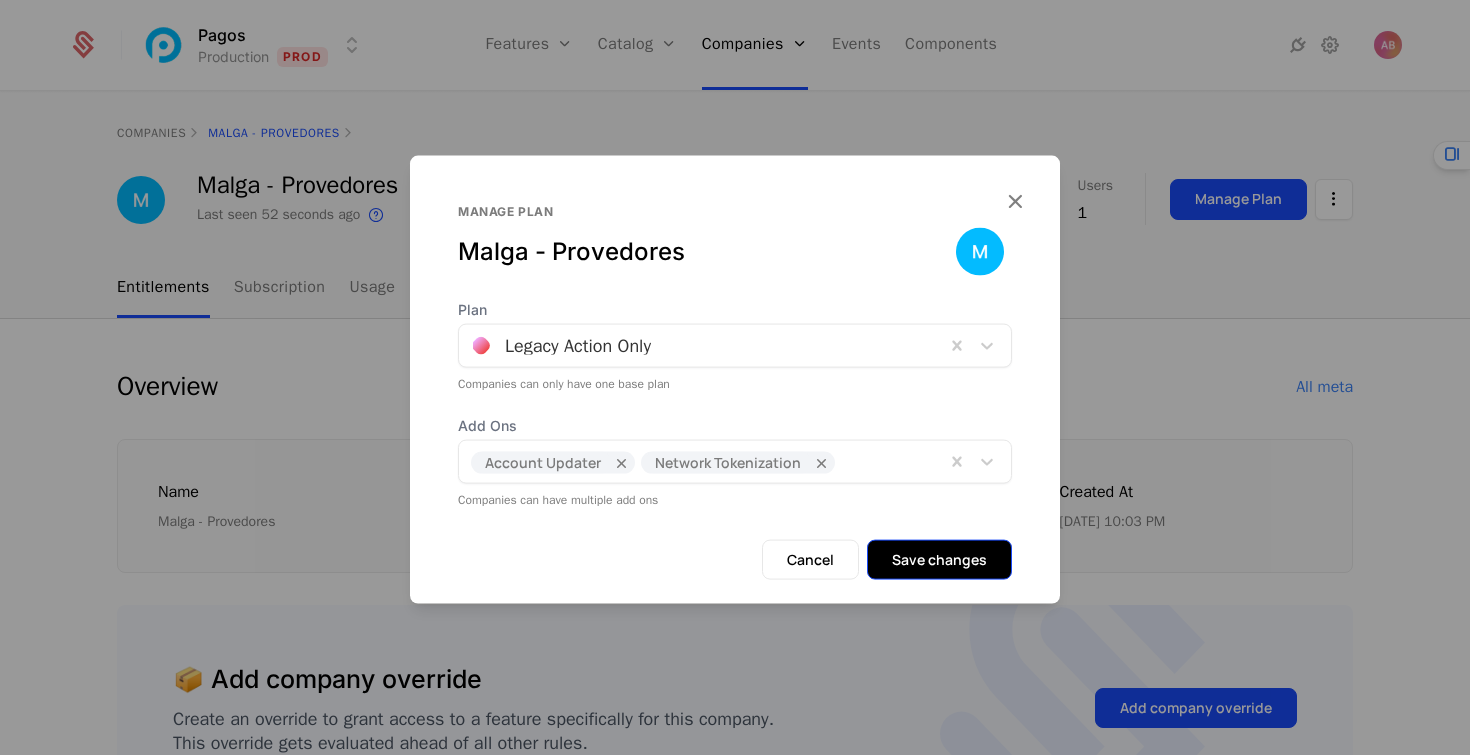 click on "Save changes" at bounding box center [939, 559] 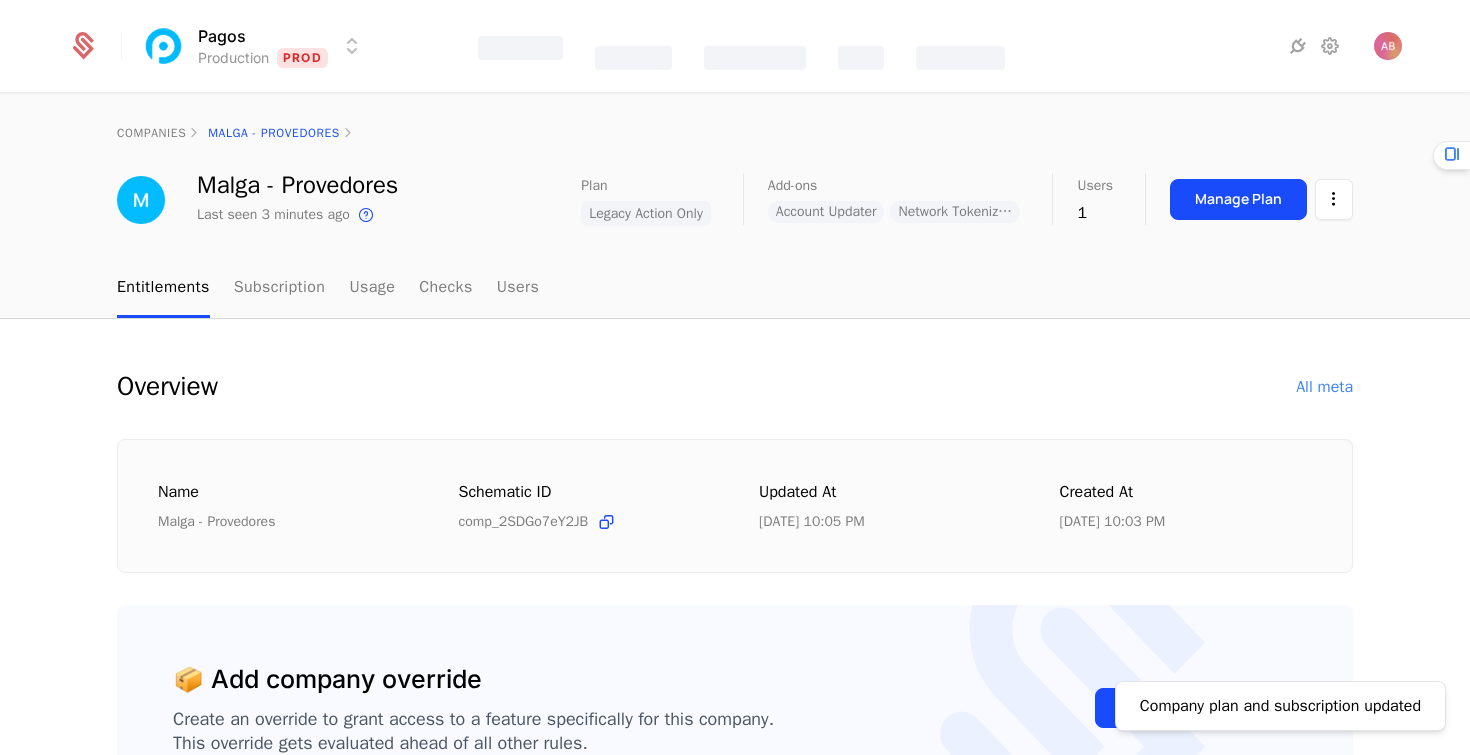 click on "companies Malga - Provedores" at bounding box center [735, 133] 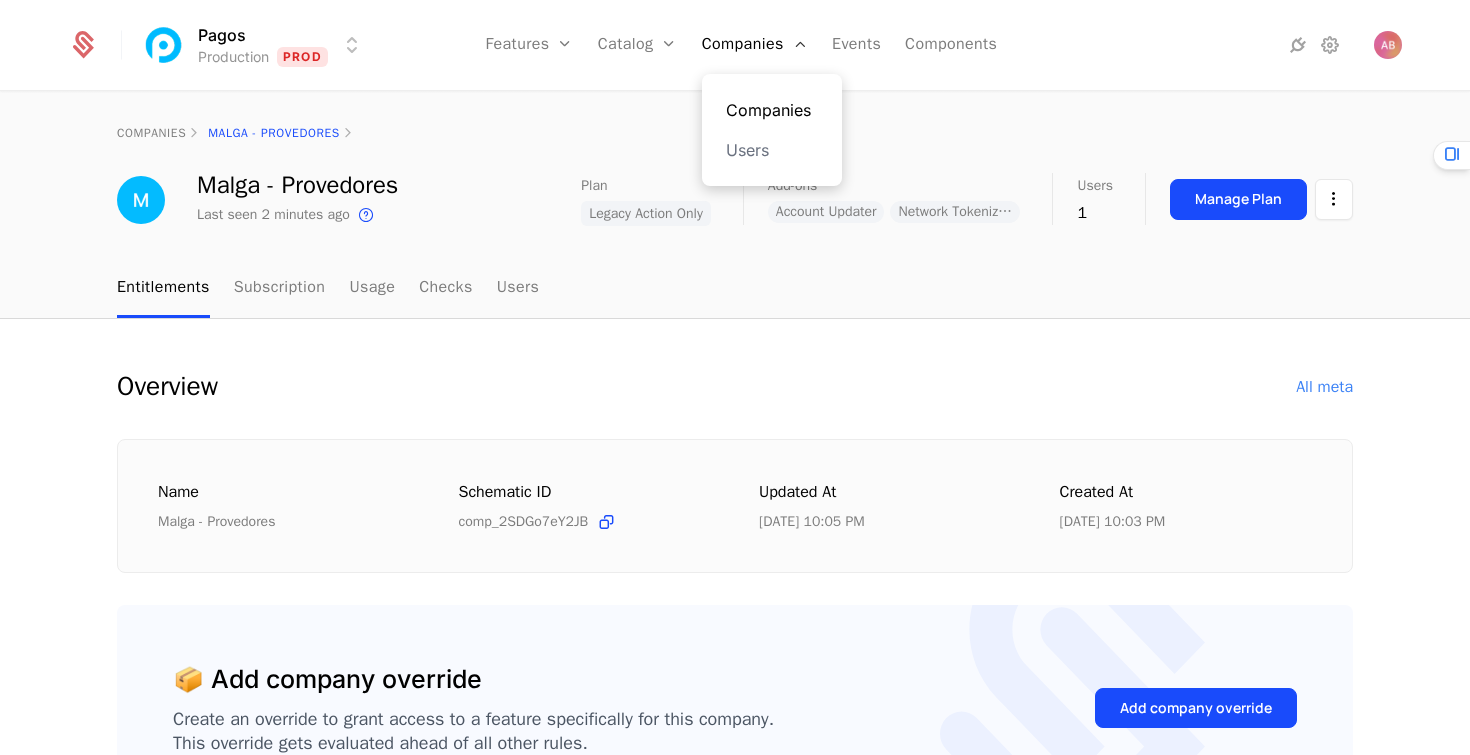 click on "Companies" at bounding box center (772, 110) 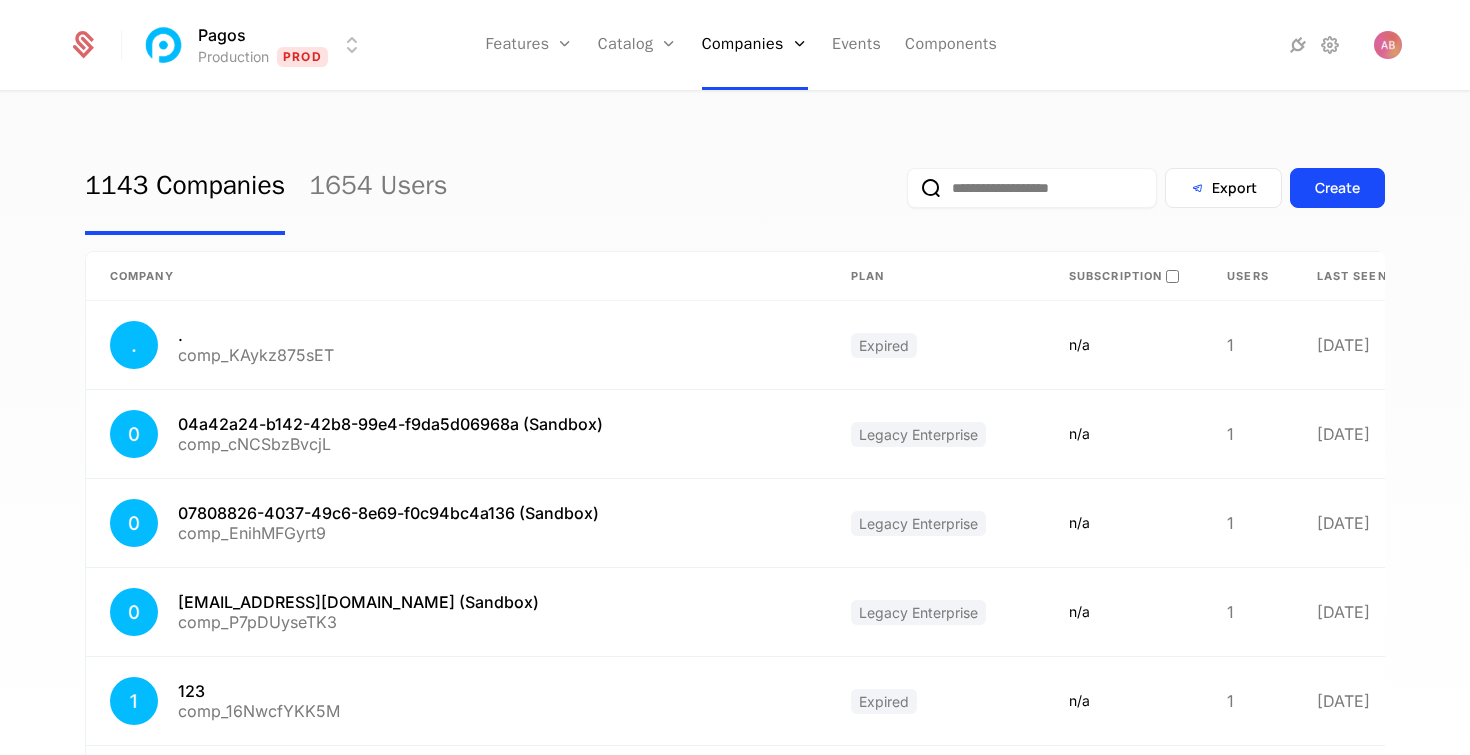 click at bounding box center [1032, 188] 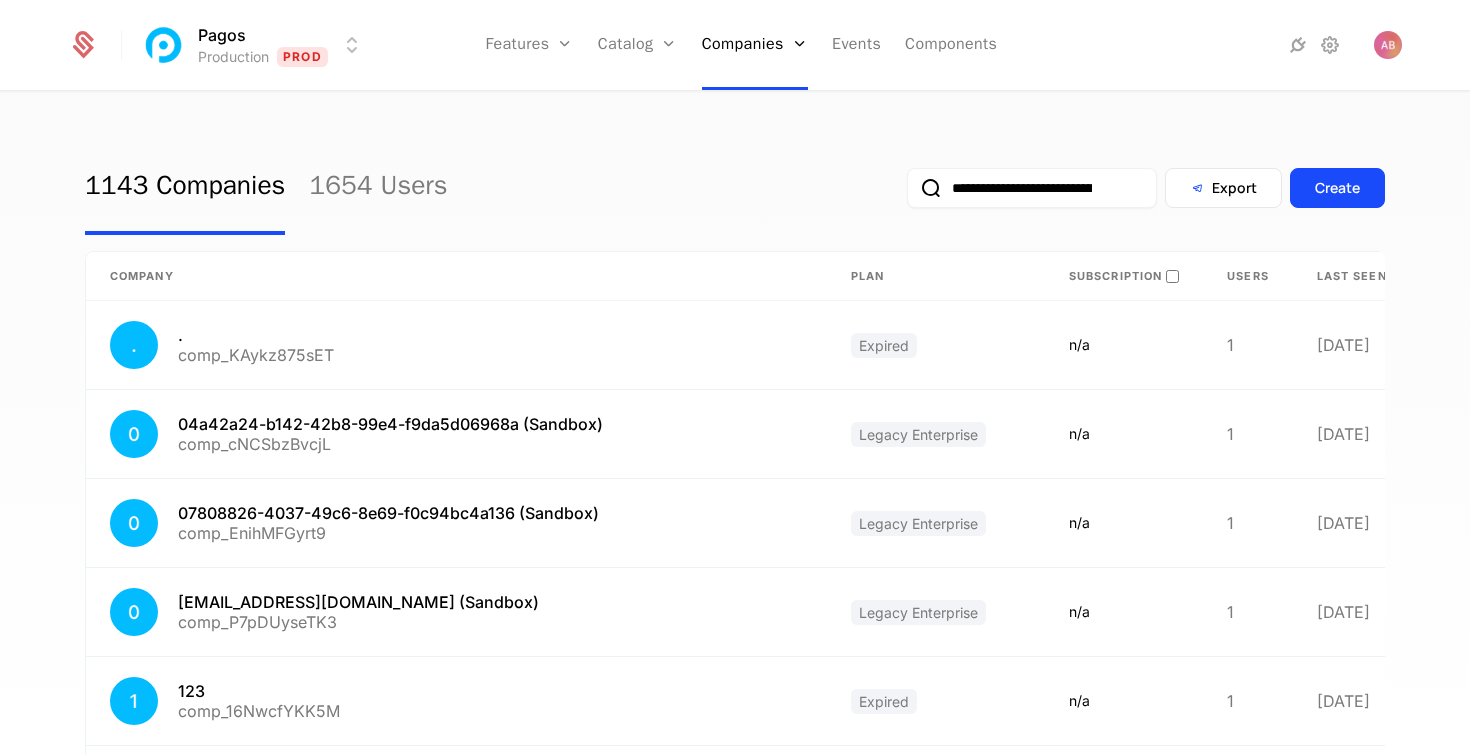 scroll, scrollTop: 0, scrollLeft: 96, axis: horizontal 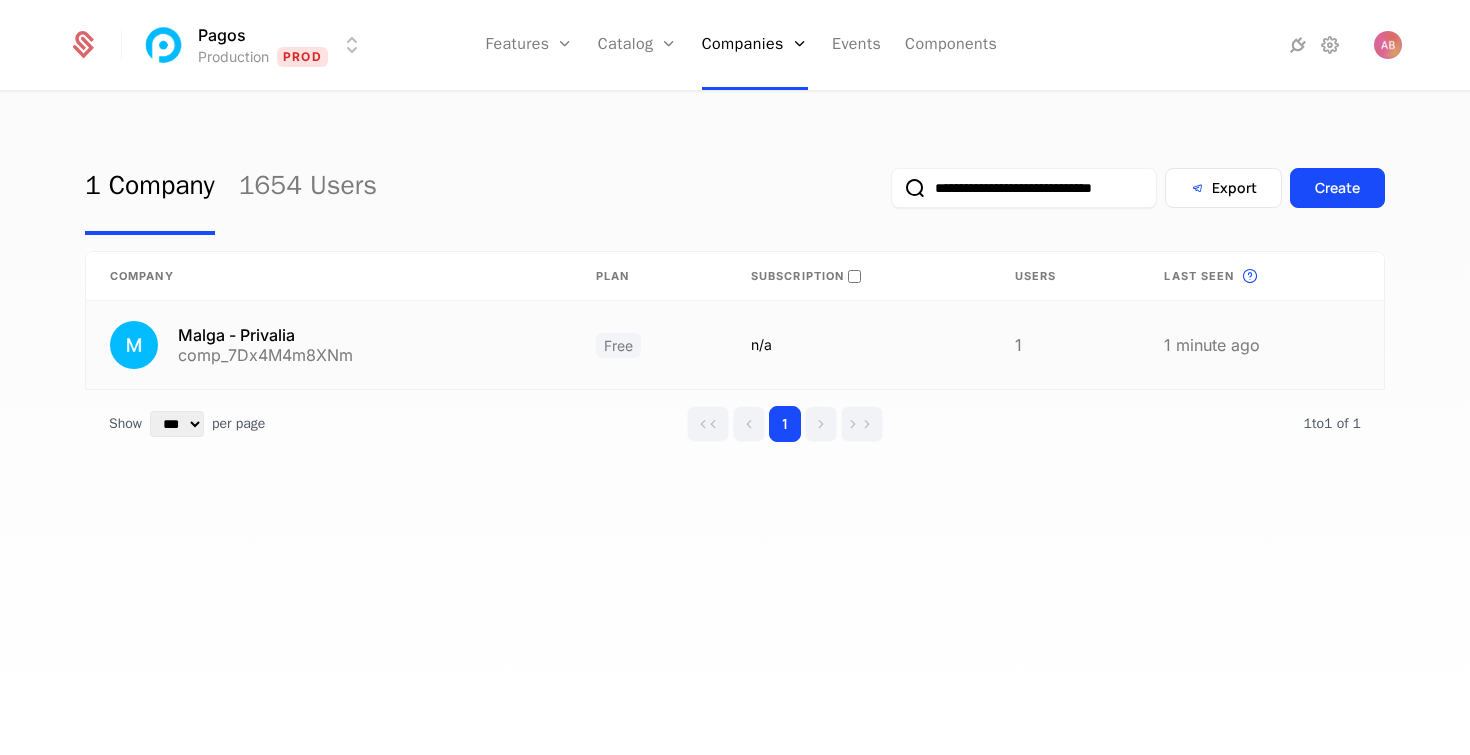 type on "**********" 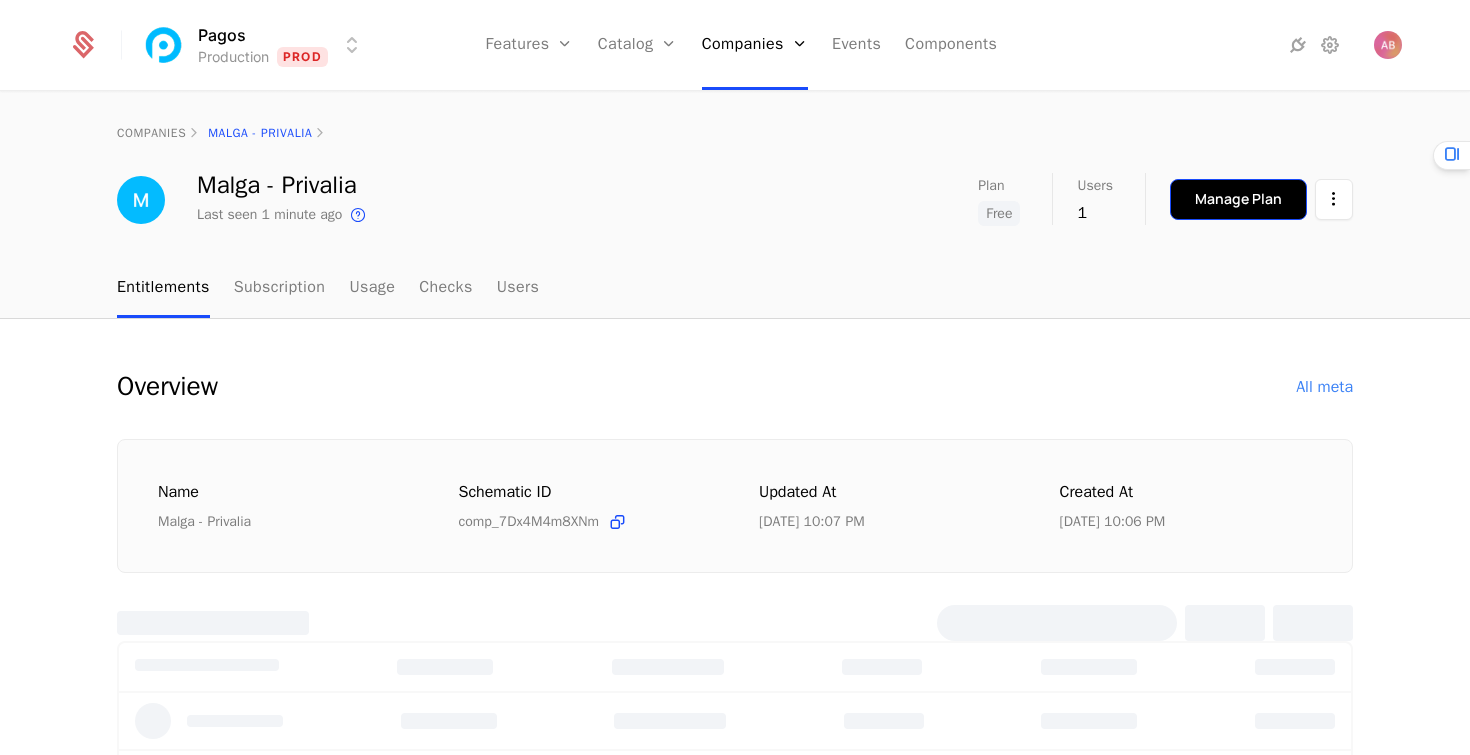 click on "Manage Plan" at bounding box center (1238, 199) 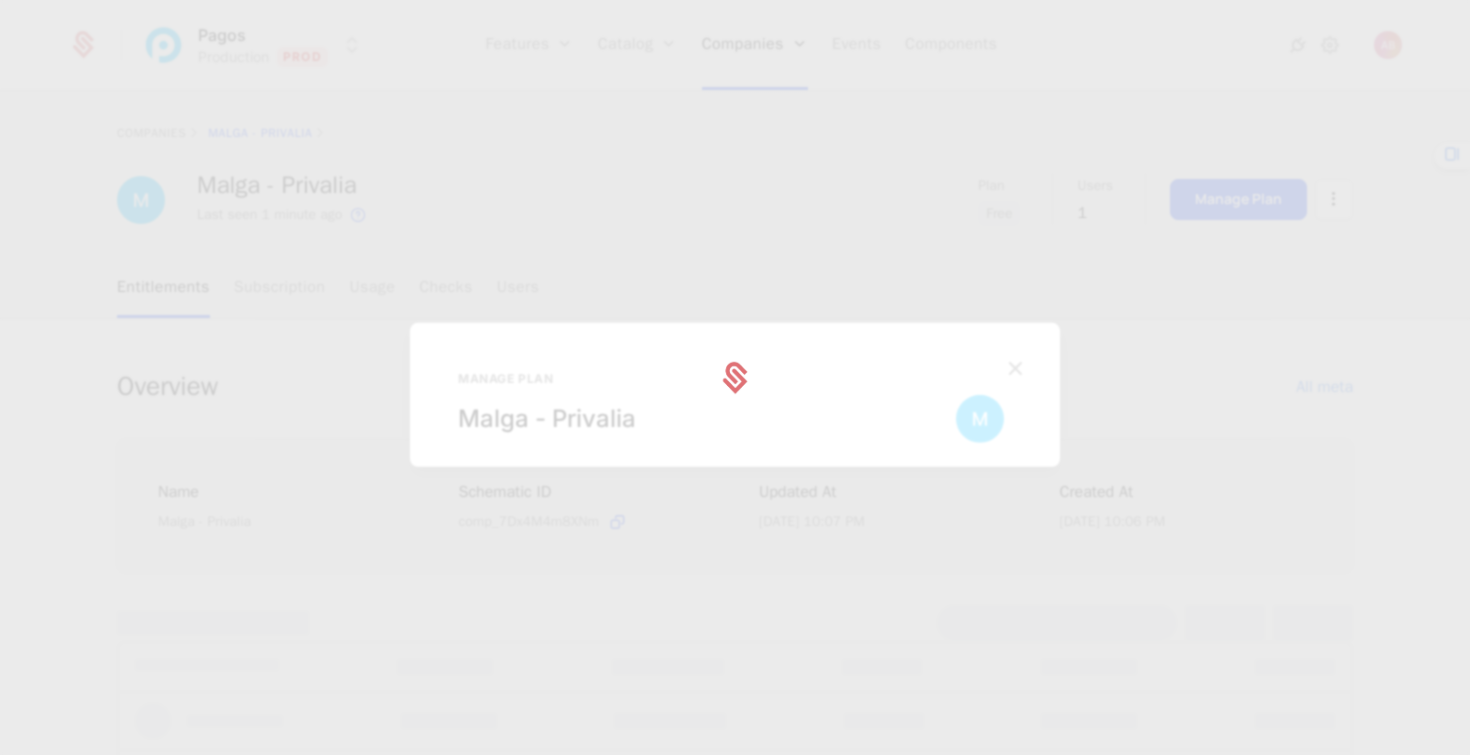 select on "***" 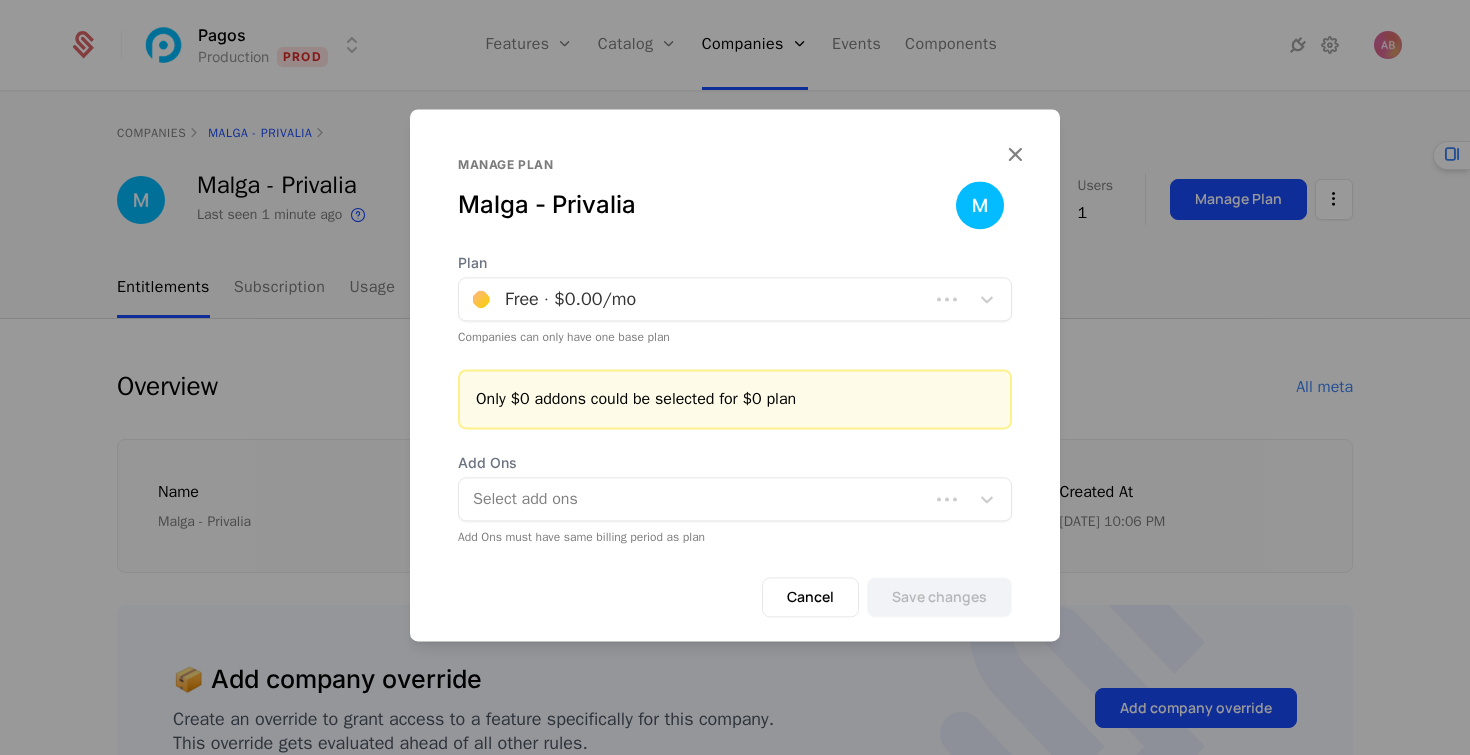 click at bounding box center (694, 299) 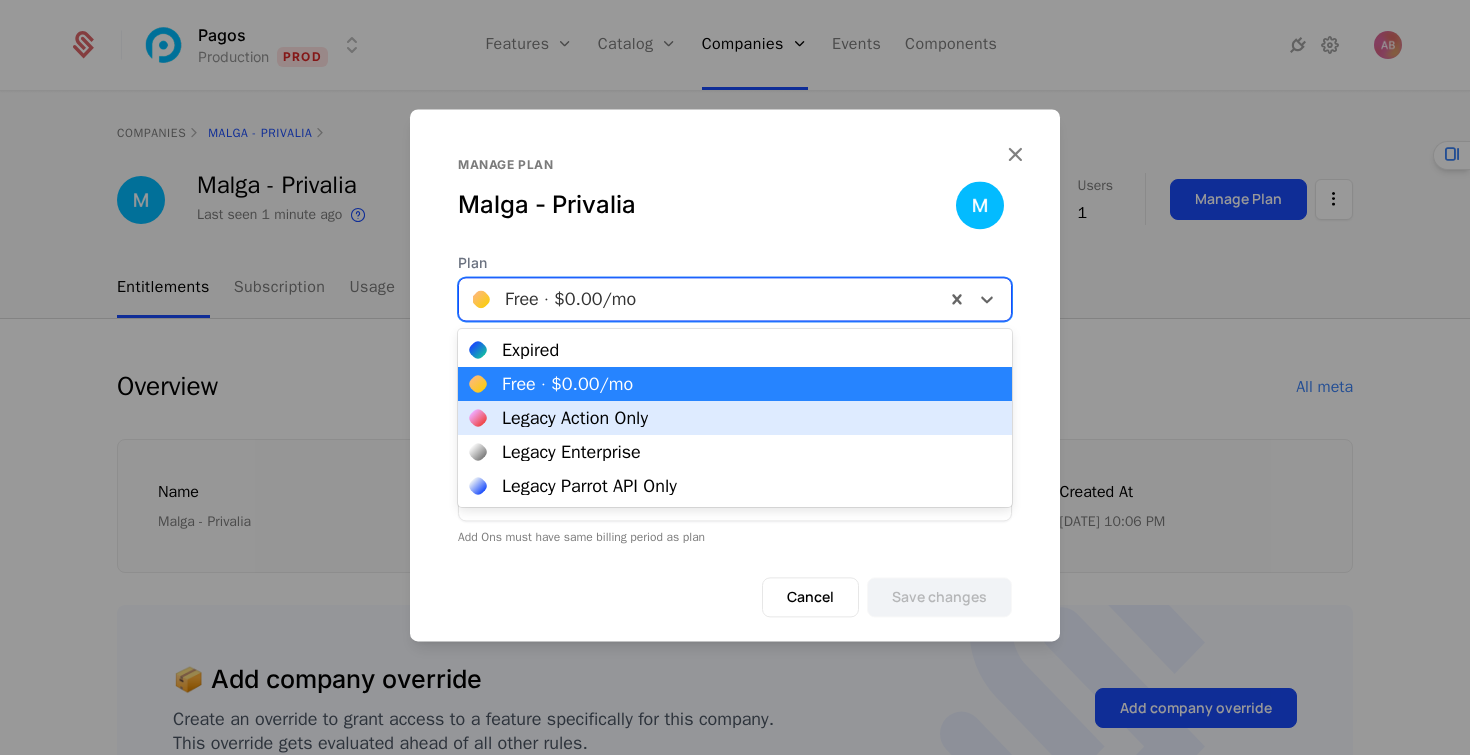 click on "Legacy Action Only" at bounding box center [575, 418] 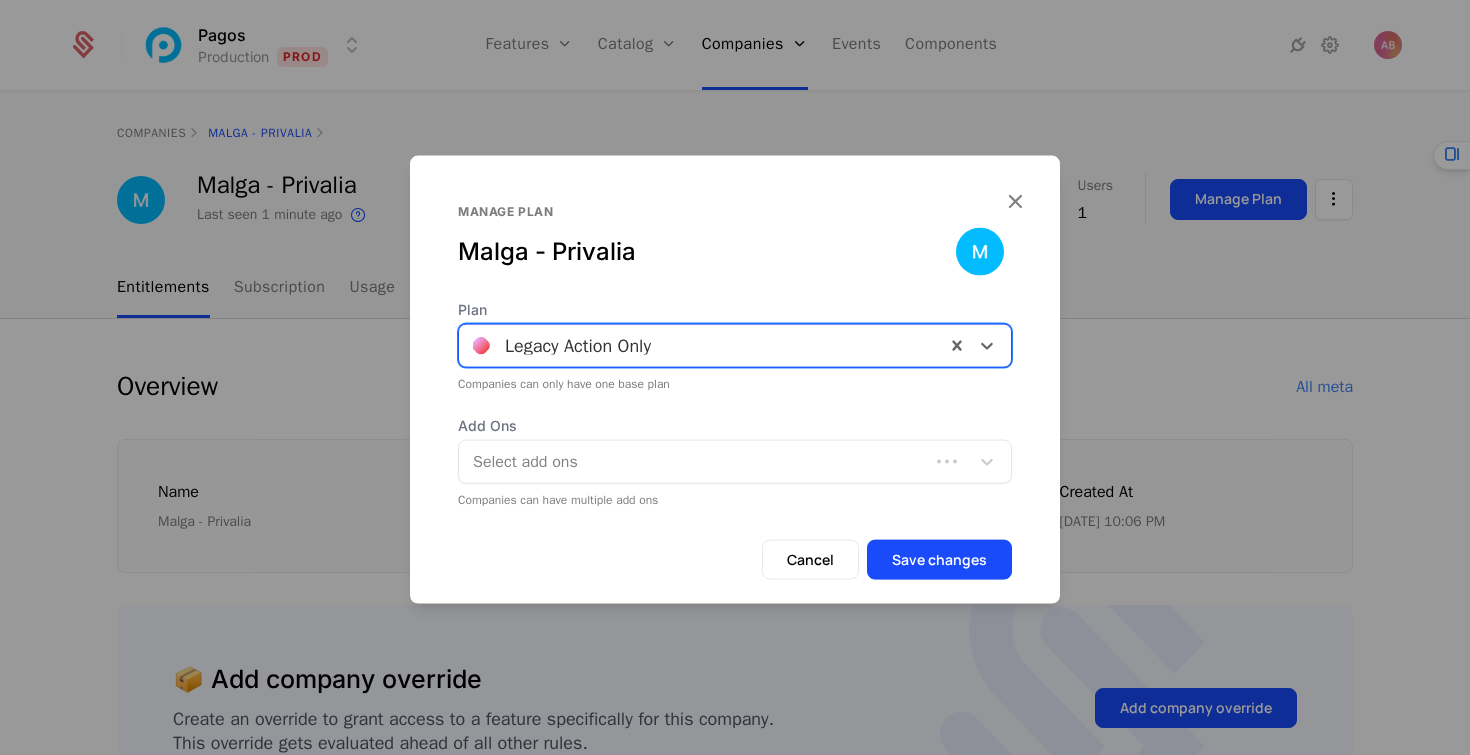 click at bounding box center (696, 461) 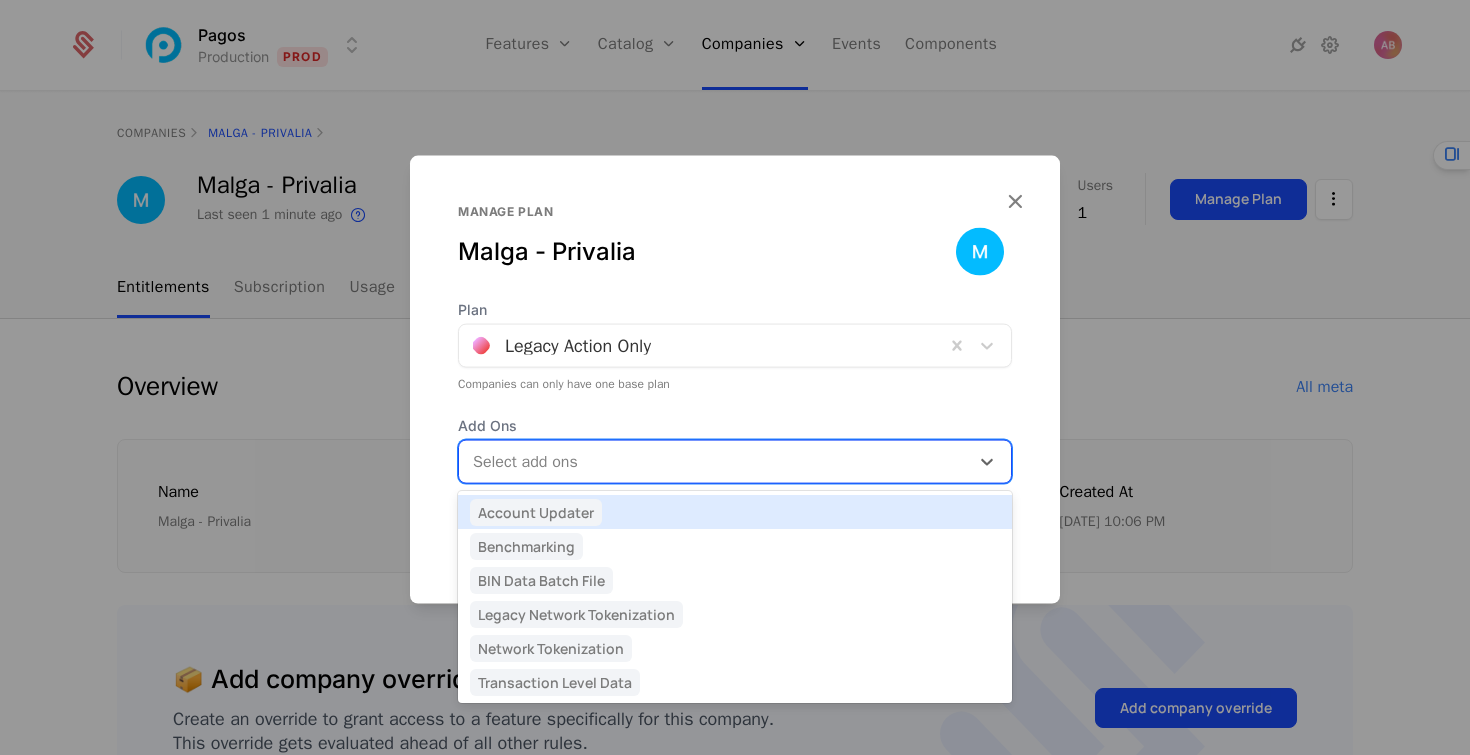 click on "Account Updater" at bounding box center [536, 512] 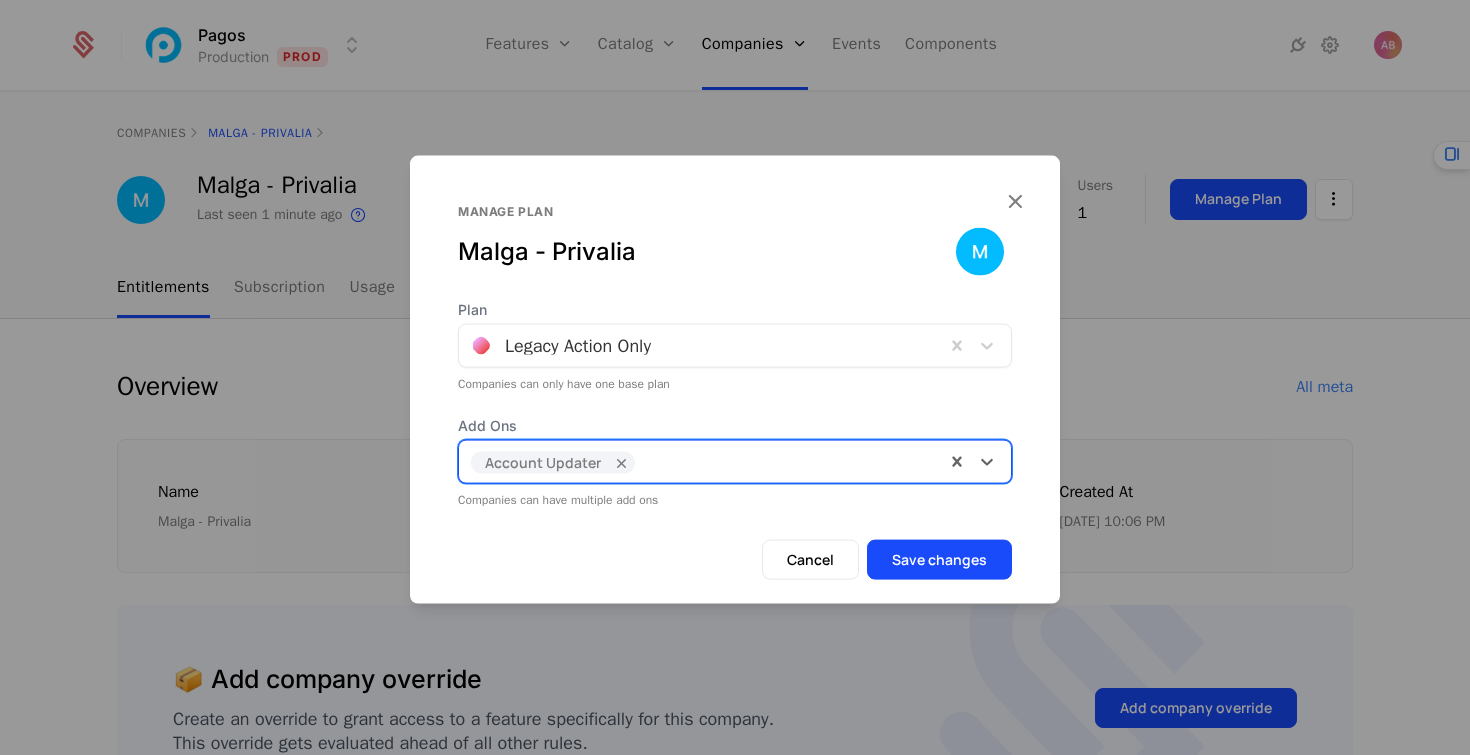 click at bounding box center (789, 459) 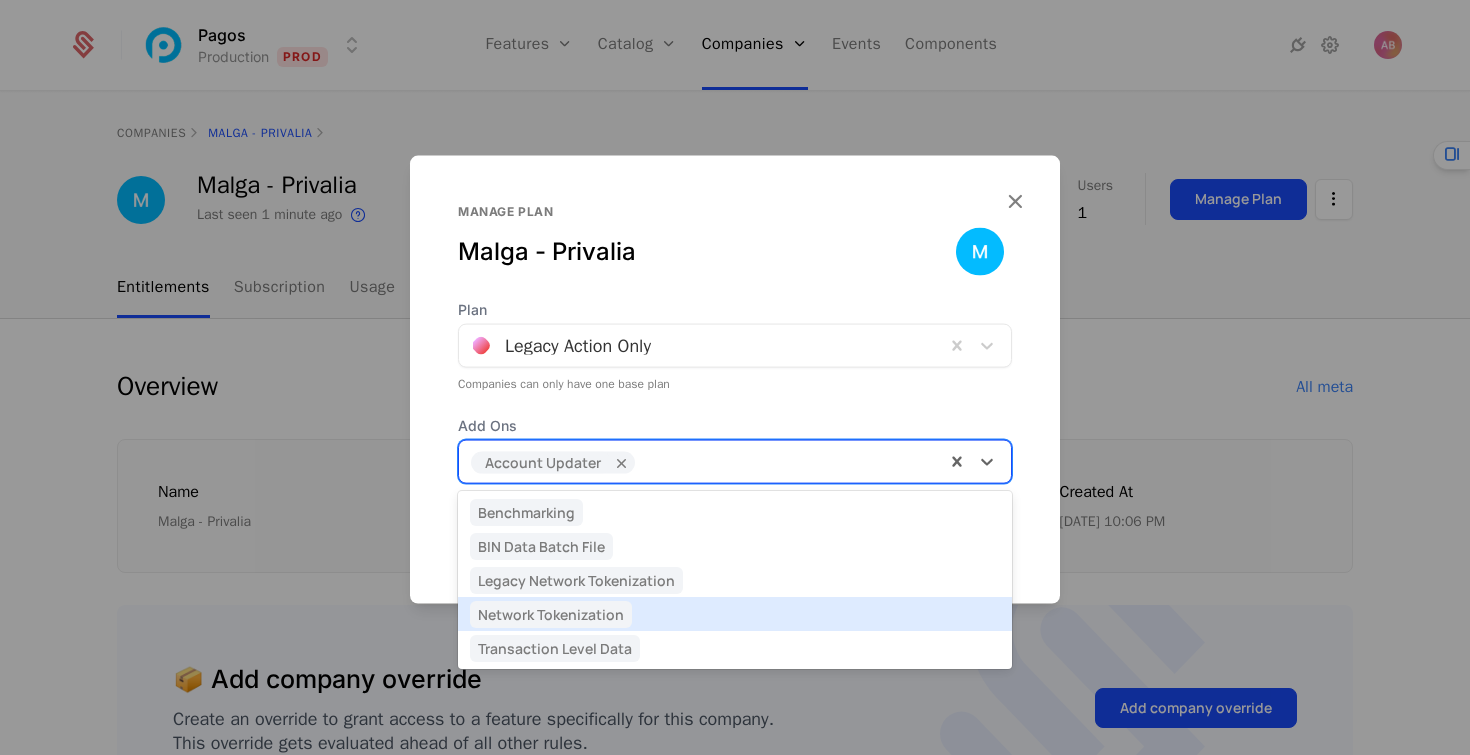 click on "Network Tokenization" at bounding box center [551, 614] 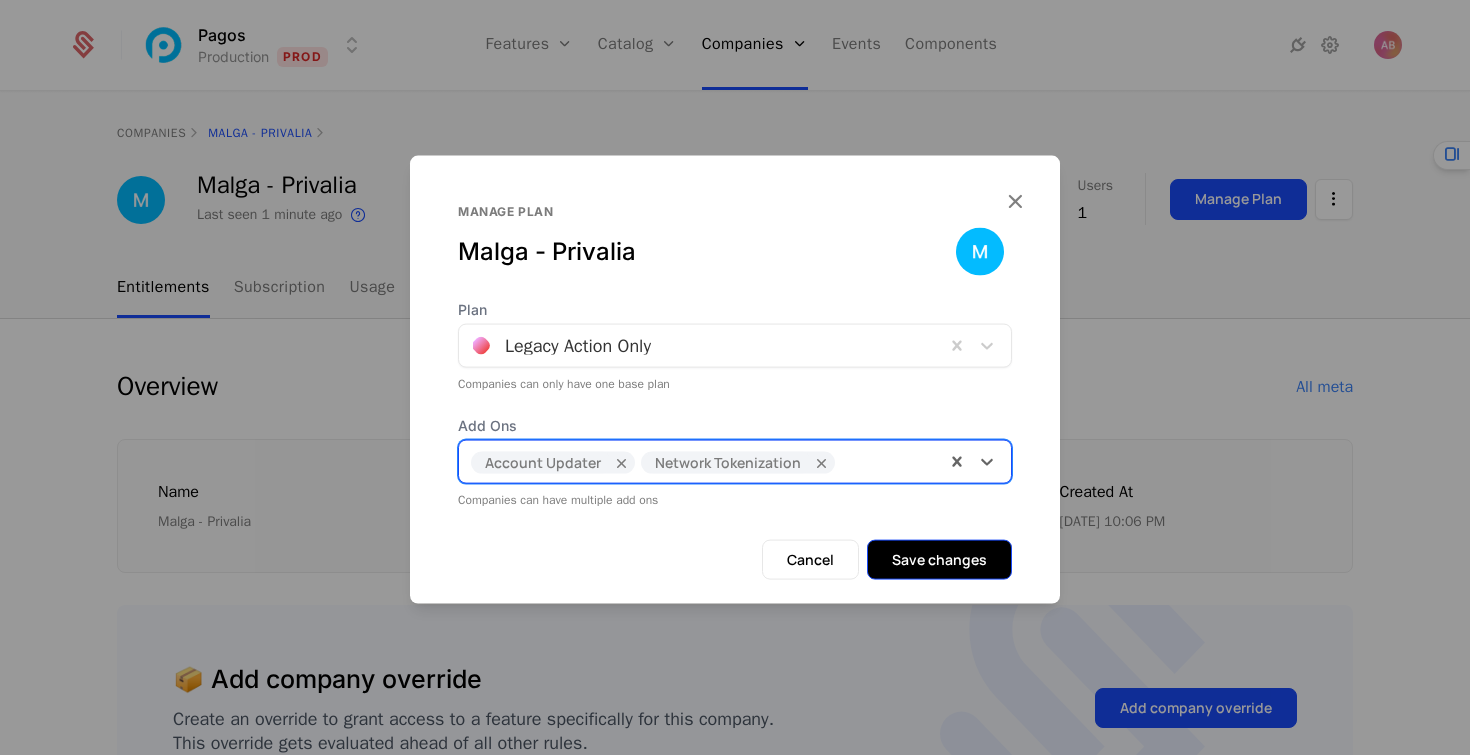 click on "Save changes" at bounding box center [939, 559] 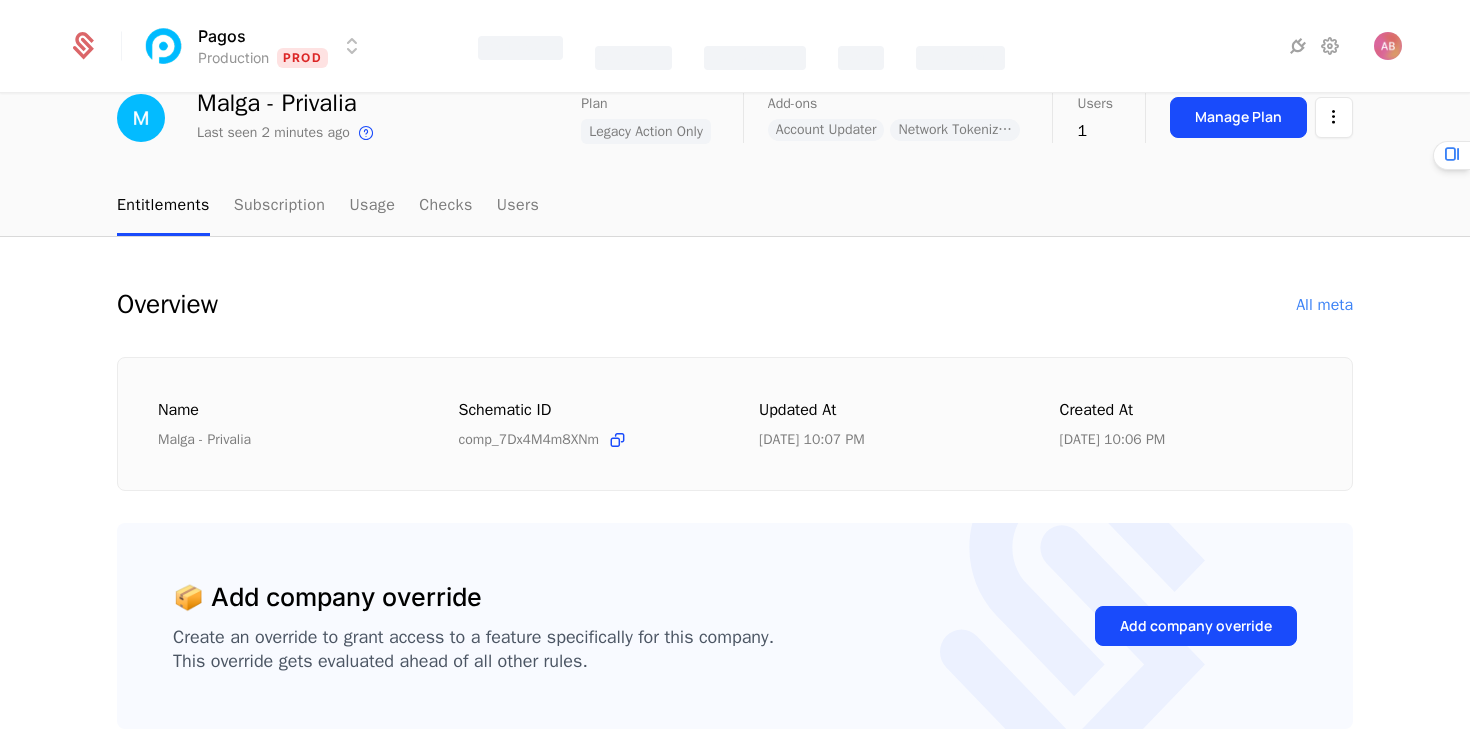 scroll, scrollTop: 60, scrollLeft: 0, axis: vertical 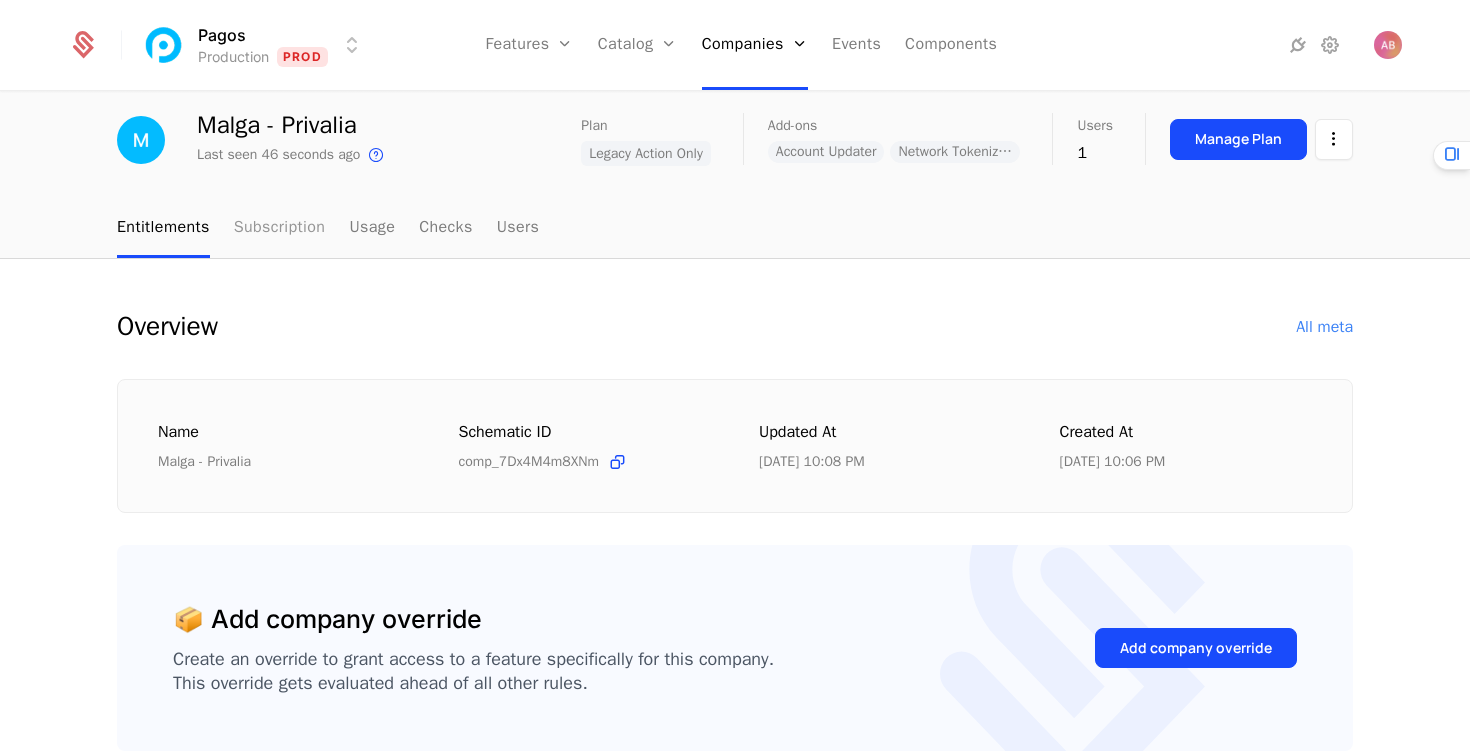 click on "Subscription" at bounding box center [280, 228] 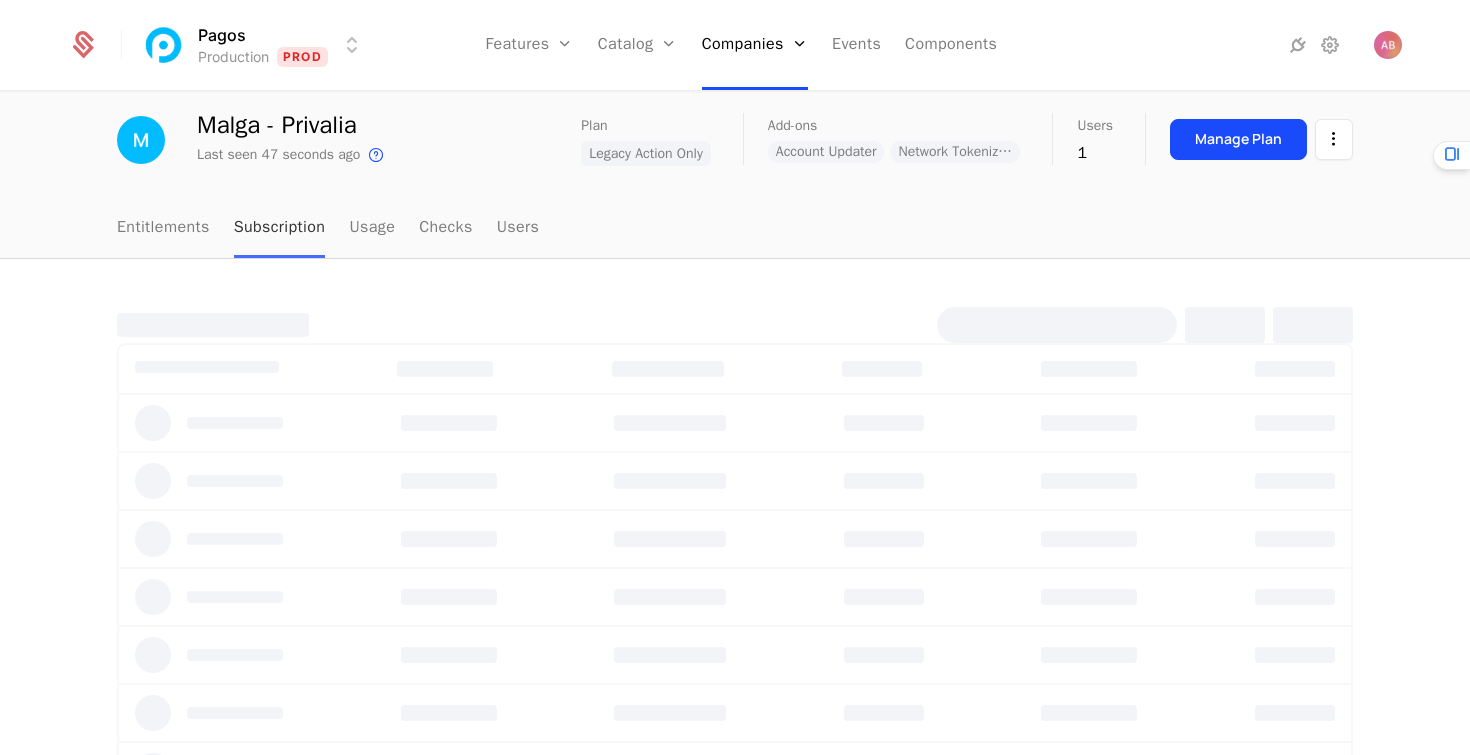 scroll, scrollTop: 0, scrollLeft: 0, axis: both 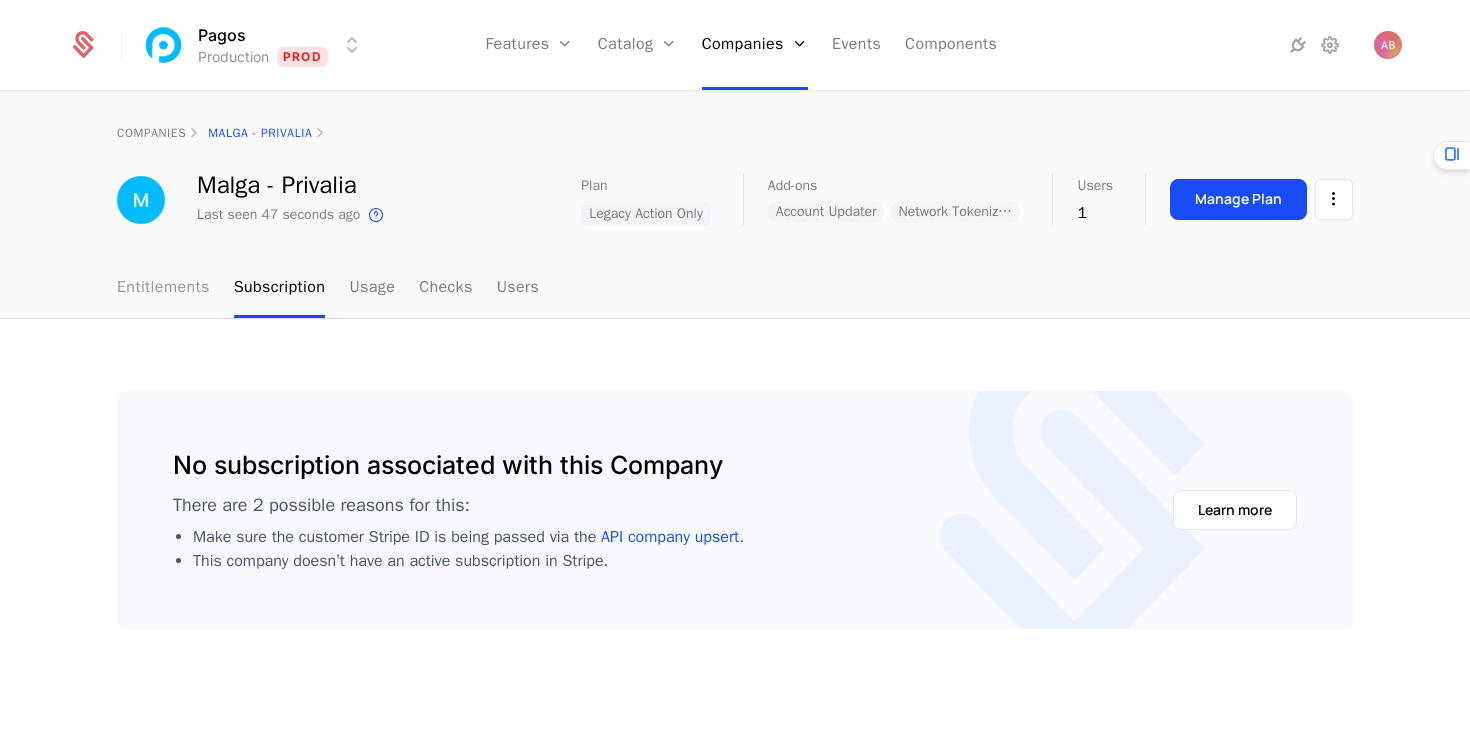 click on "Entitlements" at bounding box center (163, 288) 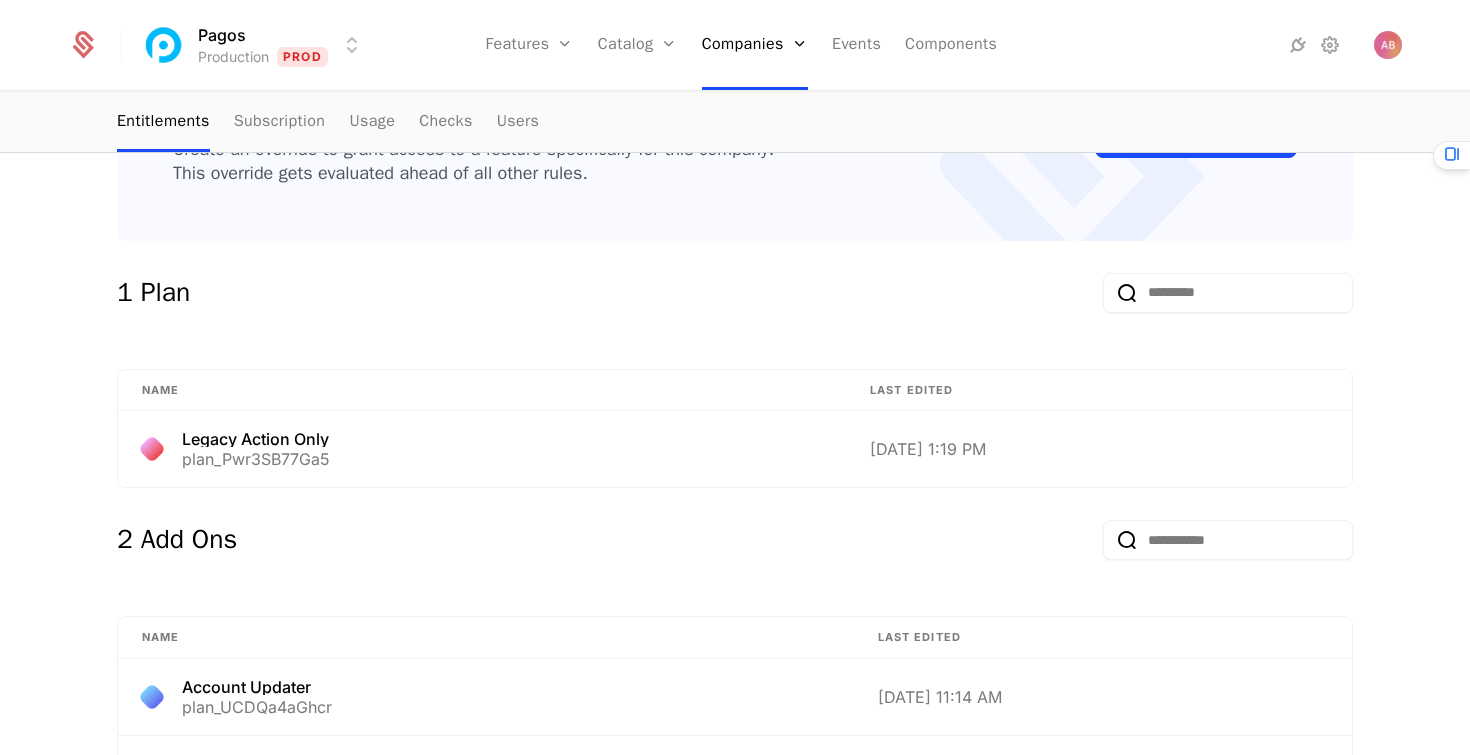 scroll, scrollTop: 0, scrollLeft: 0, axis: both 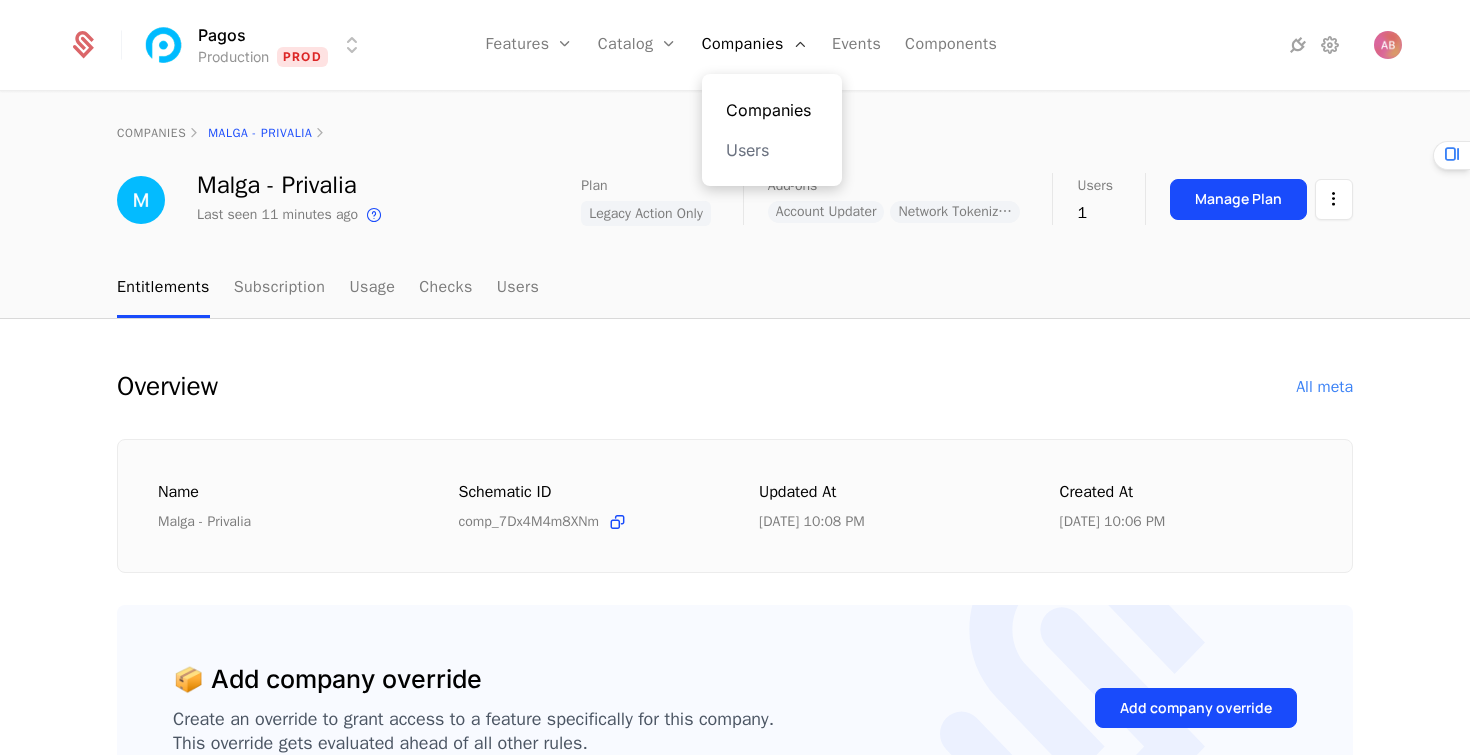 click on "Companies" at bounding box center [772, 110] 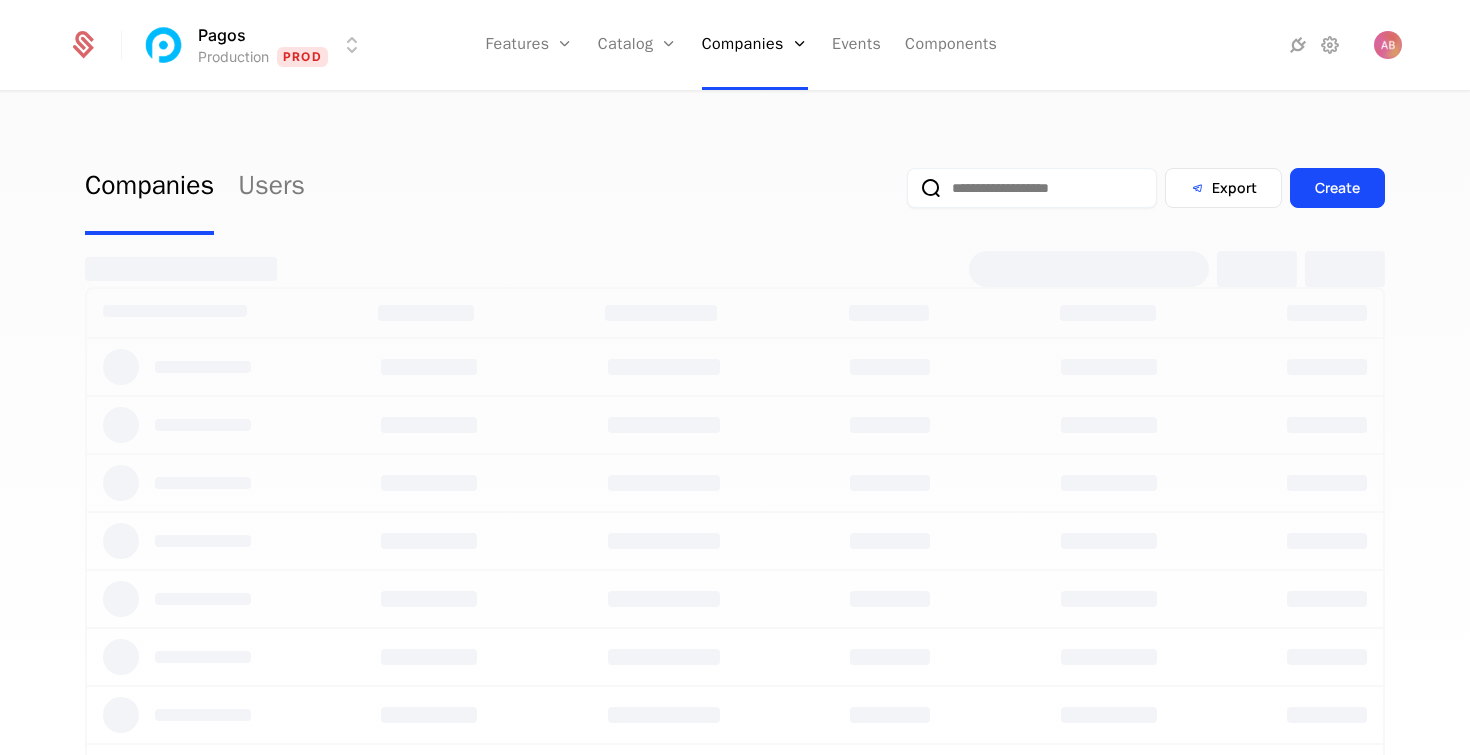 click at bounding box center [1032, 188] 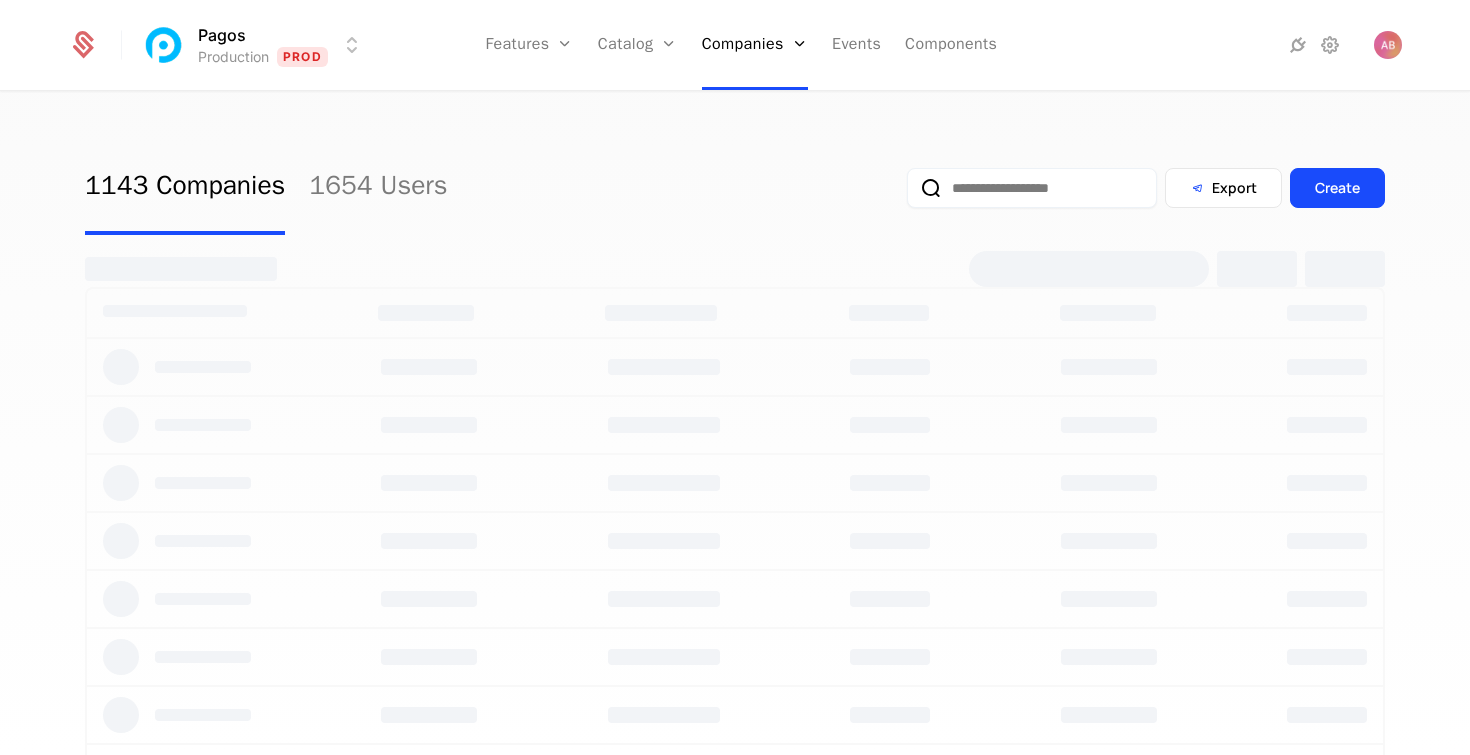 select on "***" 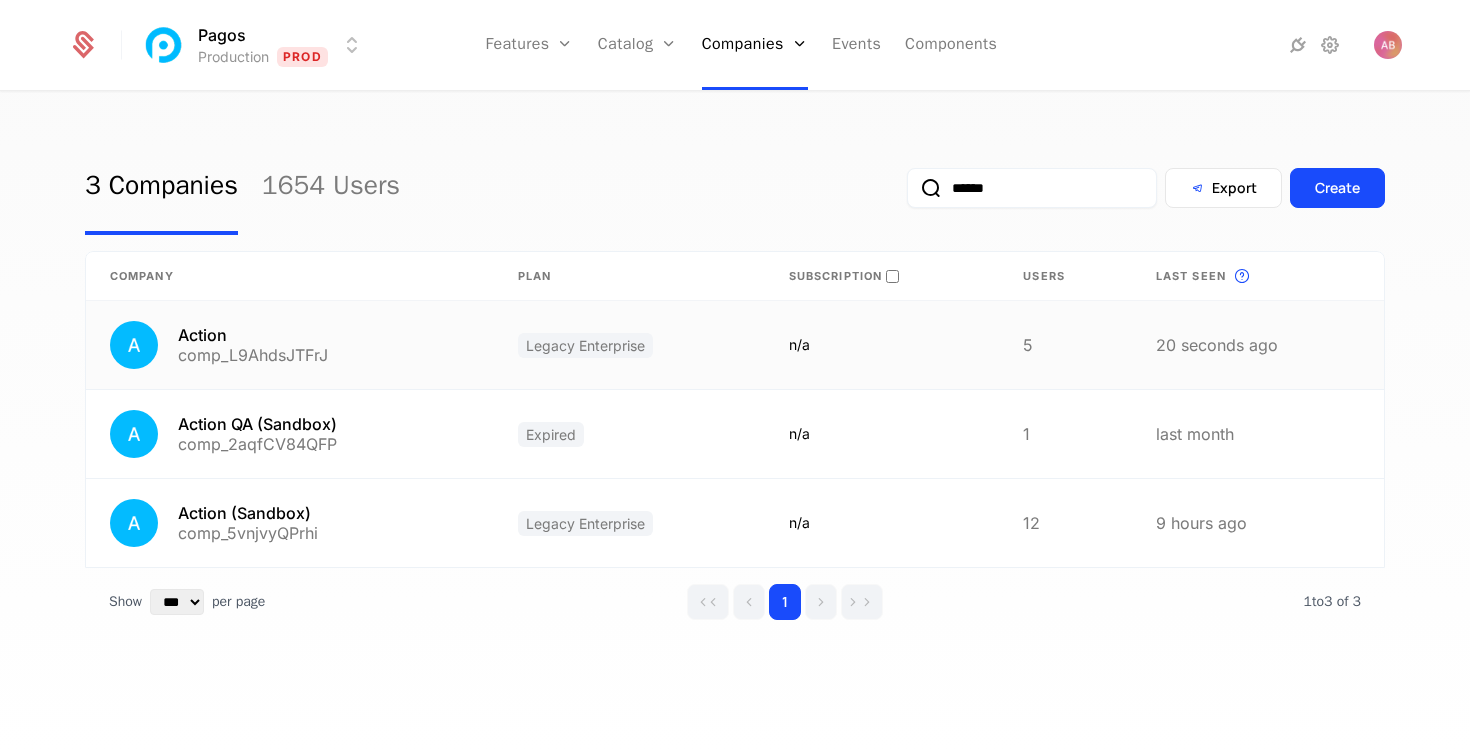 type on "******" 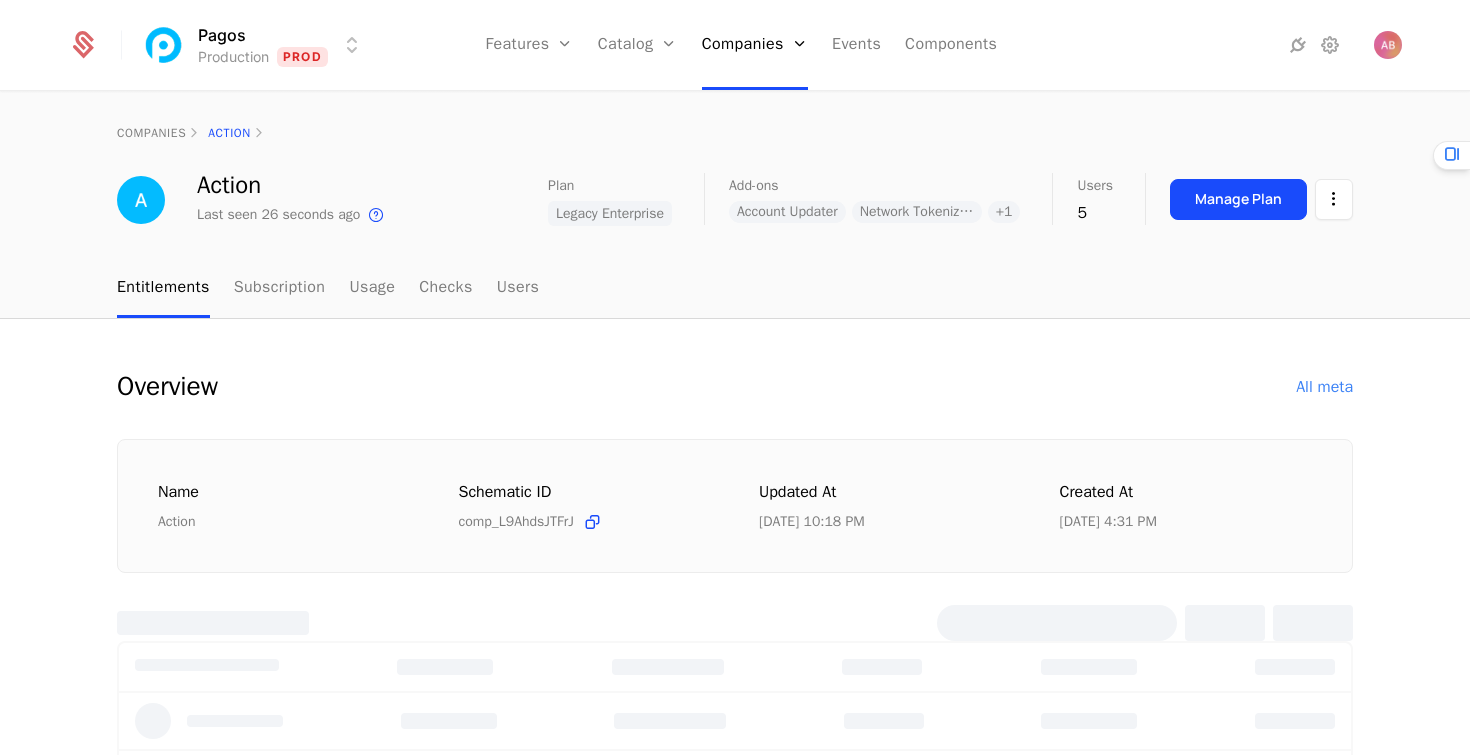 select on "***" 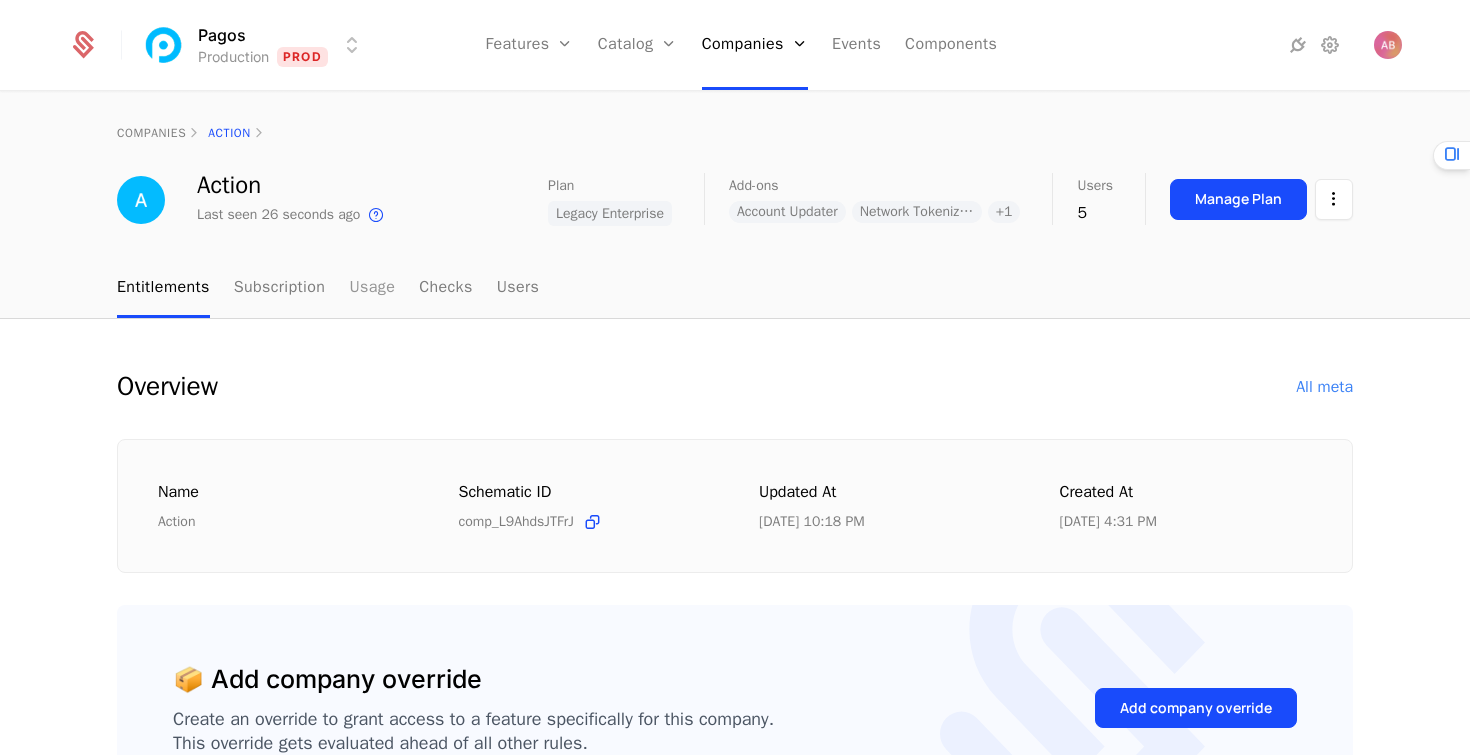 click on "Usage" at bounding box center (372, 288) 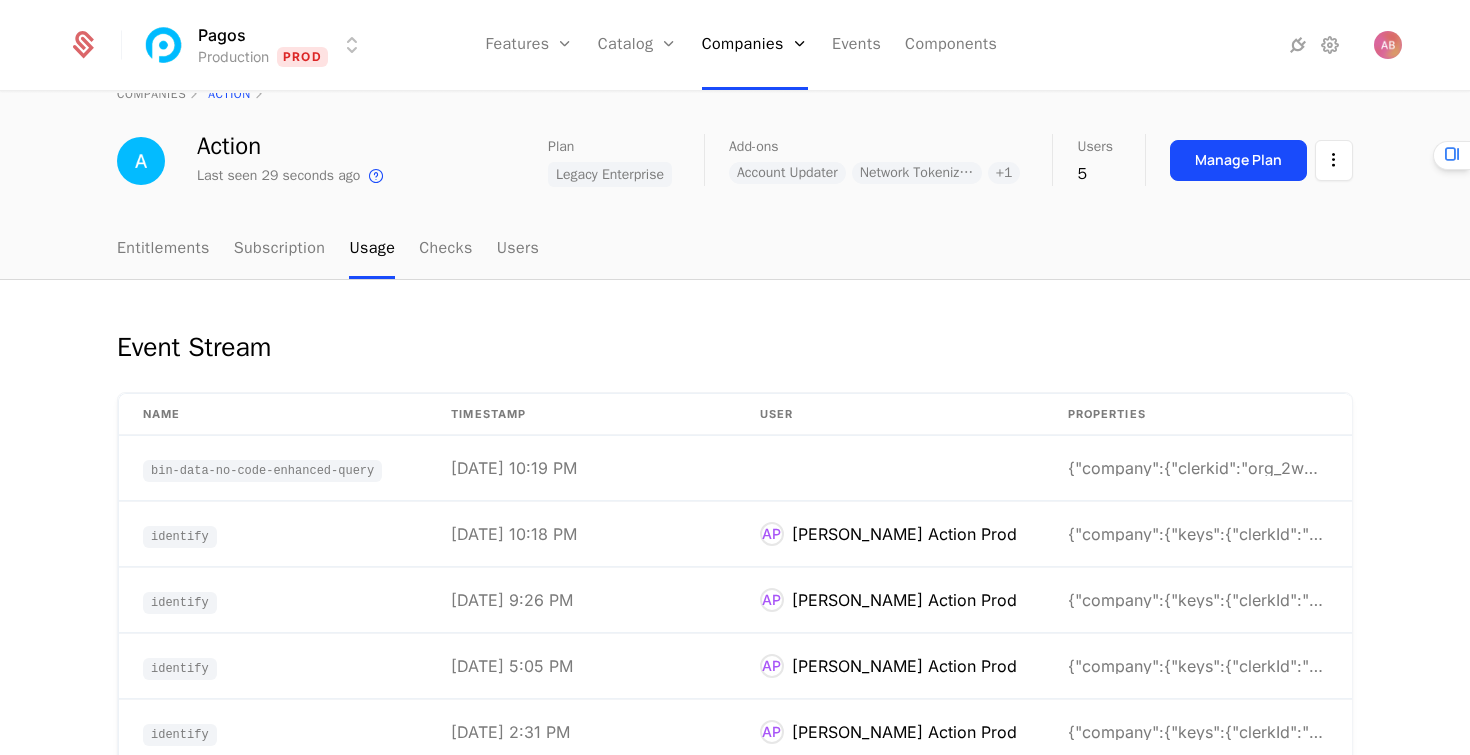 scroll, scrollTop: 45, scrollLeft: 0, axis: vertical 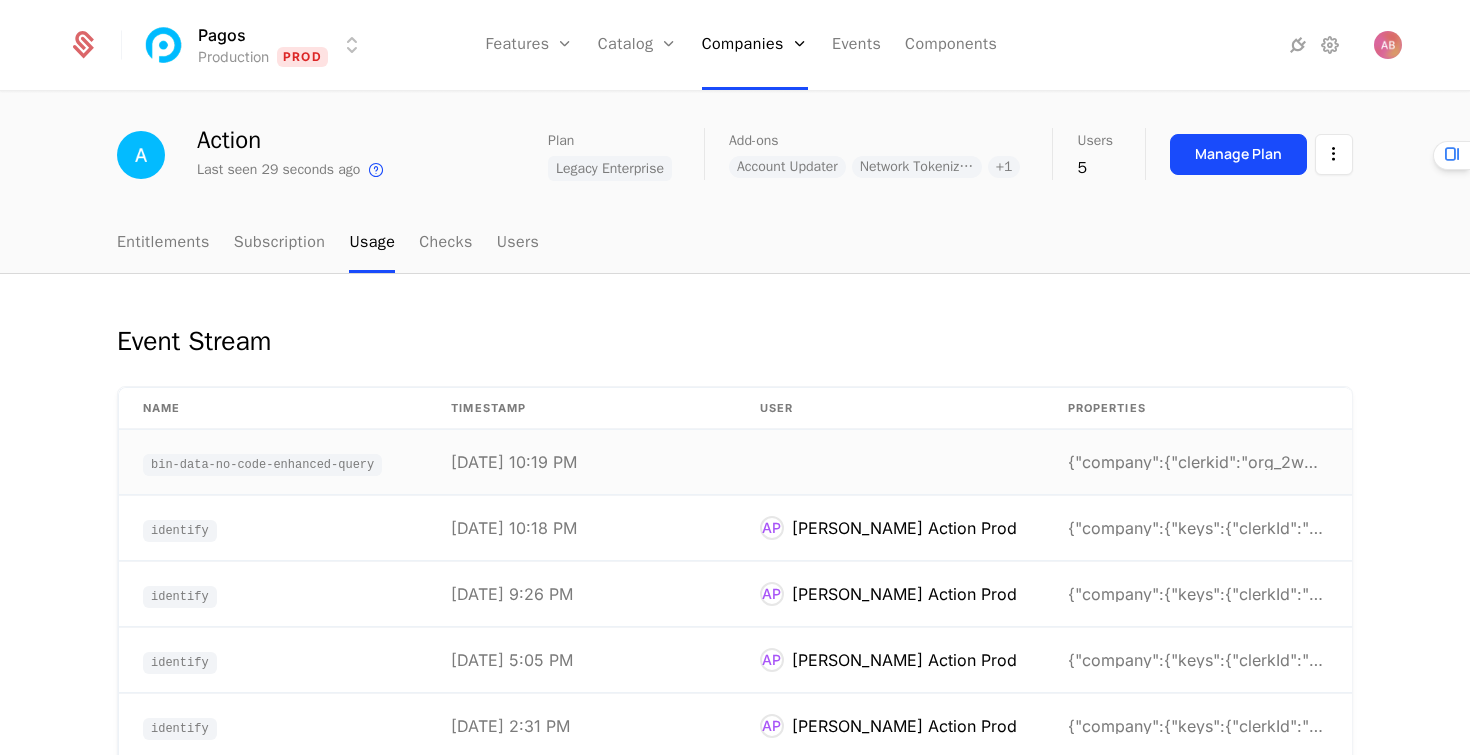 click on "[DATE] 10:19 PM" at bounding box center [581, 462] 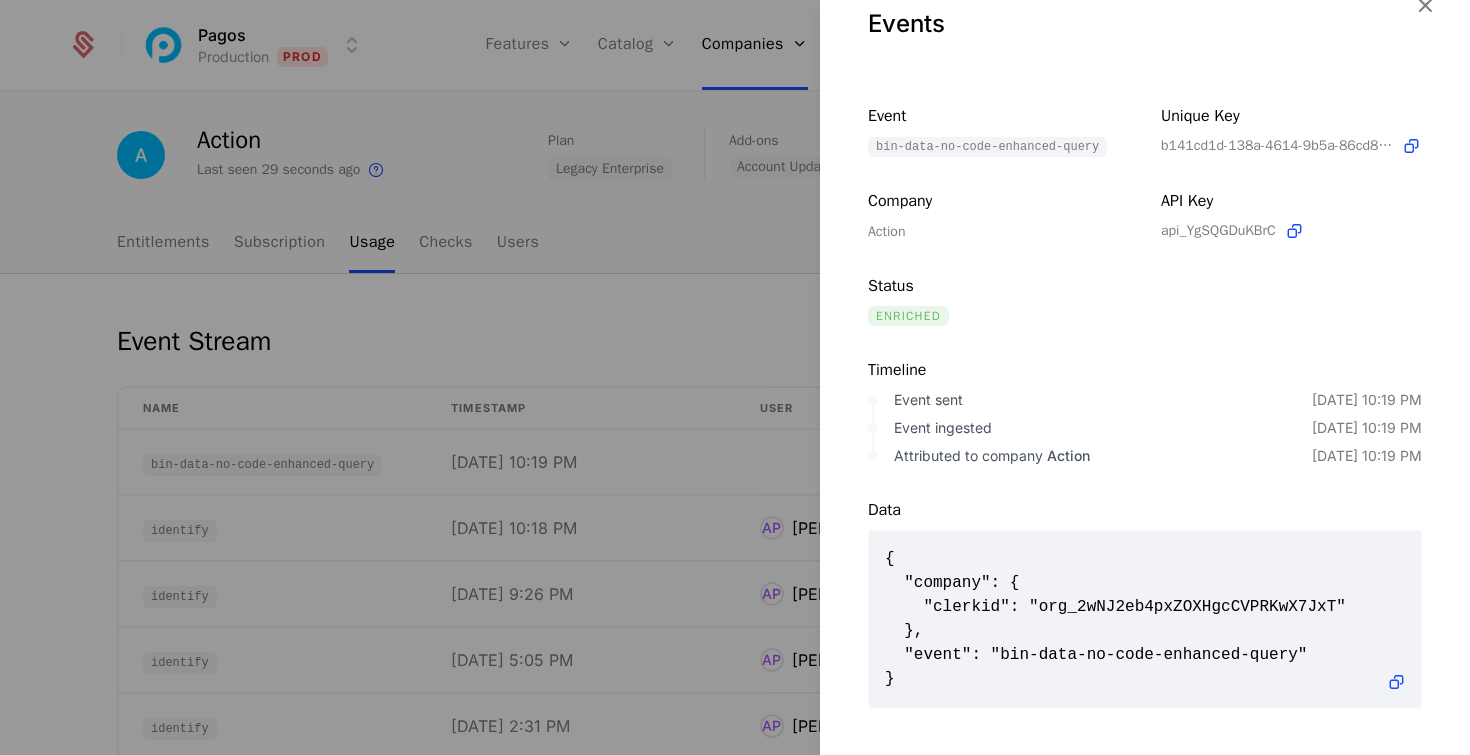 scroll, scrollTop: 0, scrollLeft: 0, axis: both 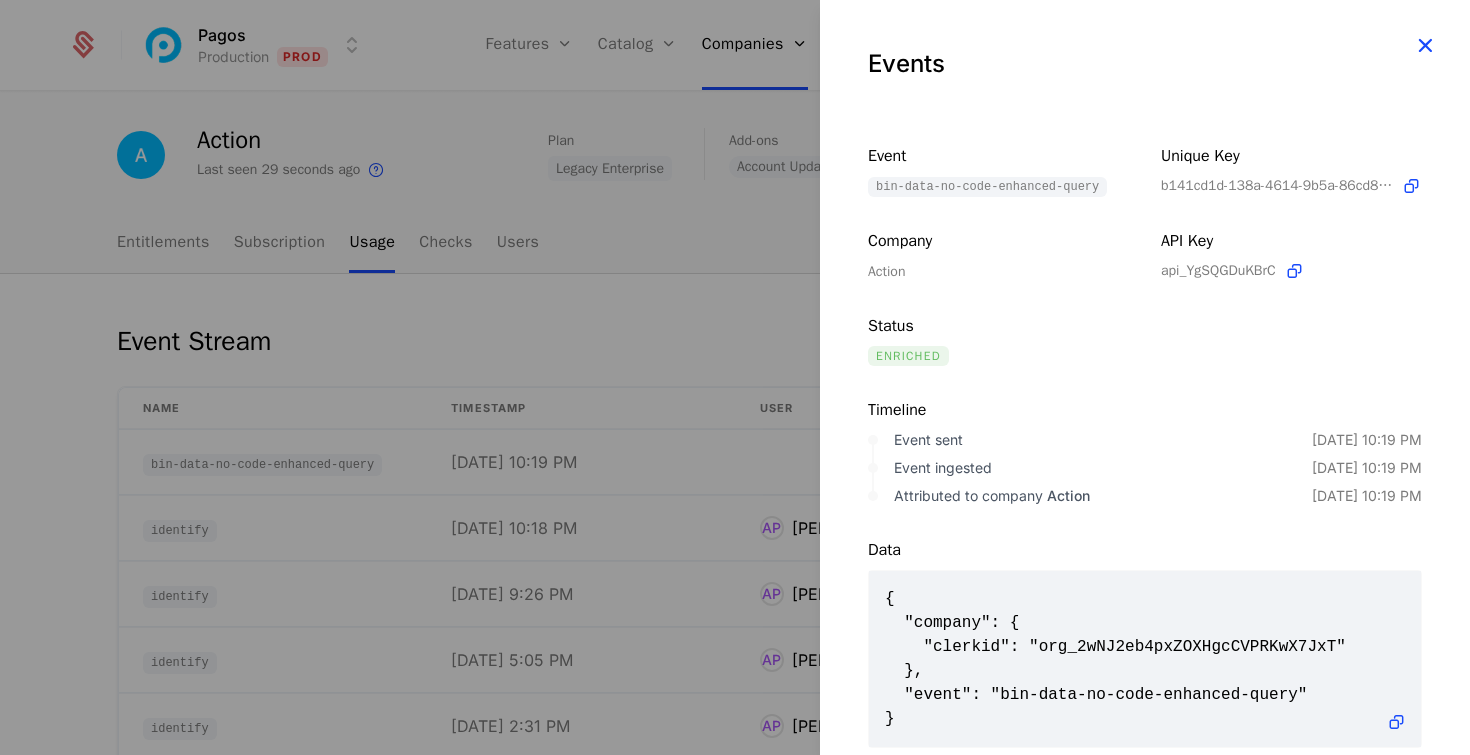 click at bounding box center (1425, 45) 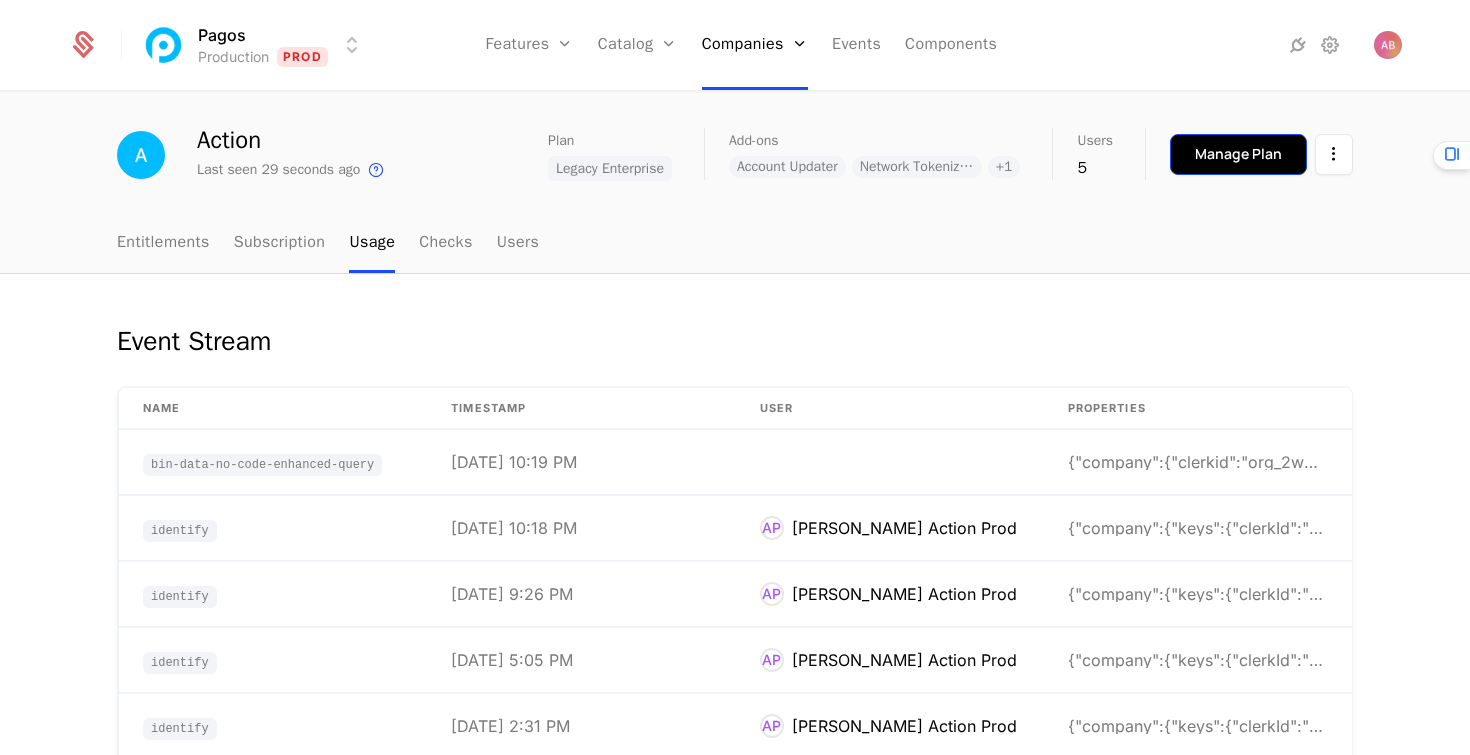 click on "Manage Plan" at bounding box center (1238, 154) 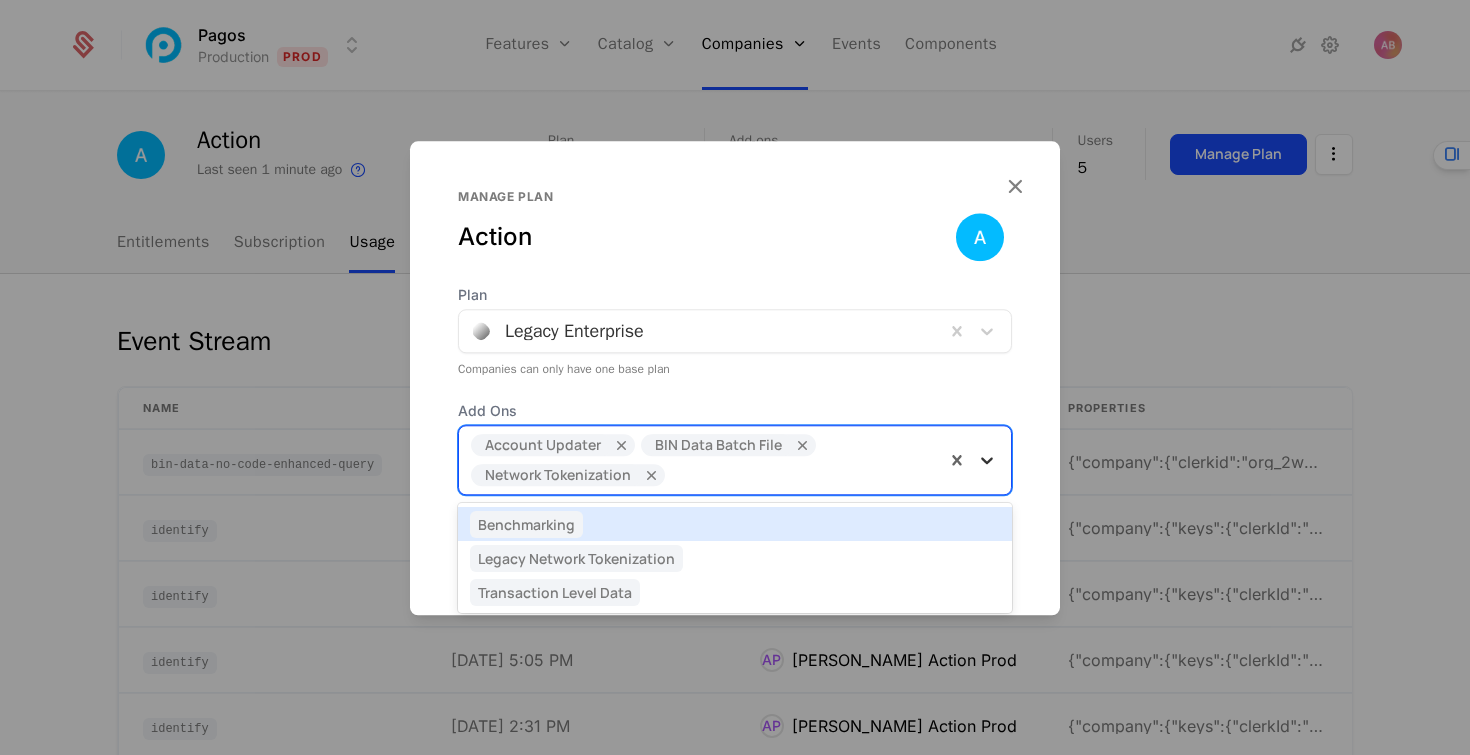 click 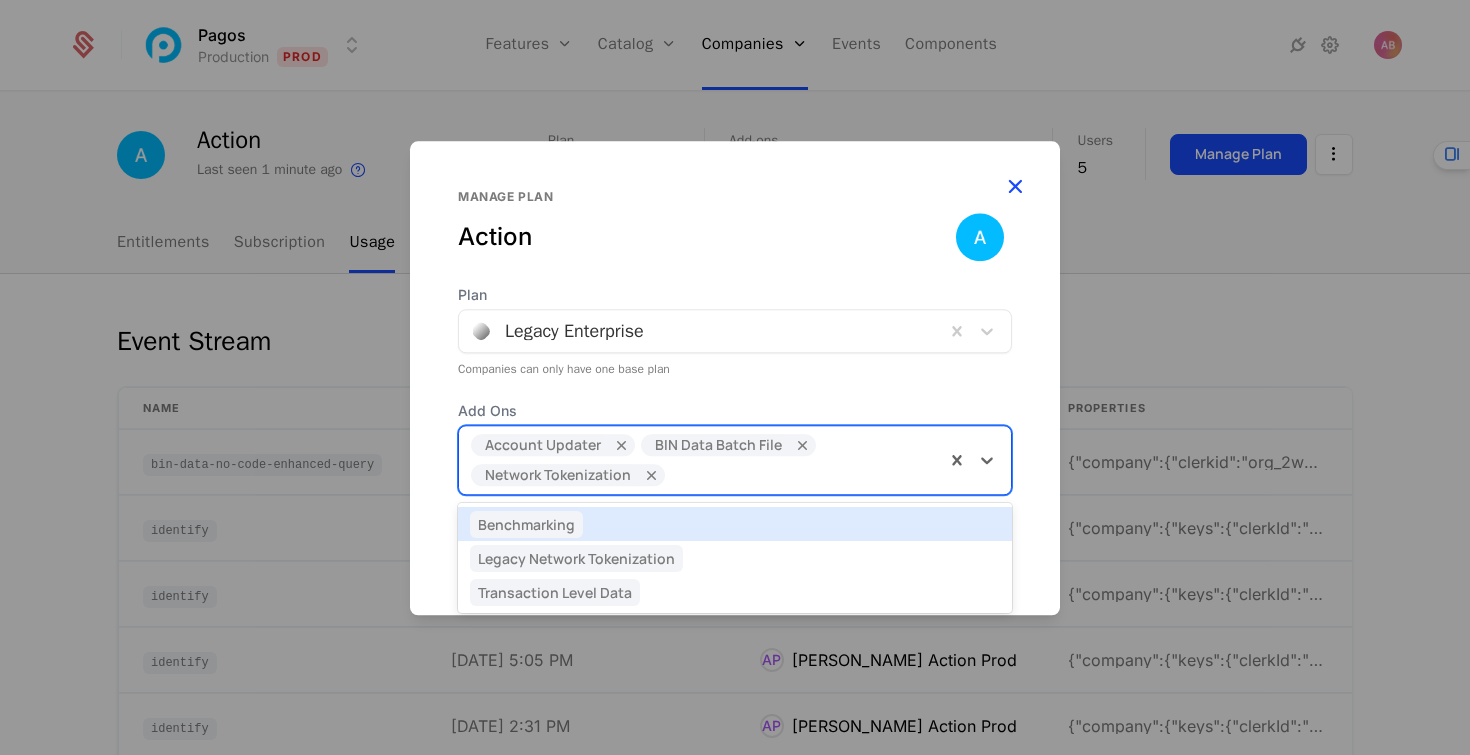 click at bounding box center [1015, 186] 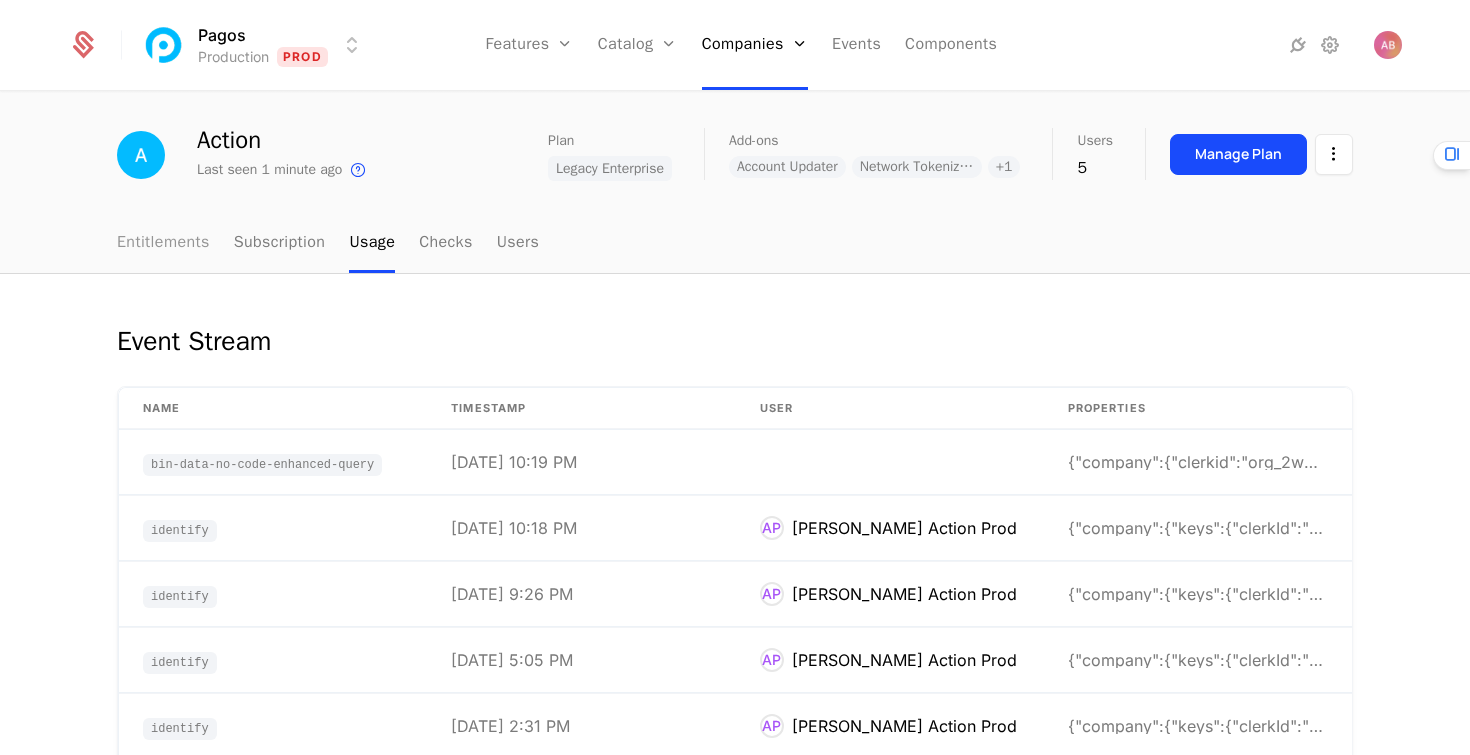click on "Entitlements" at bounding box center (163, 243) 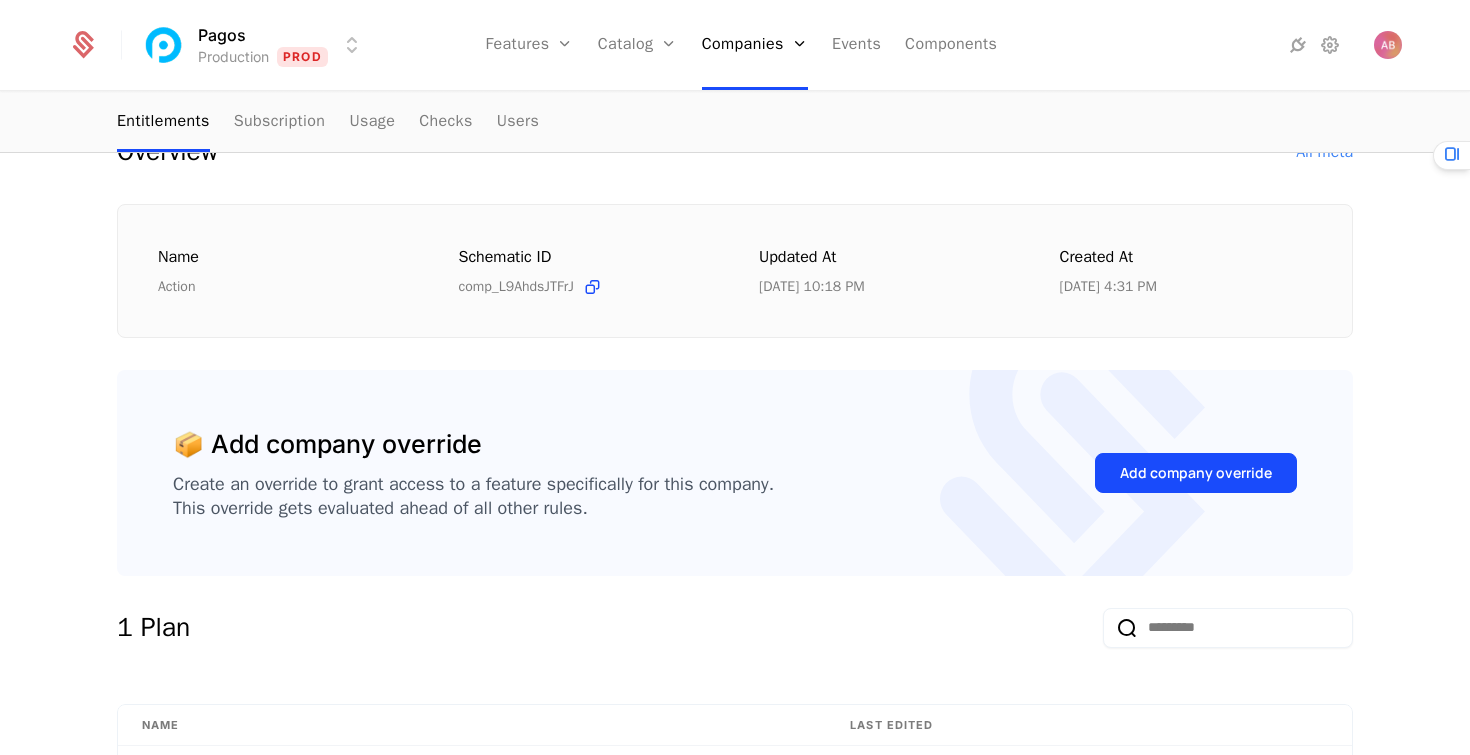 scroll, scrollTop: 249, scrollLeft: 0, axis: vertical 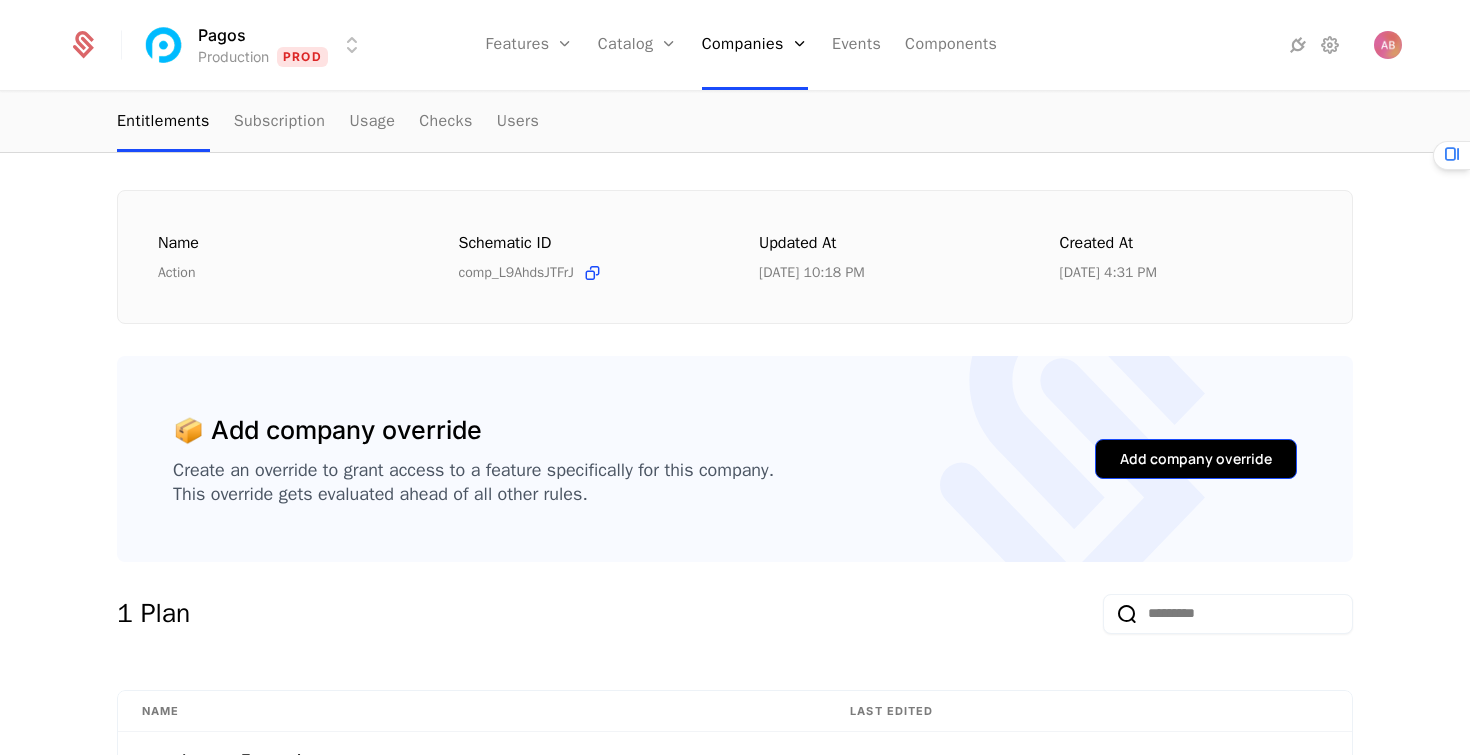 click on "Add company override" at bounding box center (1196, 459) 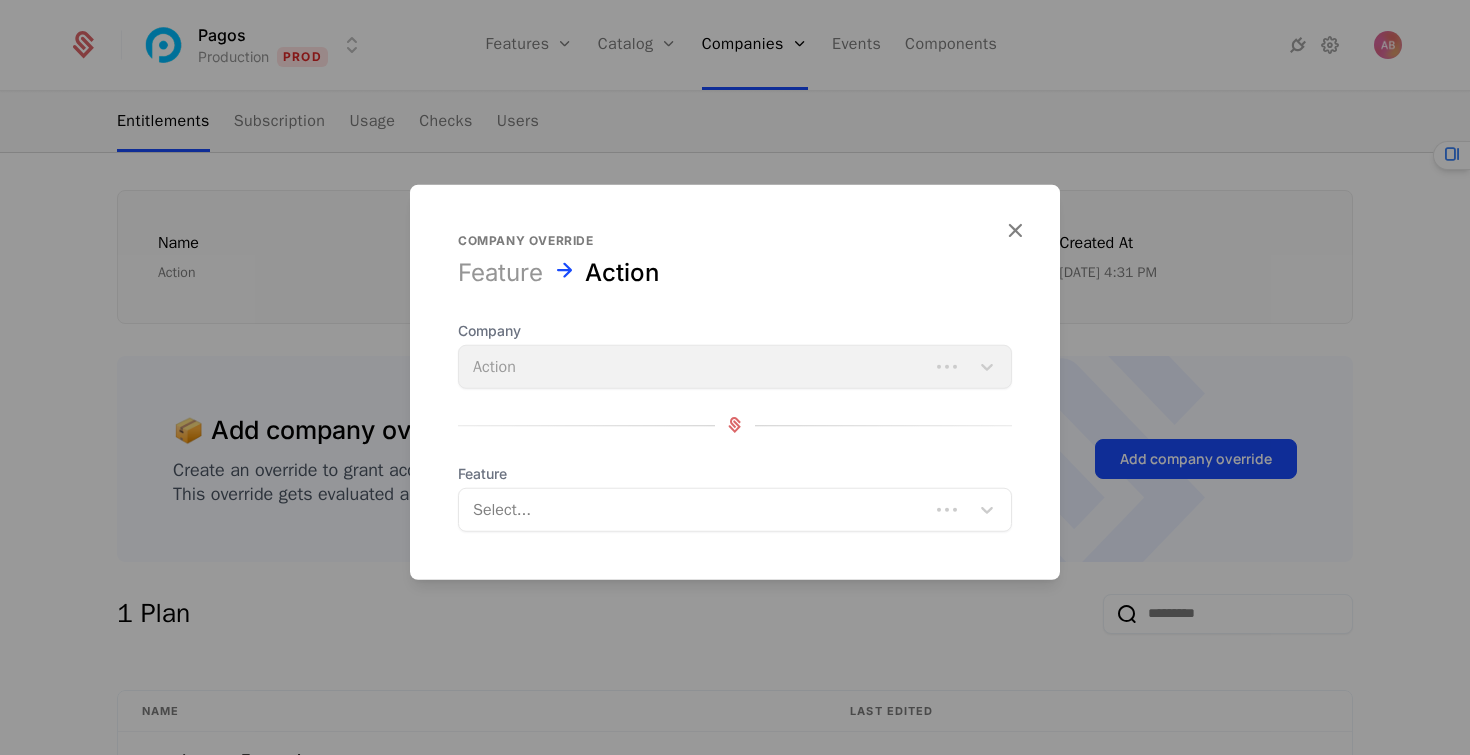 click at bounding box center [694, 509] 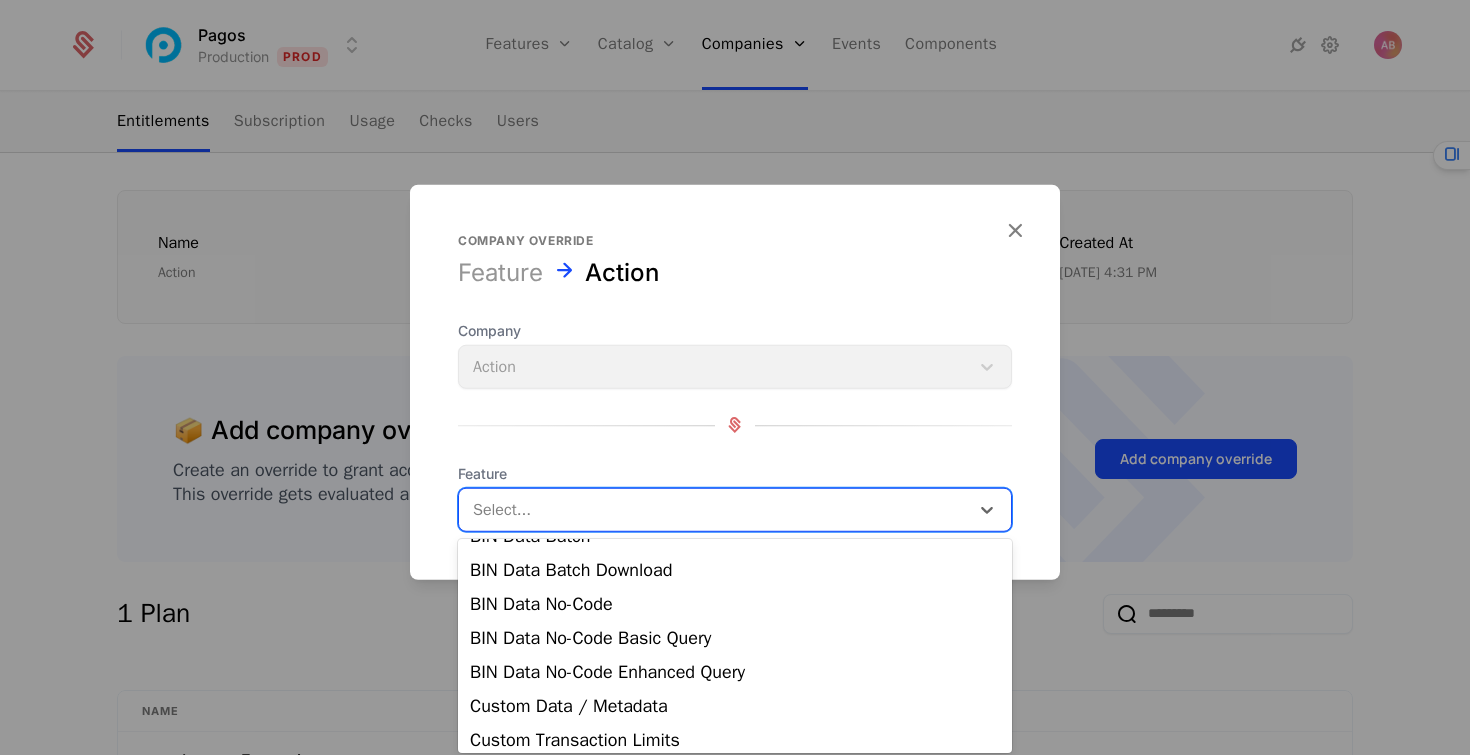 scroll, scrollTop: 441, scrollLeft: 0, axis: vertical 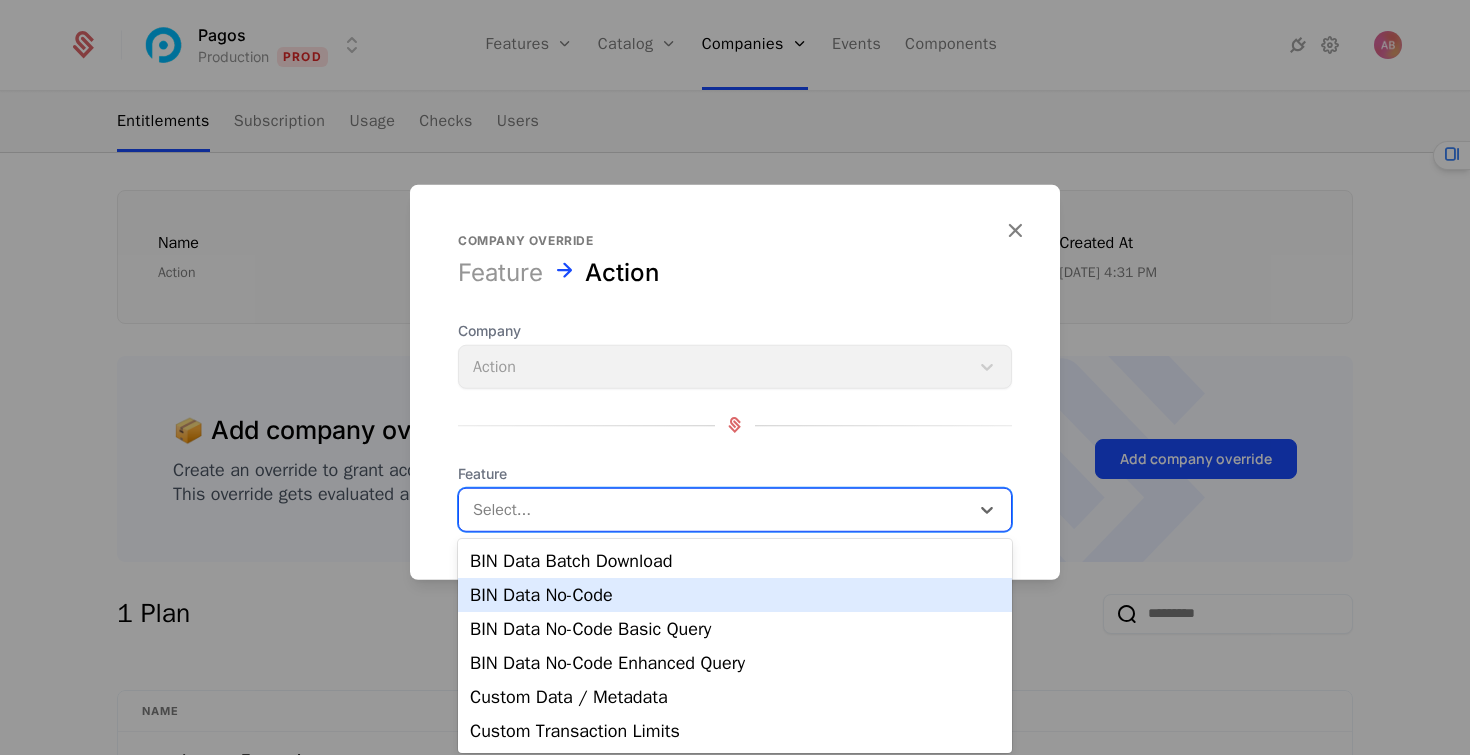 click on "BIN Data No-Code" at bounding box center (735, 595) 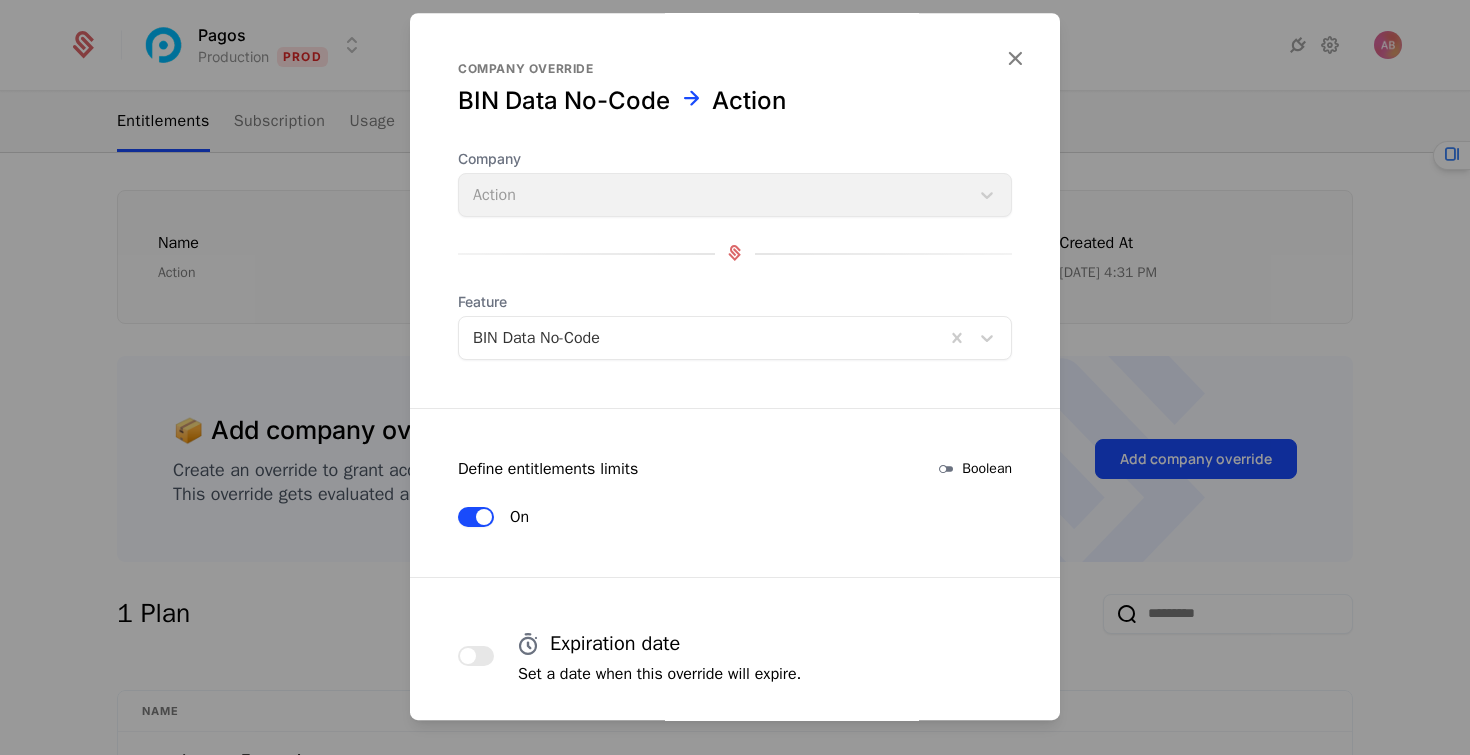 click on "On" at bounding box center [476, 517] 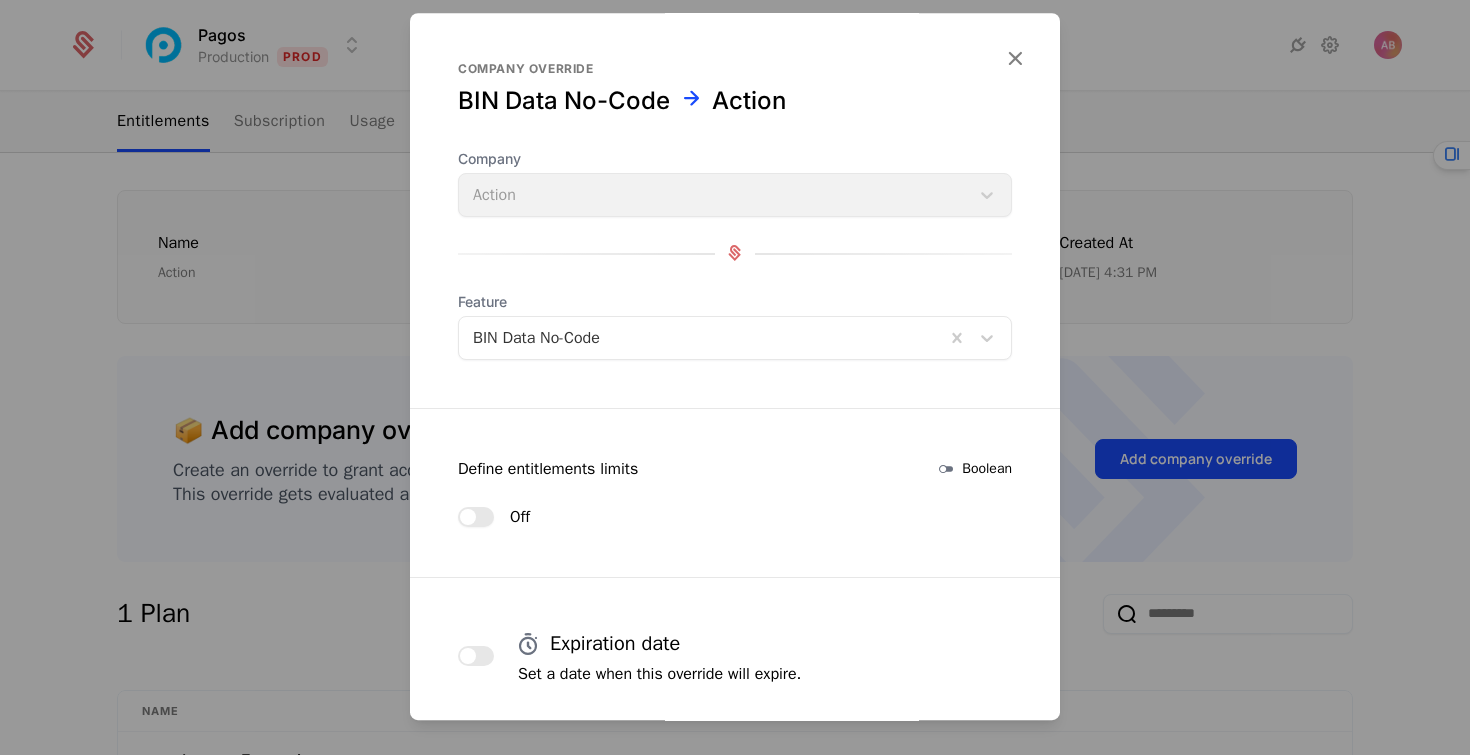 scroll, scrollTop: 105, scrollLeft: 0, axis: vertical 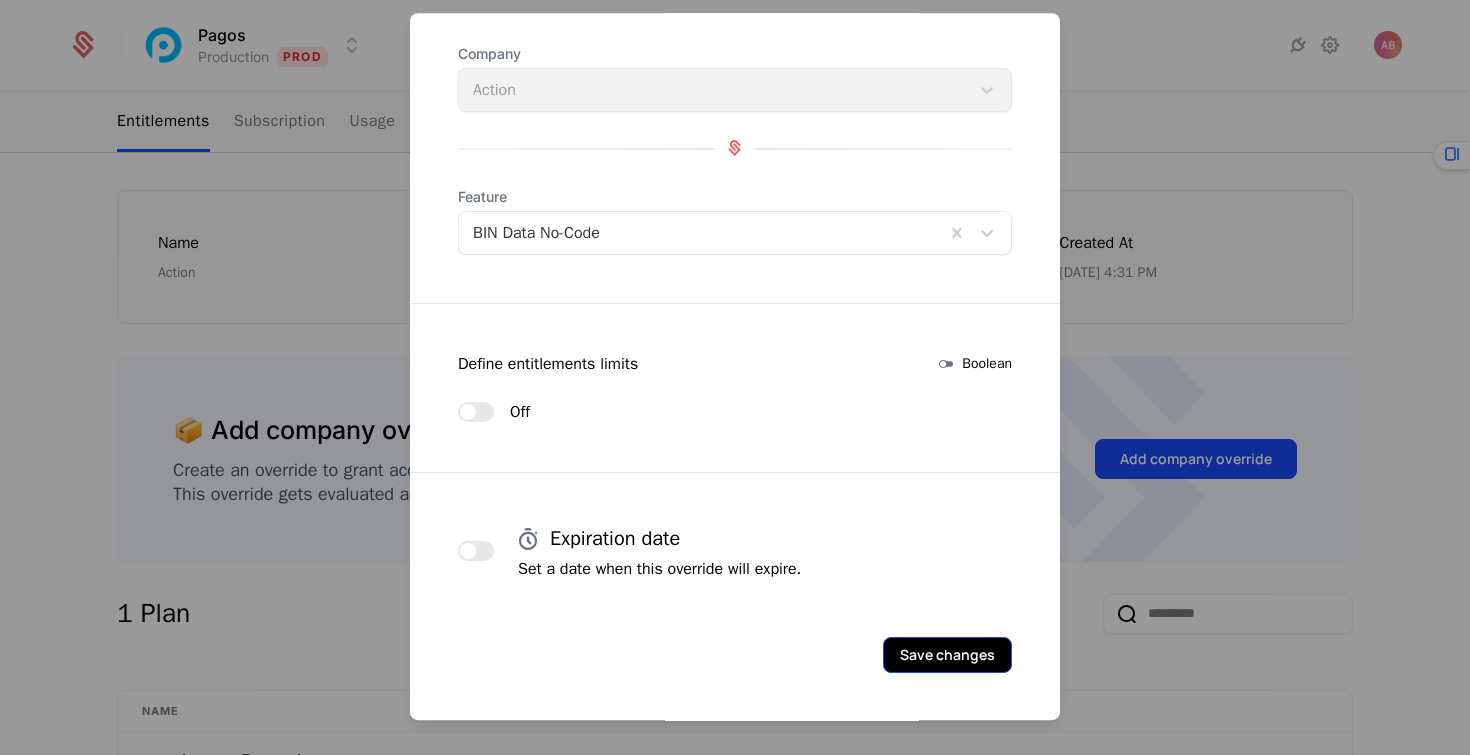 click on "Save changes" at bounding box center [947, 655] 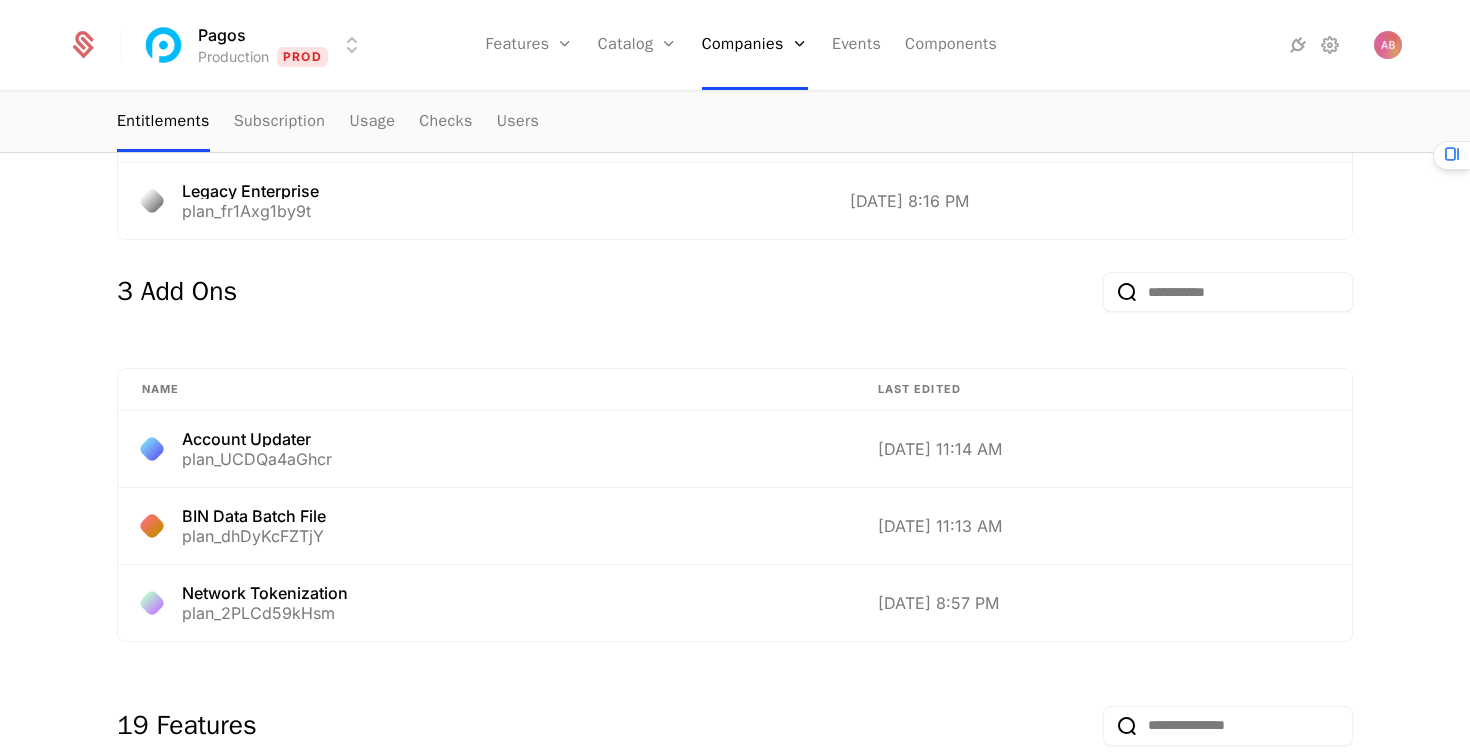 scroll, scrollTop: 0, scrollLeft: 0, axis: both 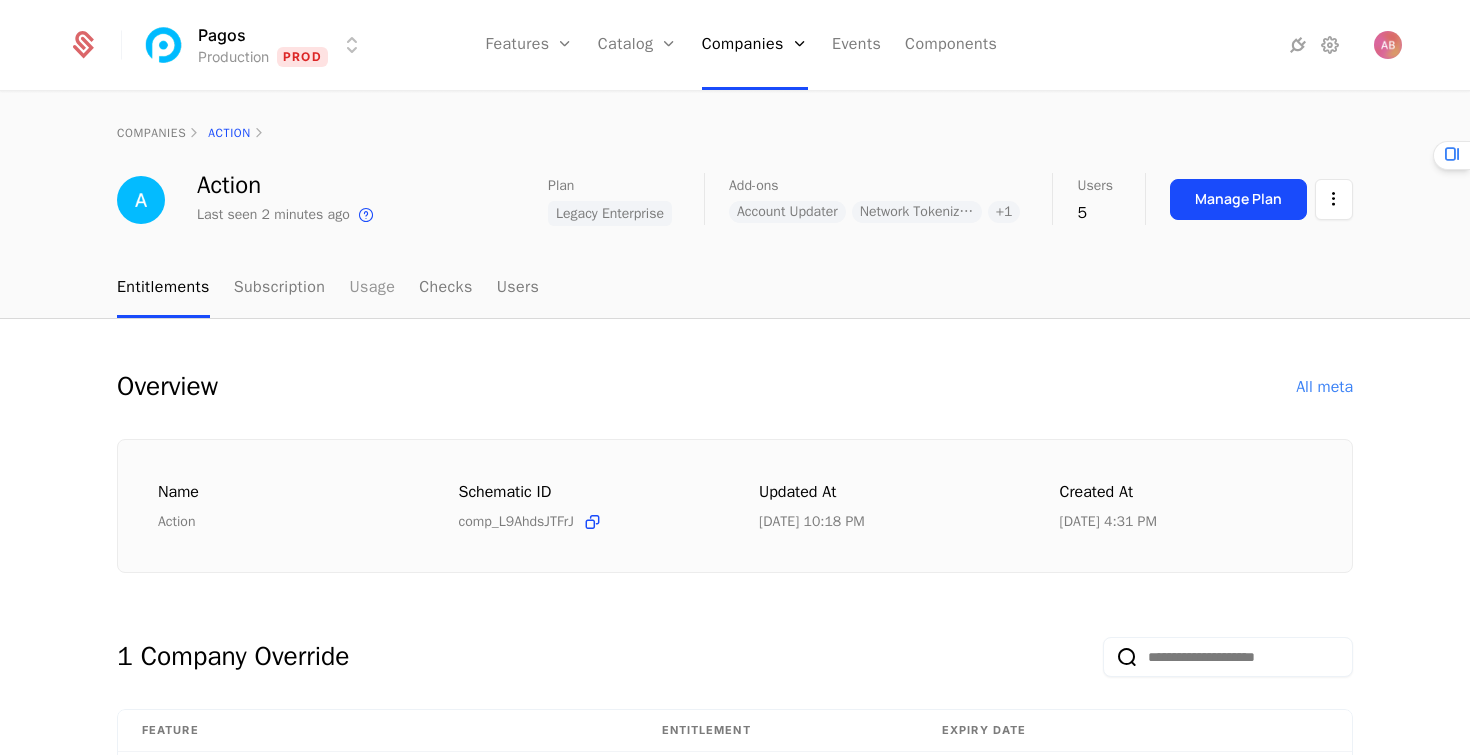 click on "Usage" at bounding box center (372, 288) 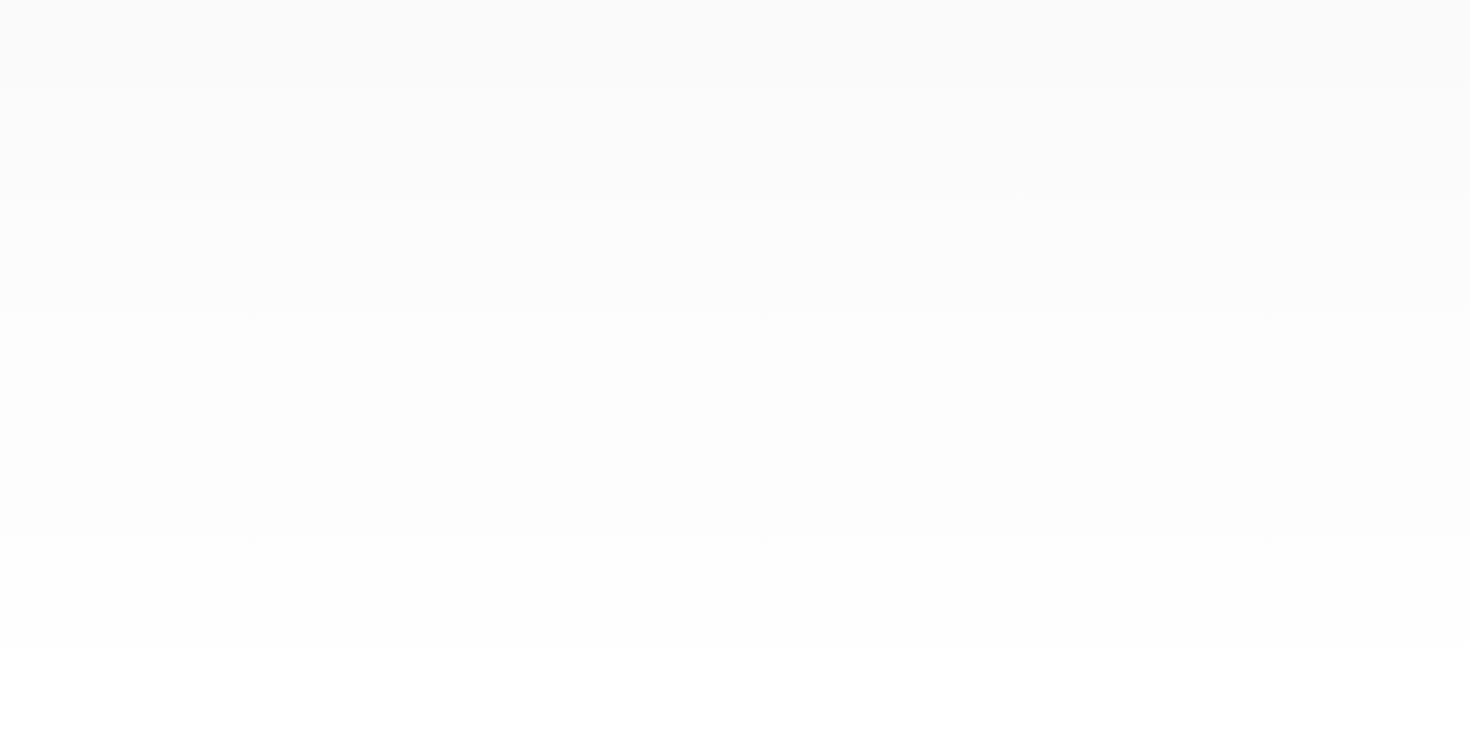 scroll, scrollTop: 0, scrollLeft: 0, axis: both 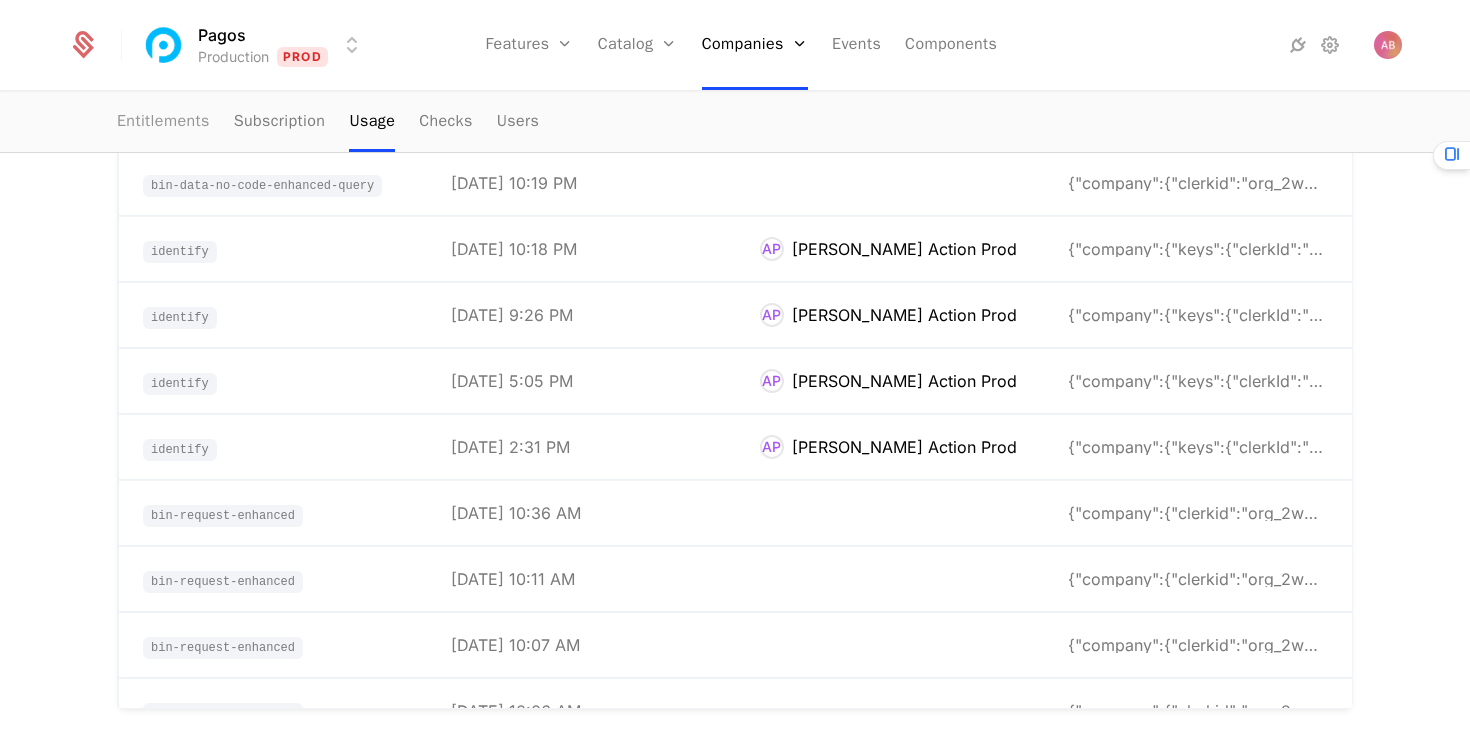 click on "Entitlements" at bounding box center [163, 122] 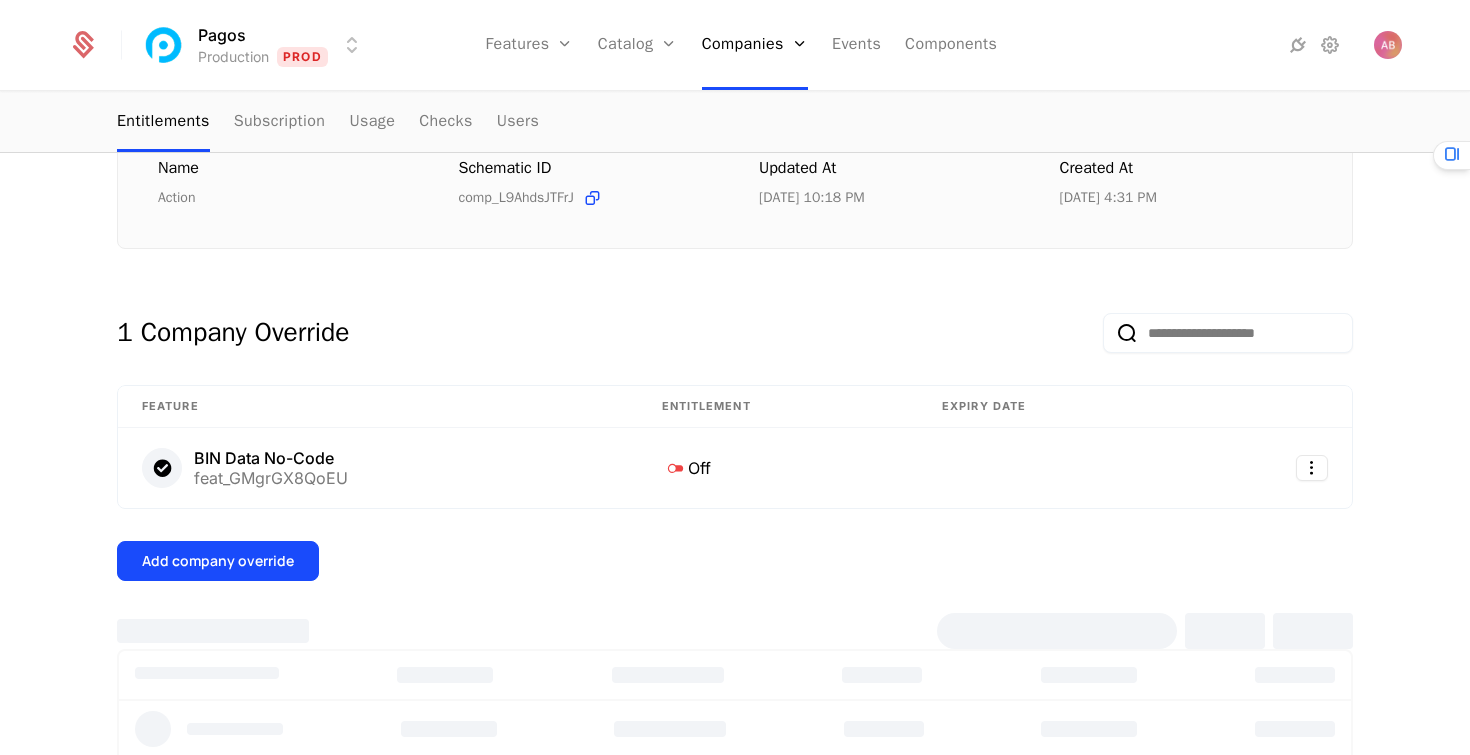 select on "***" 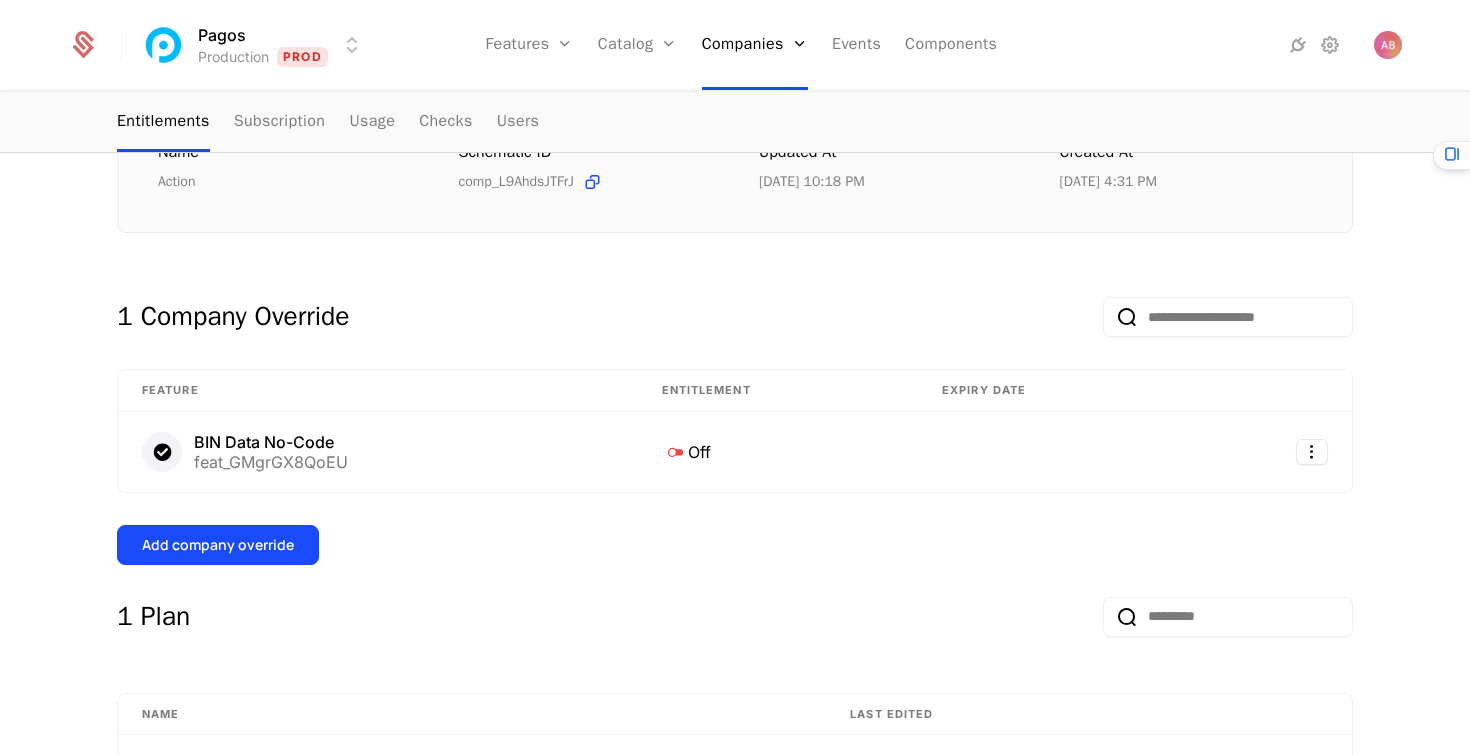 scroll, scrollTop: 357, scrollLeft: 0, axis: vertical 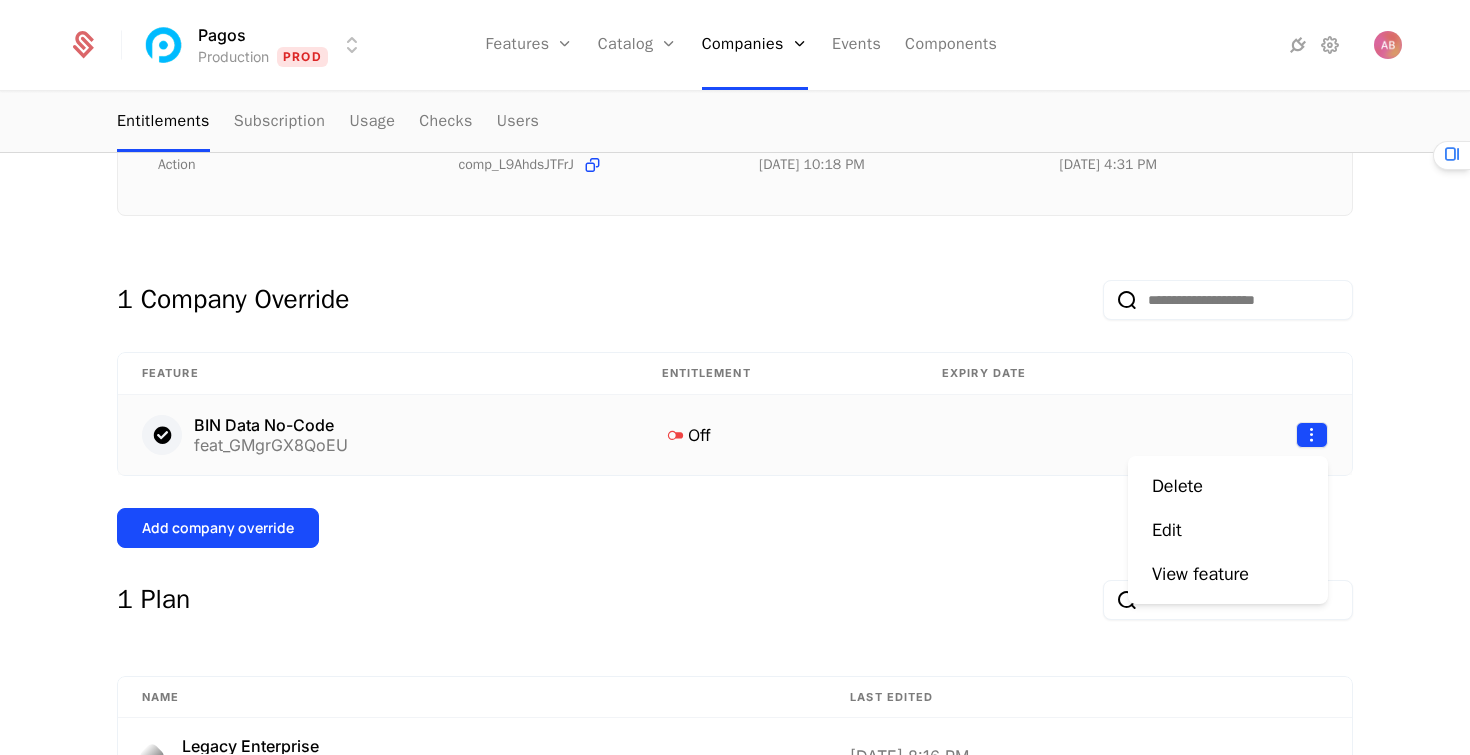 click on "Pagos Production Prod Features Features Flags Catalog Plans Add Ons Configuration Companies Companies Users Events Components companies Action Action Last seen 8 minutes ago This is the date a track or identify event associated with this company was last received by Schematic. Plan Legacy Enterprise Add-ons Account Updater Network Tokenization + 1 Users 5 Manage Plan Entitlements Subscription Usage Checks Users Overview All meta Name Action Schematic ID comp_L9AhdsJTFrJ Updated at 7/22/25, 10:18 PM Created at 4/28/25, 4:31 PM 1 Company Override Feature Entitlement Expiry date BIN Data No-Code feat_GMgrGX8QoEU Off Add company override 1 Plan Name Last edited Legacy Enterprise plan_fr1Axg1by9t 3/27/25, 8:16 PM 3 Add Ons Name Last edited Account Updater plan_UCDQa4aGhcr 4/23/25, 11:14 AM BIN Data Batch File plan_dhDyKcFZTjY 4/23/25, 11:13 AM Network Tokenization plan_2PLCd59kHsm 5/16/25, 8:57 PM 19 Features Feature Entitlement plan Usage Account Updater feat_RNJvVNQzWSm On Account Updater On On 19 / 61" at bounding box center [735, 377] 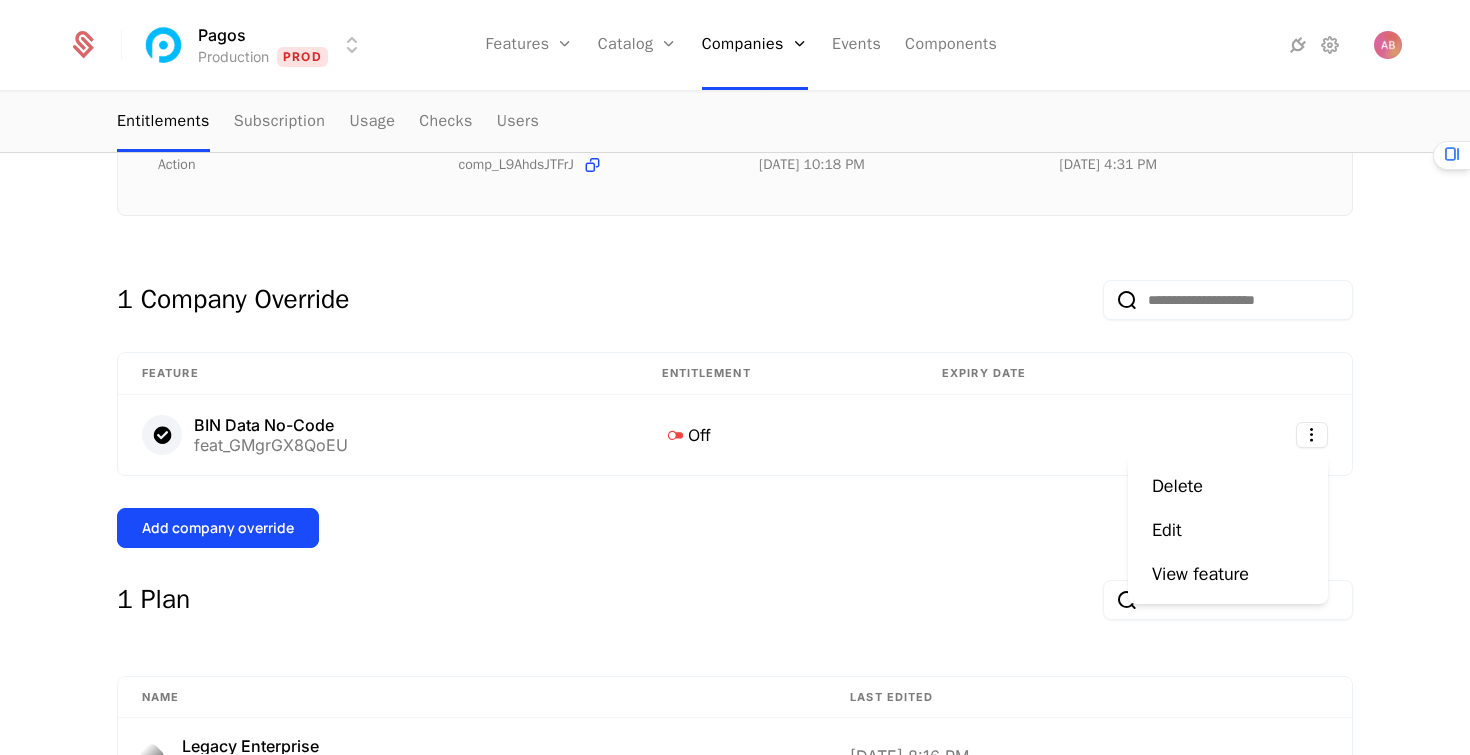 click on "Pagos Production Prod Features Features Flags Catalog Plans Add Ons Configuration Companies Companies Users Events Components companies Action Action Last seen 8 minutes ago This is the date a track or identify event associated with this company was last received by Schematic. Plan Legacy Enterprise Add-ons Account Updater Network Tokenization + 1 Users 5 Manage Plan Entitlements Subscription Usage Checks Users Overview All meta Name Action Schematic ID comp_L9AhdsJTFrJ Updated at 7/22/25, 10:18 PM Created at 4/28/25, 4:31 PM 1 Company Override Feature Entitlement Expiry date BIN Data No-Code feat_GMgrGX8QoEU Off Add company override 1 Plan Name Last edited Legacy Enterprise plan_fr1Axg1by9t 3/27/25, 8:16 PM 3 Add Ons Name Last edited Account Updater plan_UCDQa4aGhcr 4/23/25, 11:14 AM BIN Data Batch File plan_dhDyKcFZTjY 4/23/25, 11:13 AM Network Tokenization plan_2PLCd59kHsm 5/16/25, 8:57 PM 19 Features Feature Entitlement plan Usage Account Updater feat_RNJvVNQzWSm On Account Updater On On 19 / 61" at bounding box center [735, 377] 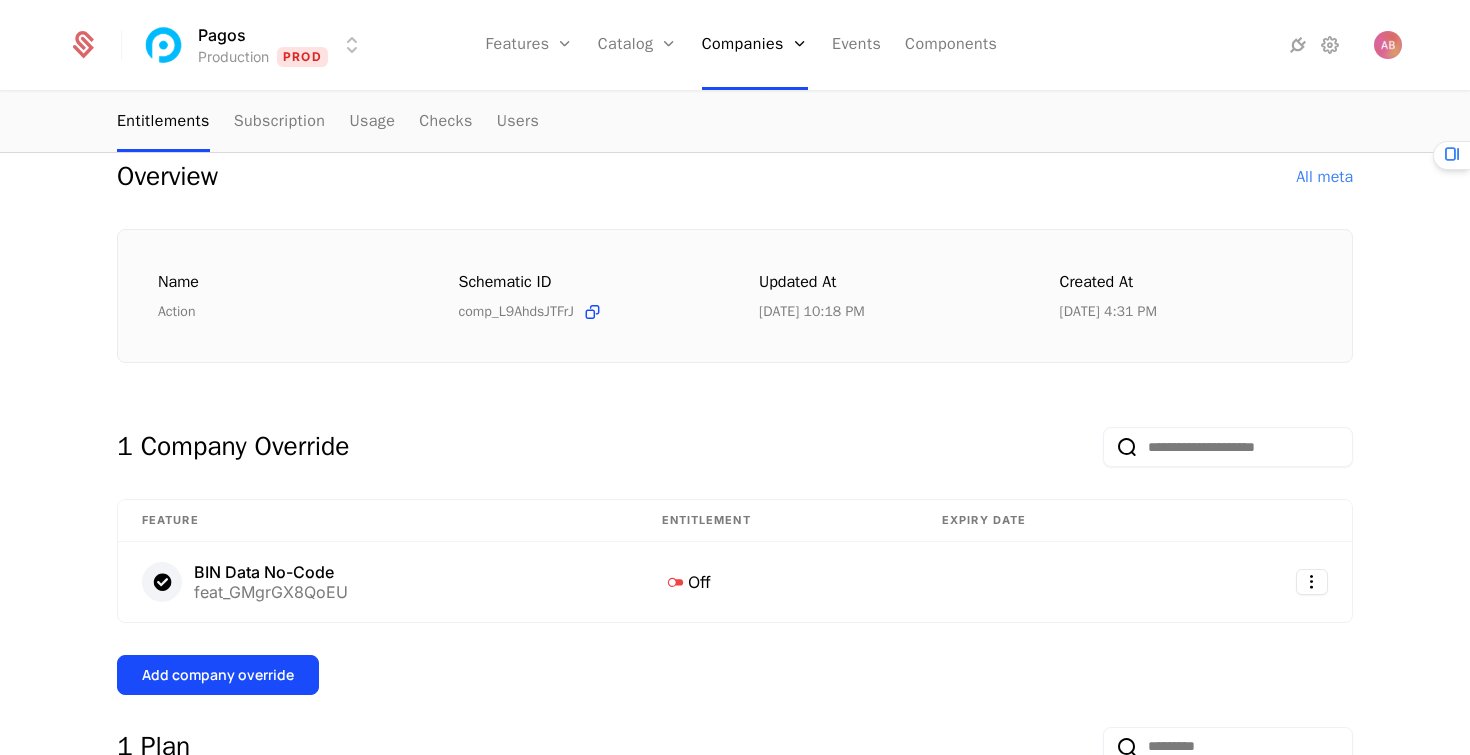 scroll, scrollTop: 0, scrollLeft: 0, axis: both 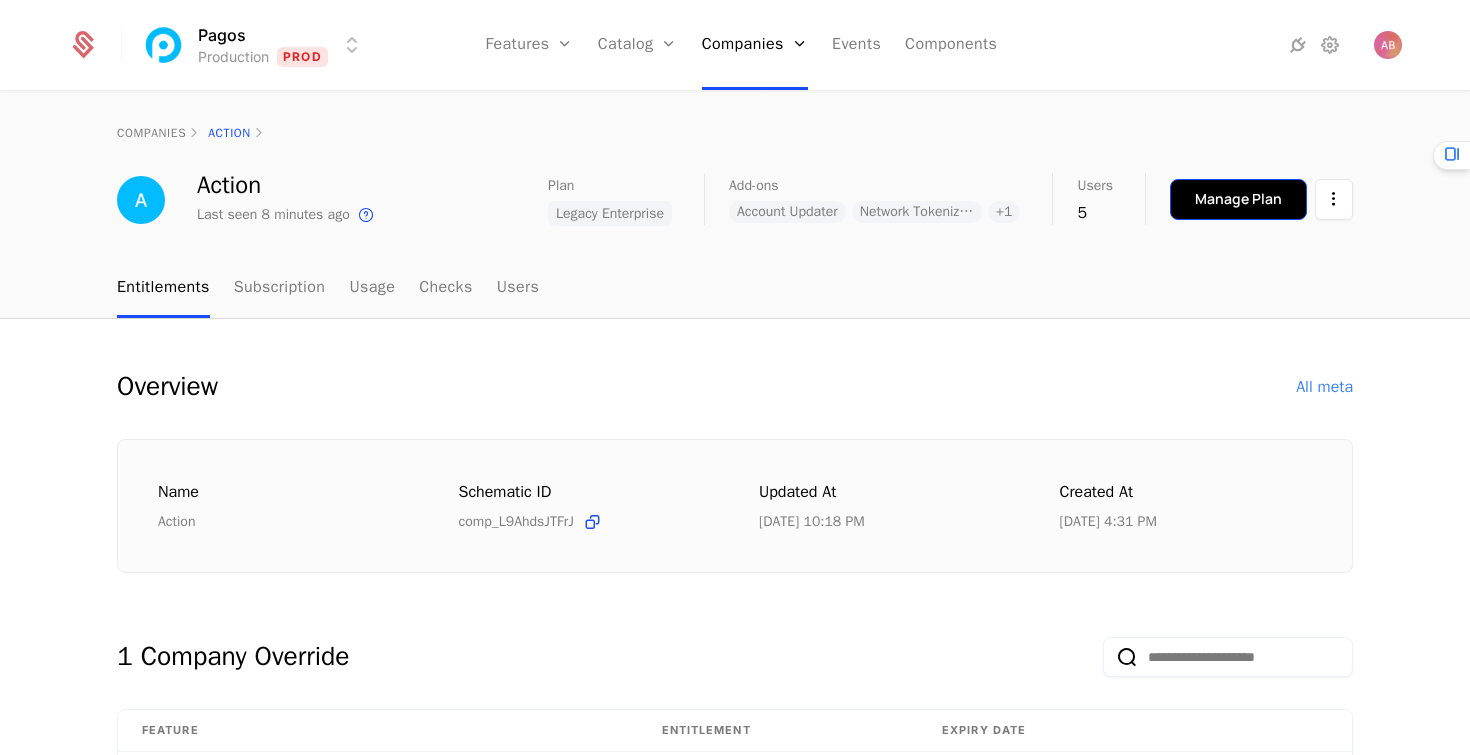click on "Manage Plan" at bounding box center (1238, 199) 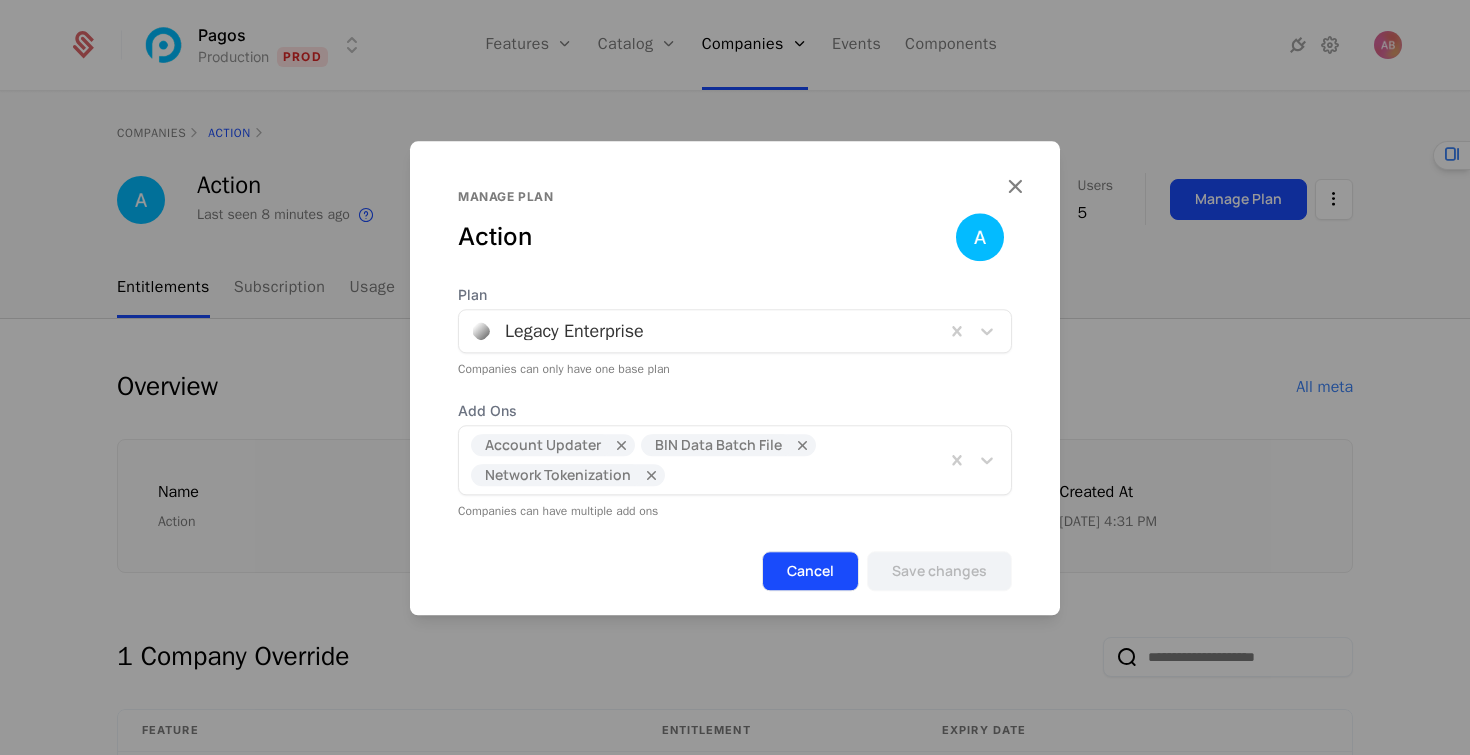 click on "Cancel" at bounding box center (810, 571) 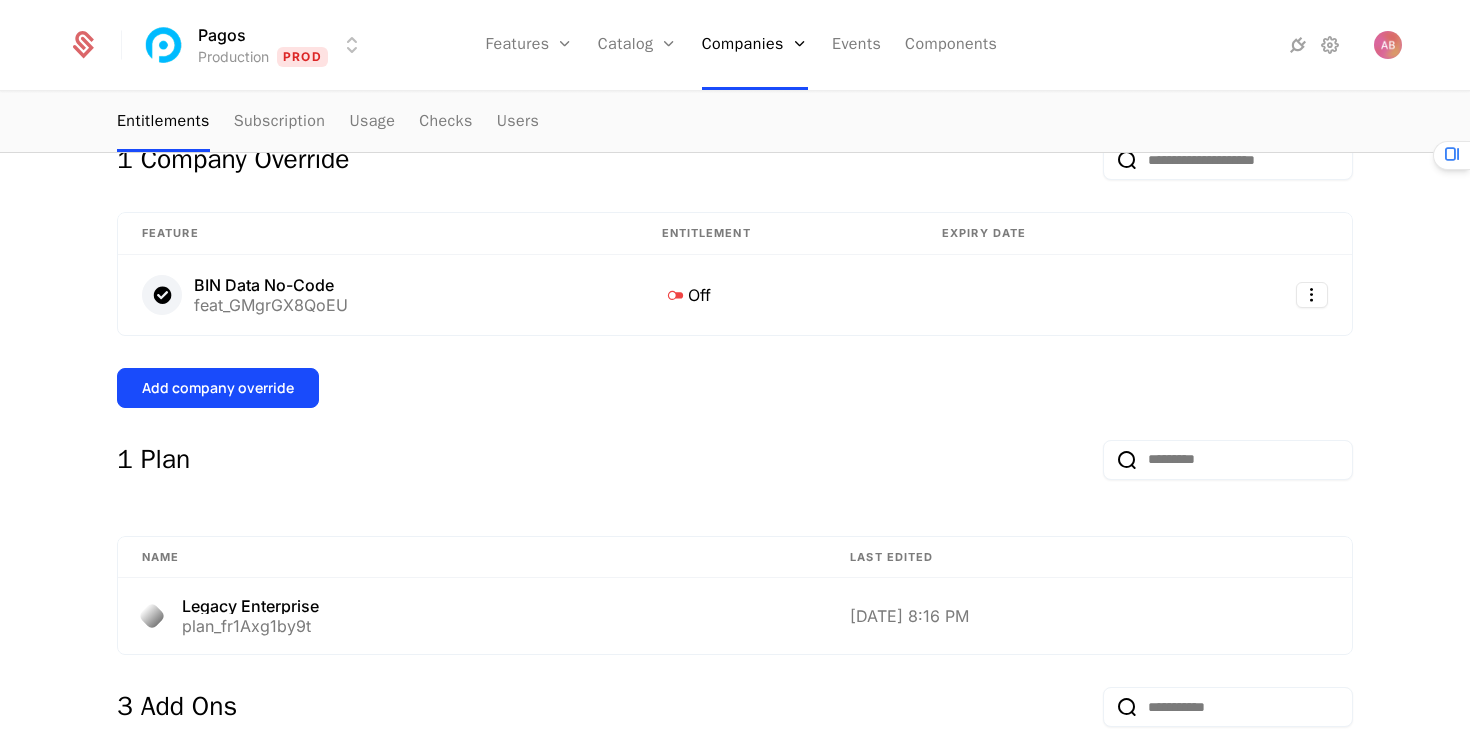 scroll, scrollTop: 530, scrollLeft: 0, axis: vertical 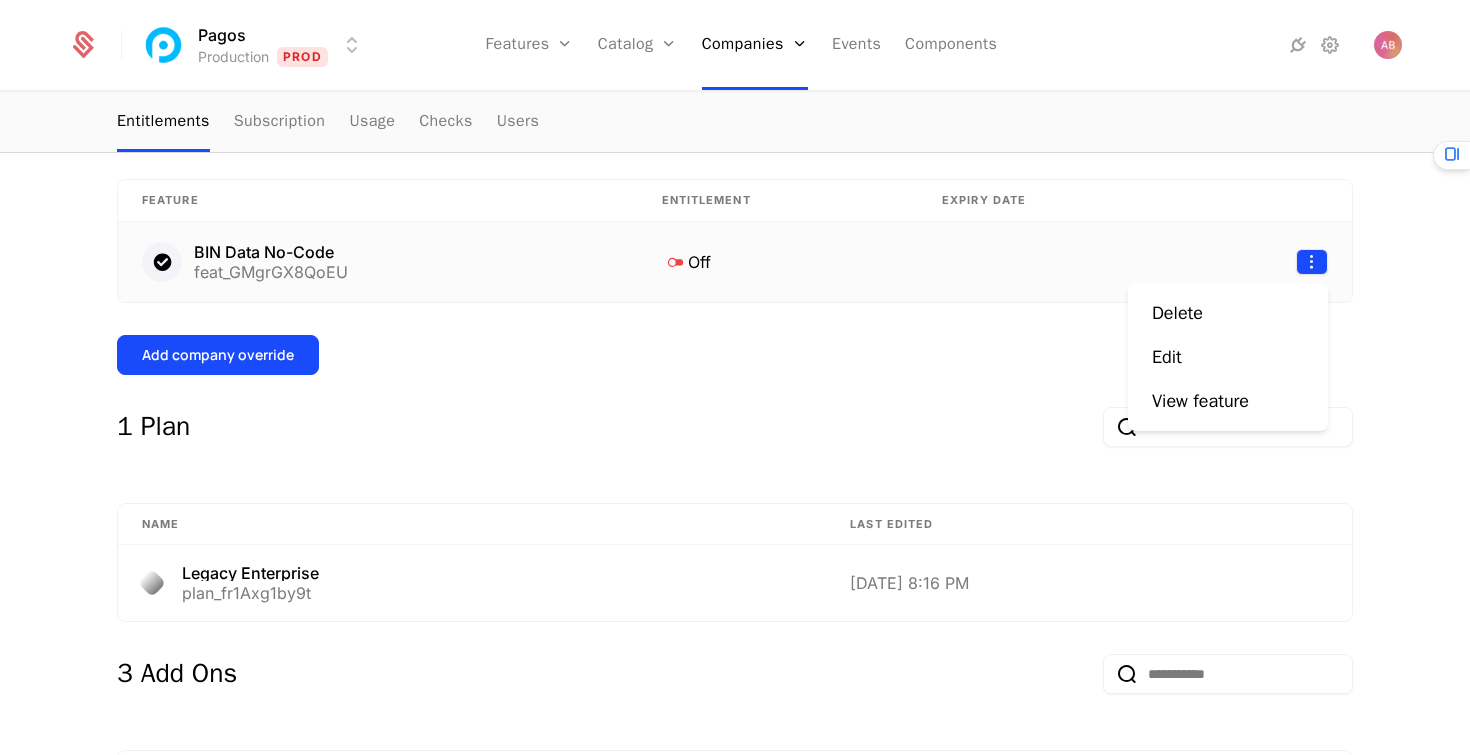 click on "Pagos Production Prod Features Features Flags Catalog Plans Add Ons Configuration Companies Companies Users Events Components companies Action Action Last seen 8 minutes ago This is the date a track or identify event associated with this company was last received by Schematic. Plan Legacy Enterprise Add-ons Account Updater Network Tokenization + 1 Users 5 Manage Plan Entitlements Subscription Usage Checks Users Overview All meta Name Action Schematic ID comp_L9AhdsJTFrJ Updated at 7/22/25, 10:18 PM Created at 4/28/25, 4:31 PM 1 Company Override Feature Entitlement Expiry date BIN Data No-Code feat_GMgrGX8QoEU Off Add company override 1 Plan Name Last edited Legacy Enterprise plan_fr1Axg1by9t 3/27/25, 8:16 PM 3 Add Ons Name Last edited Account Updater plan_UCDQa4aGhcr 4/23/25, 11:14 AM BIN Data Batch File plan_dhDyKcFZTjY 4/23/25, 11:13 AM Network Tokenization plan_2PLCd59kHsm 5/16/25, 8:57 PM 19 Features Feature Entitlement plan Usage Account Updater feat_RNJvVNQzWSm On Account Updater On On 19 / 61" at bounding box center [735, 377] 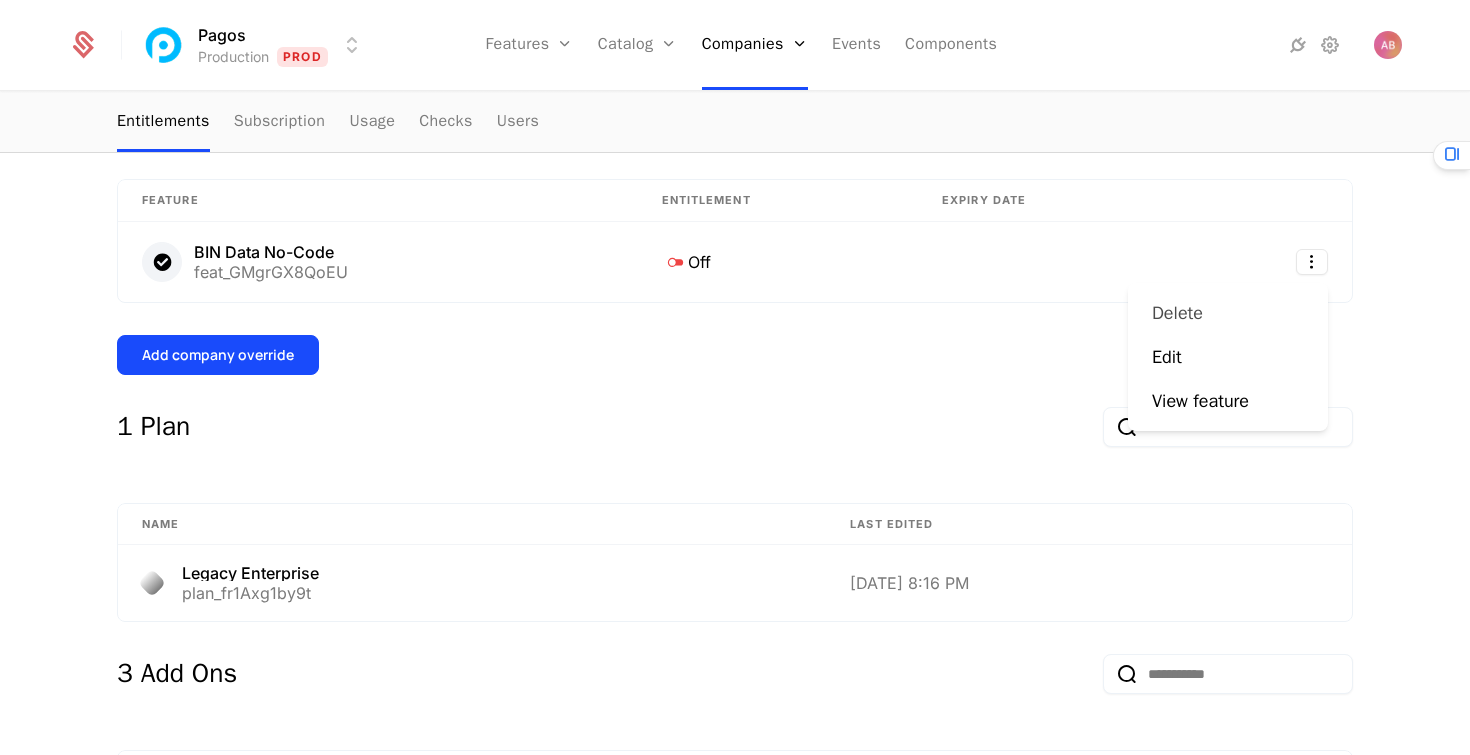 click on "Delete" at bounding box center (1177, 313) 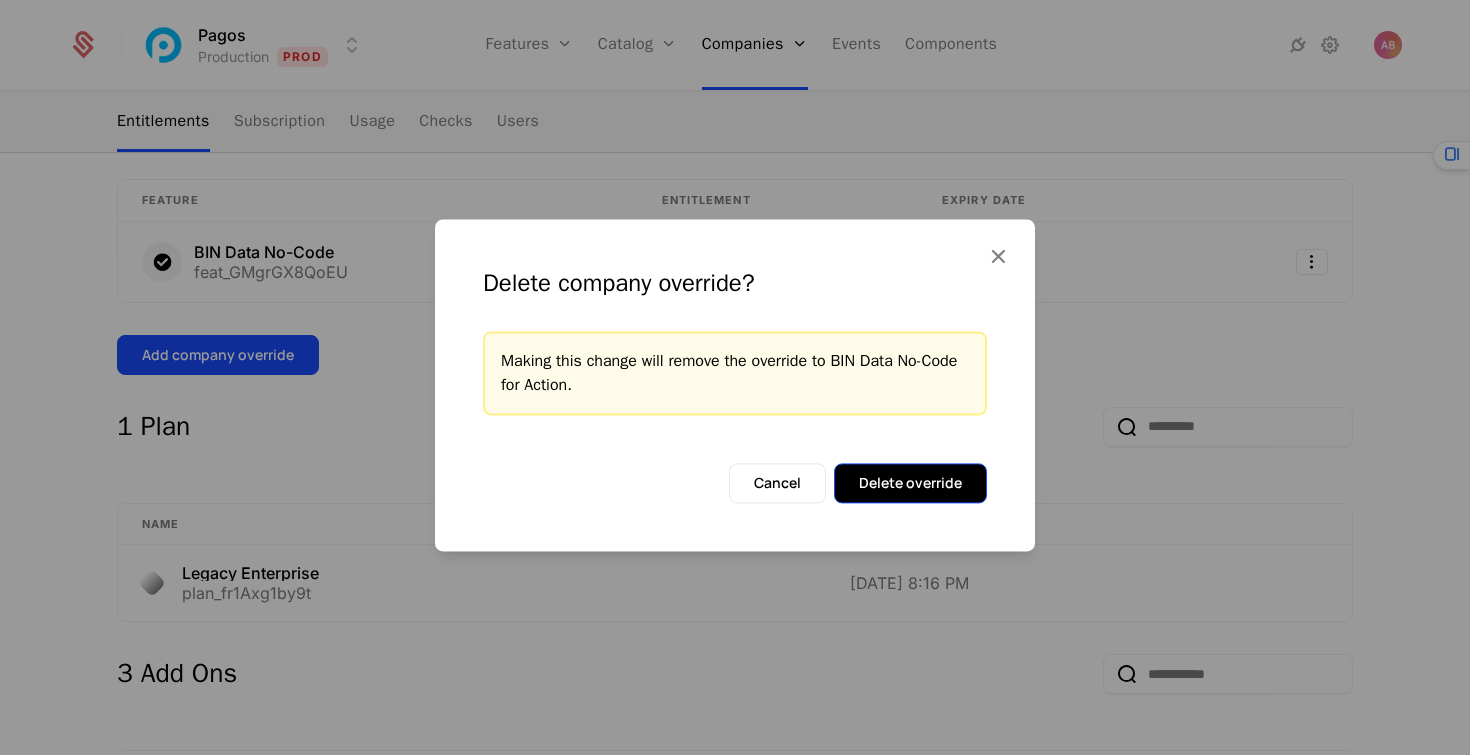 click on "Delete override" at bounding box center (910, 483) 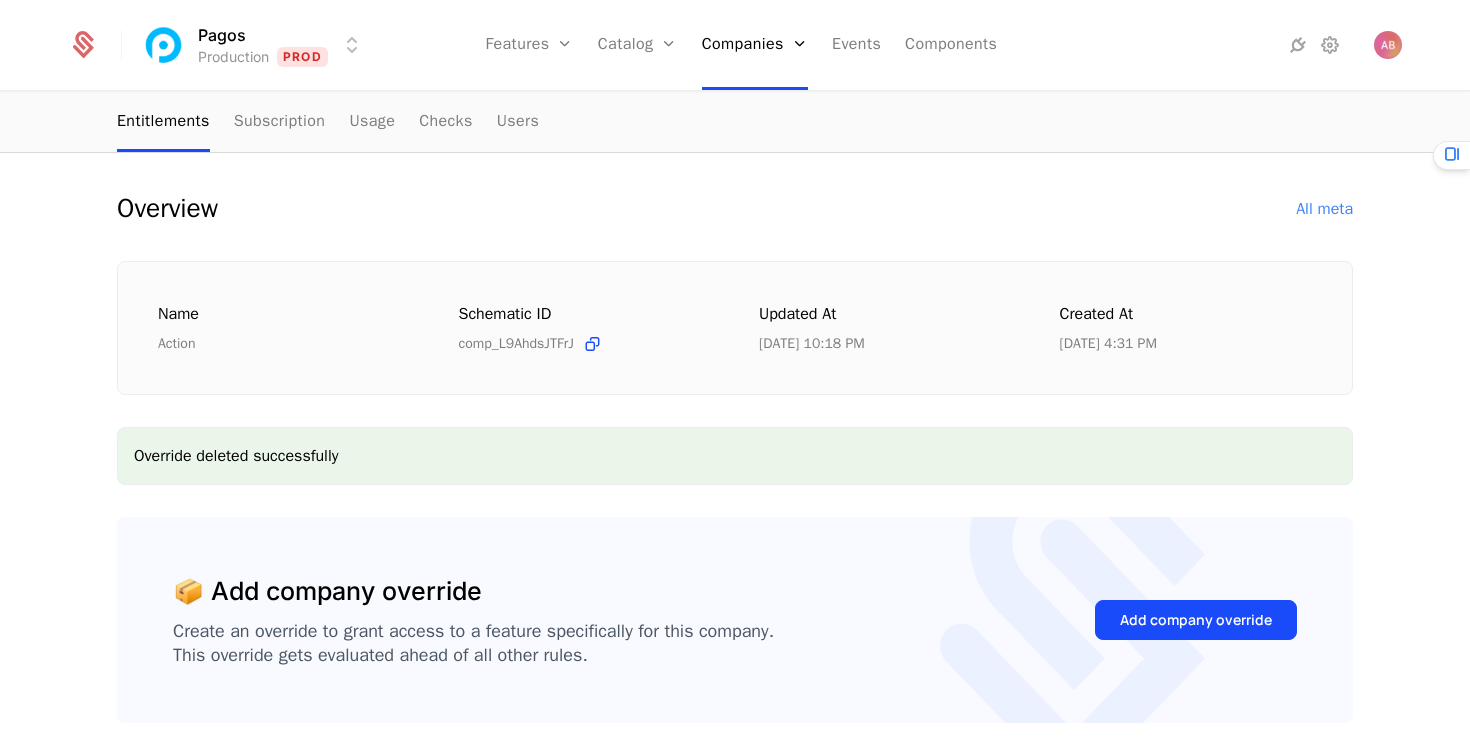 scroll, scrollTop: 0, scrollLeft: 0, axis: both 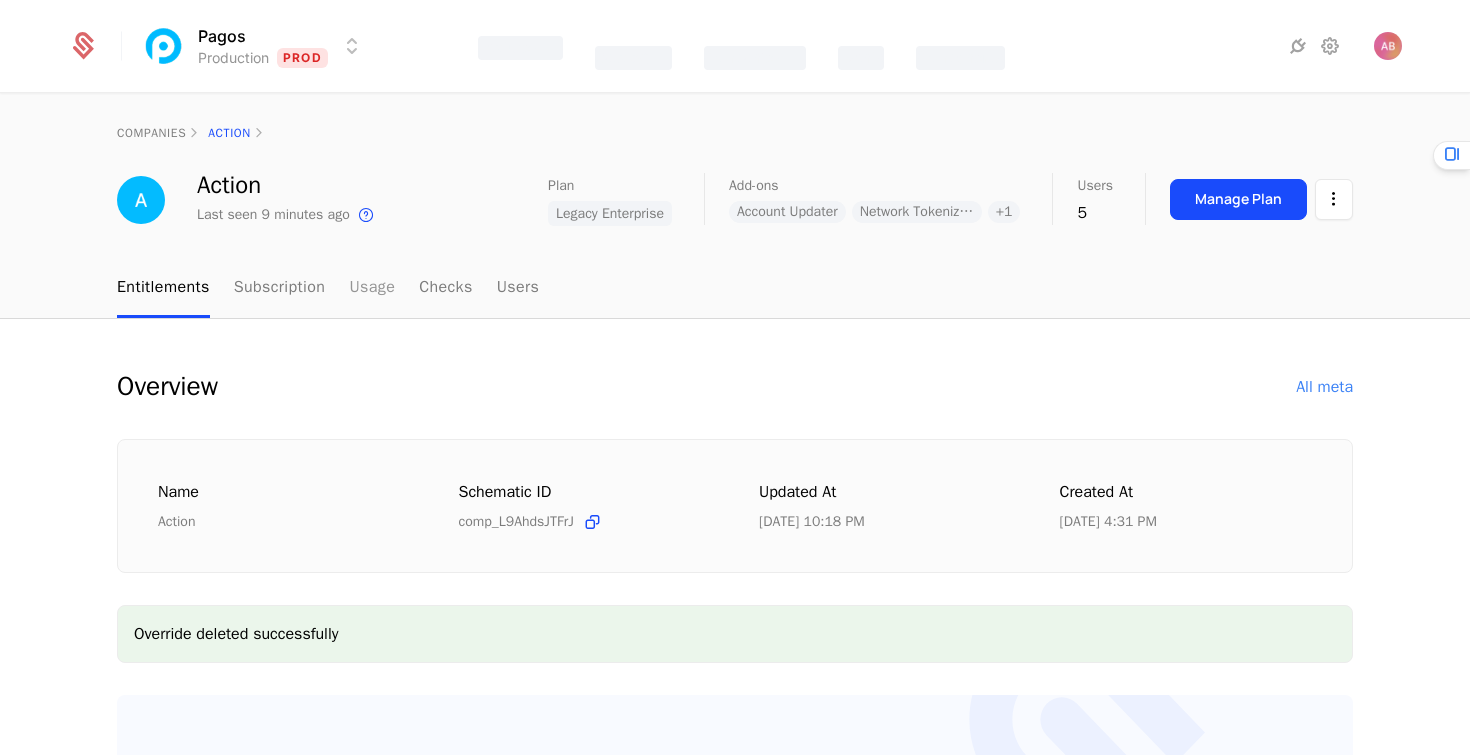 click on "Usage" at bounding box center [372, 288] 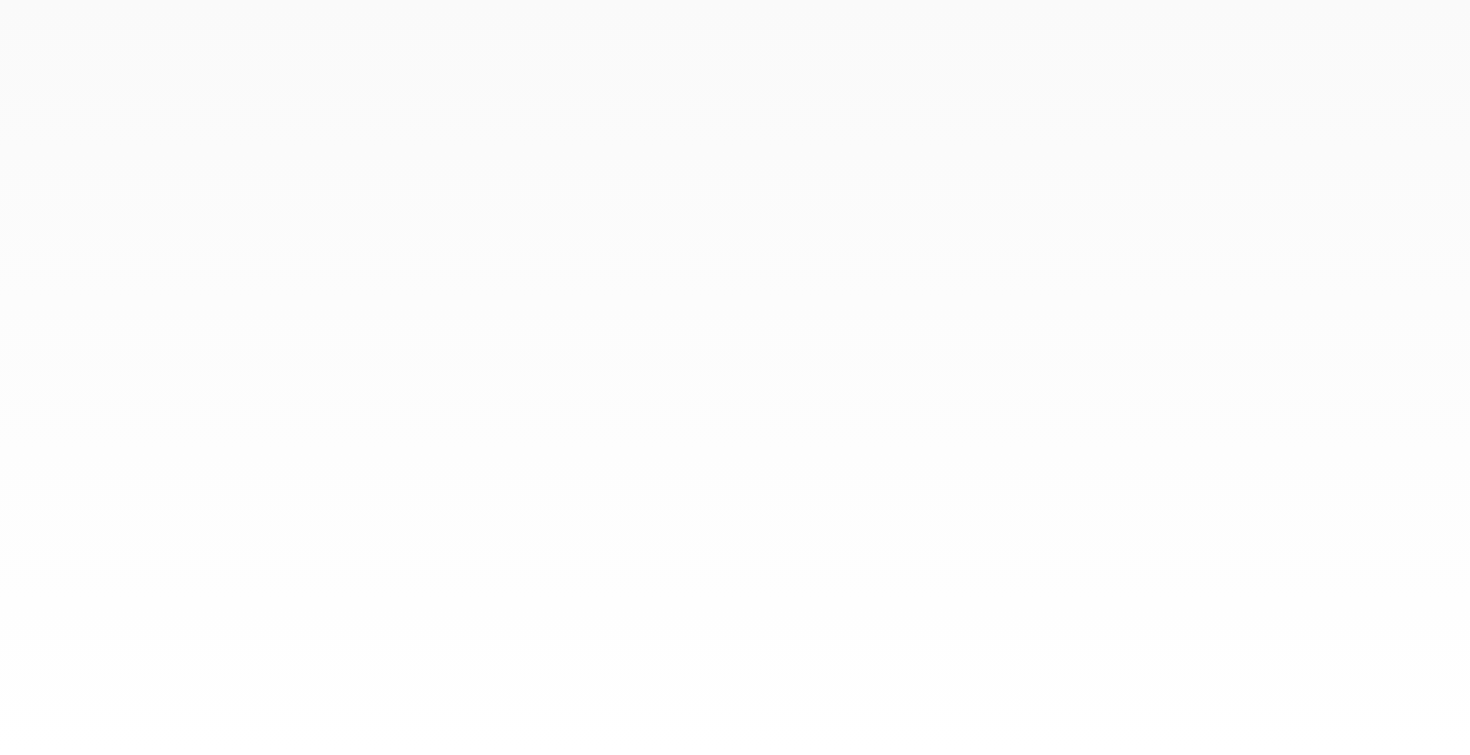 scroll, scrollTop: 0, scrollLeft: 0, axis: both 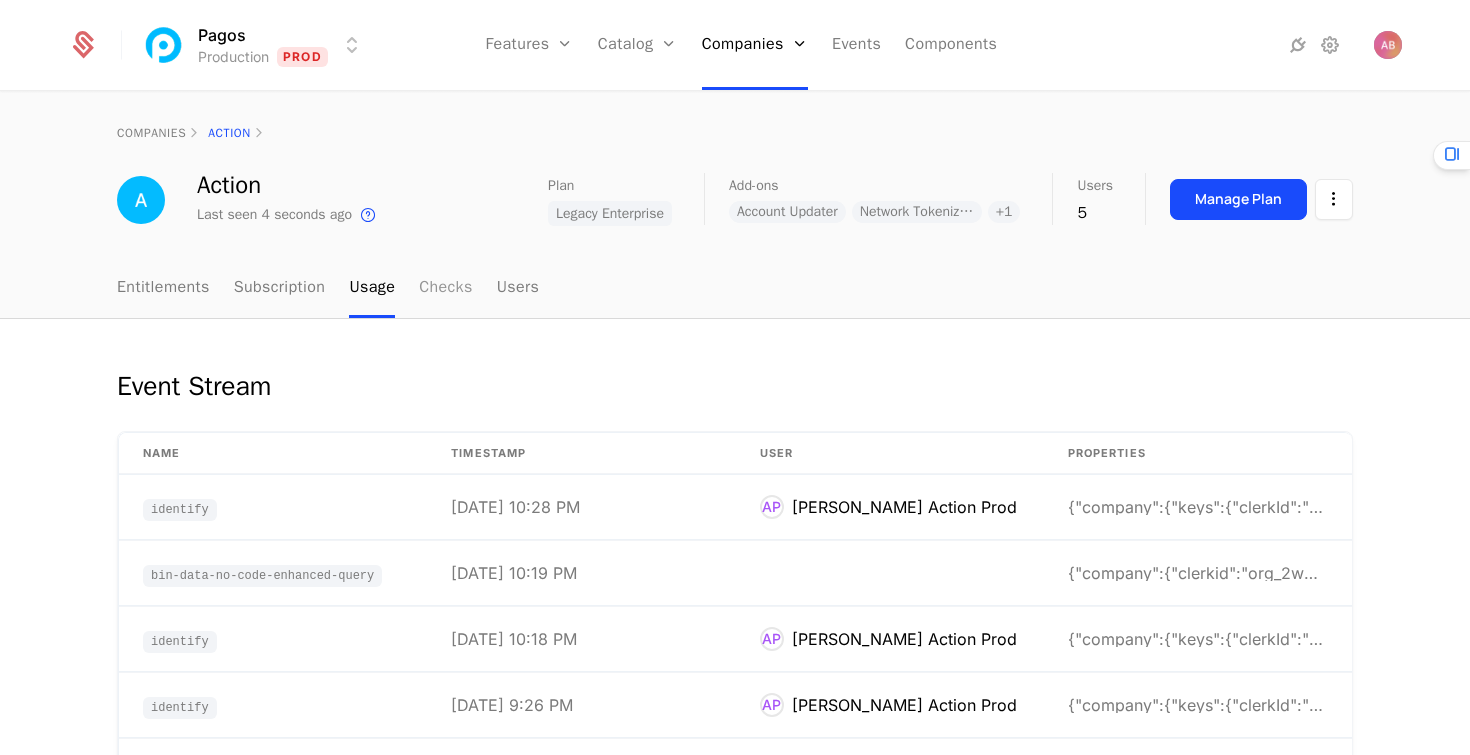 click on "Checks" at bounding box center (446, 288) 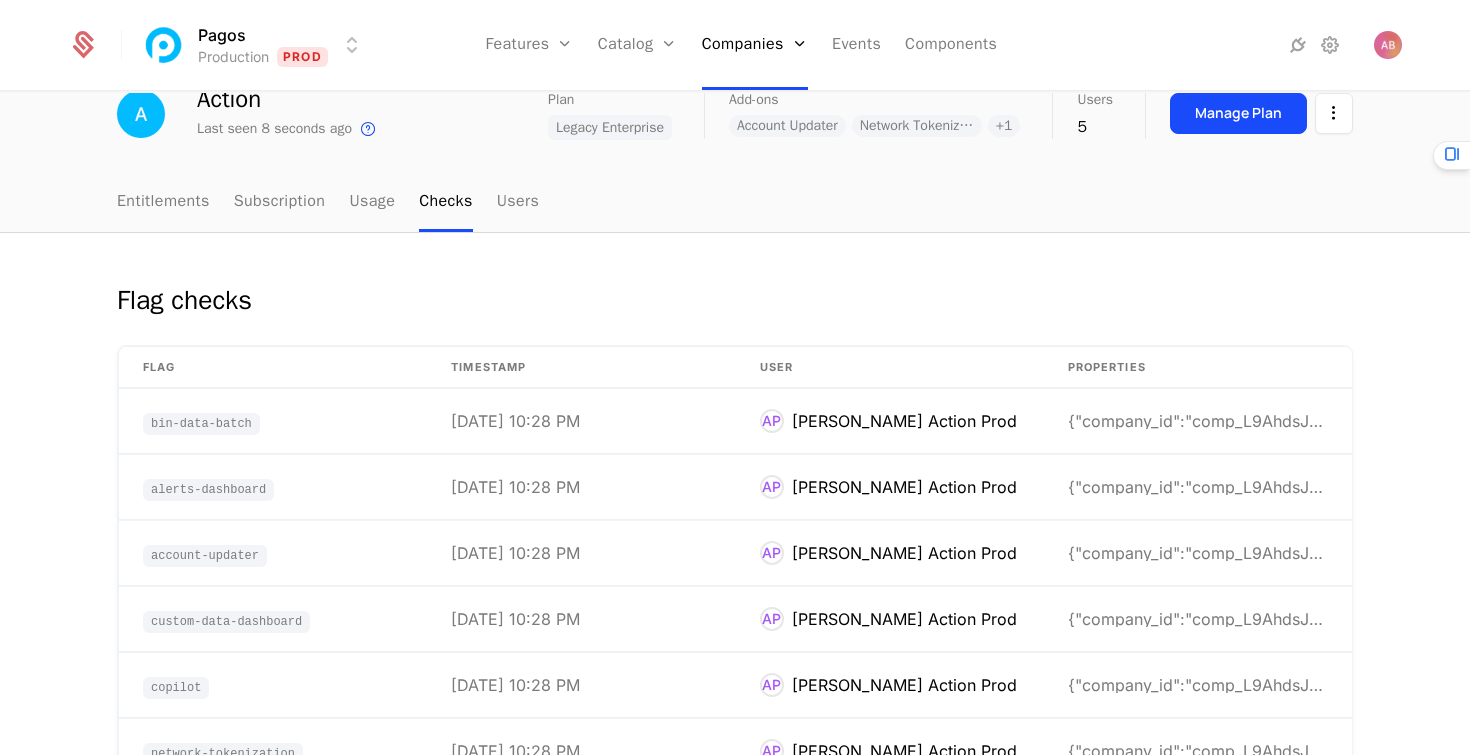 scroll, scrollTop: 106, scrollLeft: 0, axis: vertical 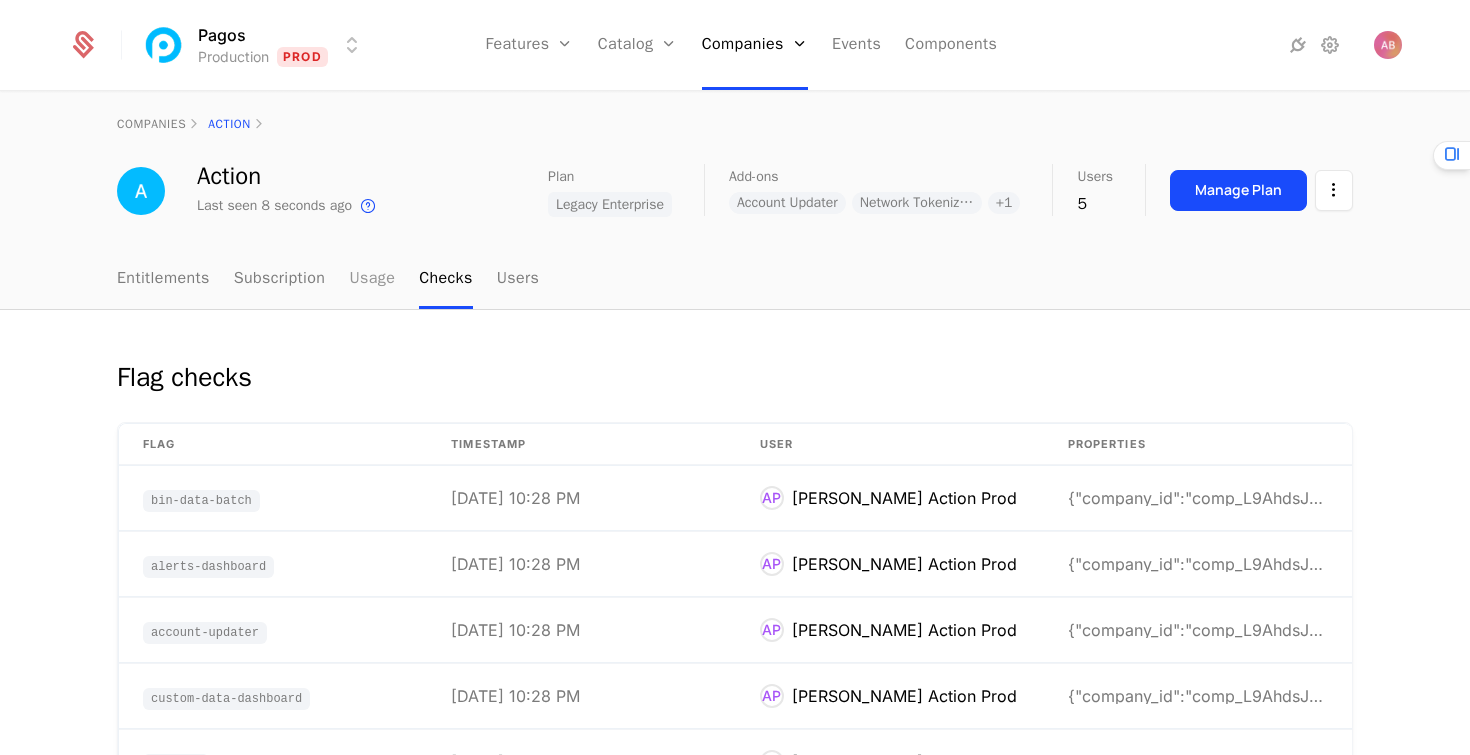 click on "Usage" at bounding box center (372, 279) 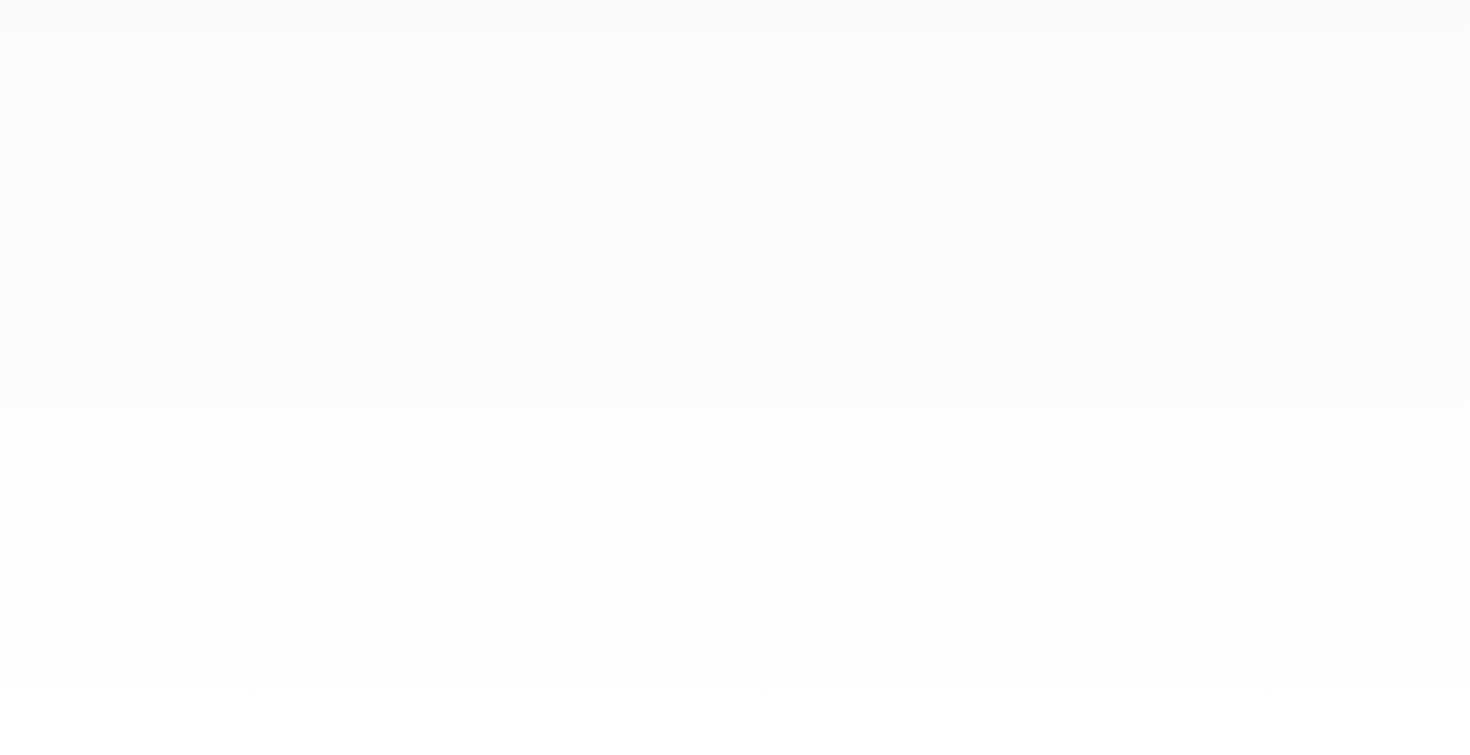 scroll, scrollTop: 0, scrollLeft: 0, axis: both 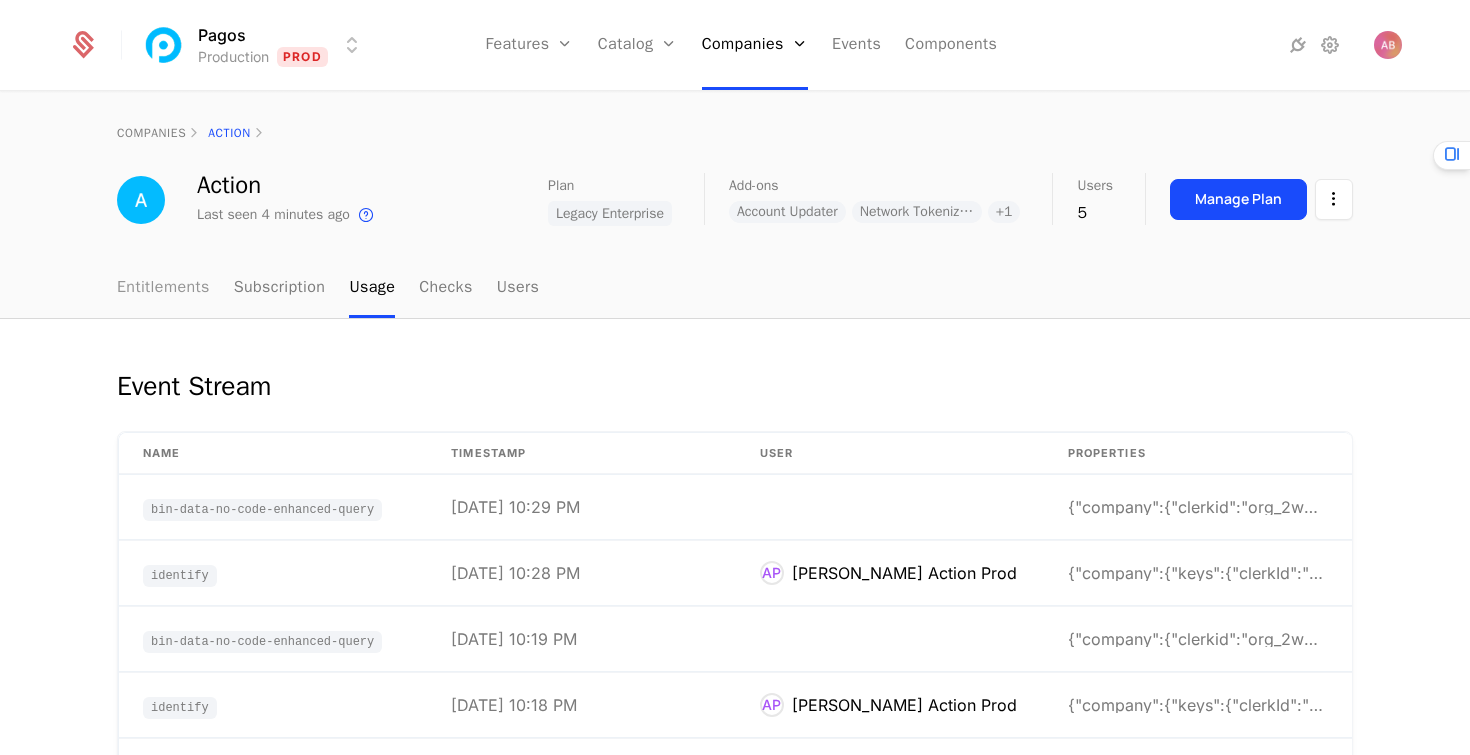 click on "Entitlements" at bounding box center (163, 288) 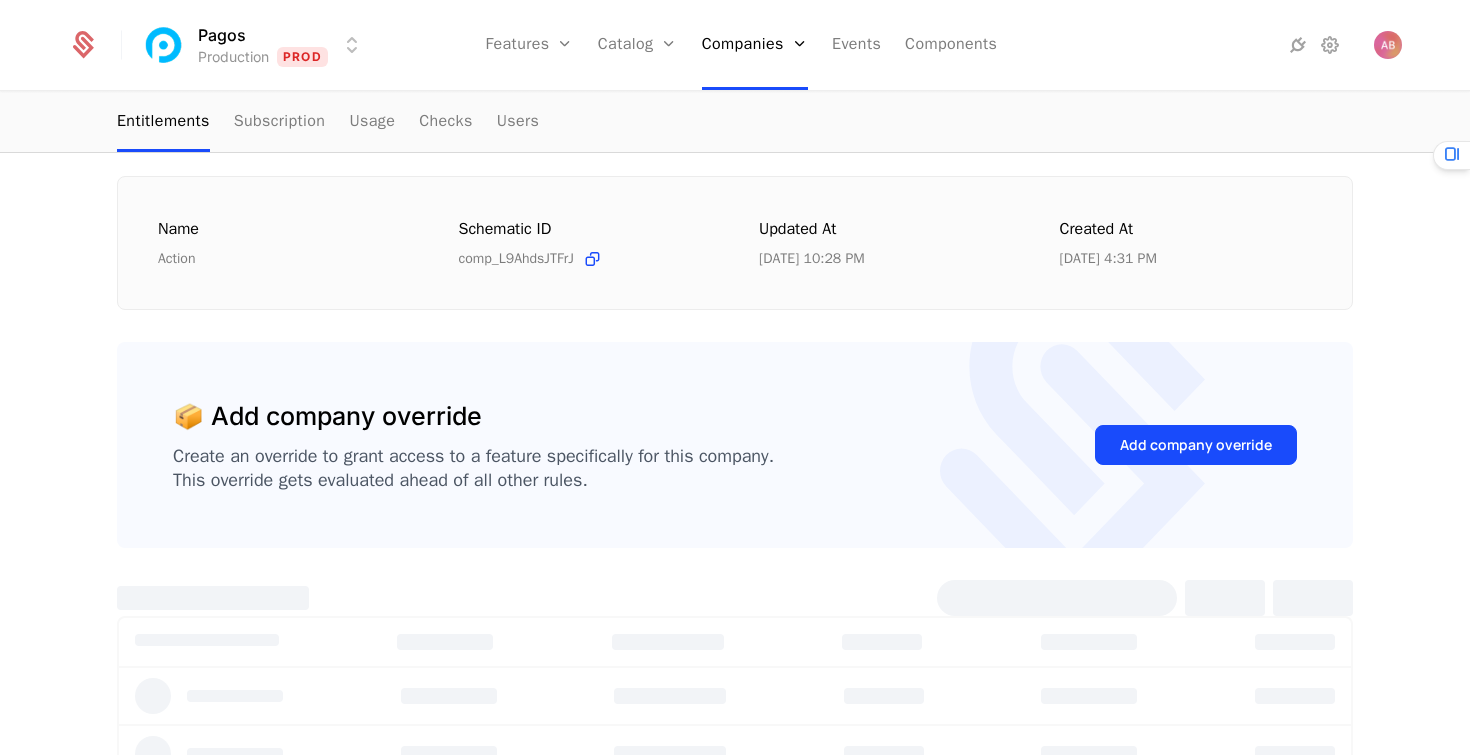 select on "***" 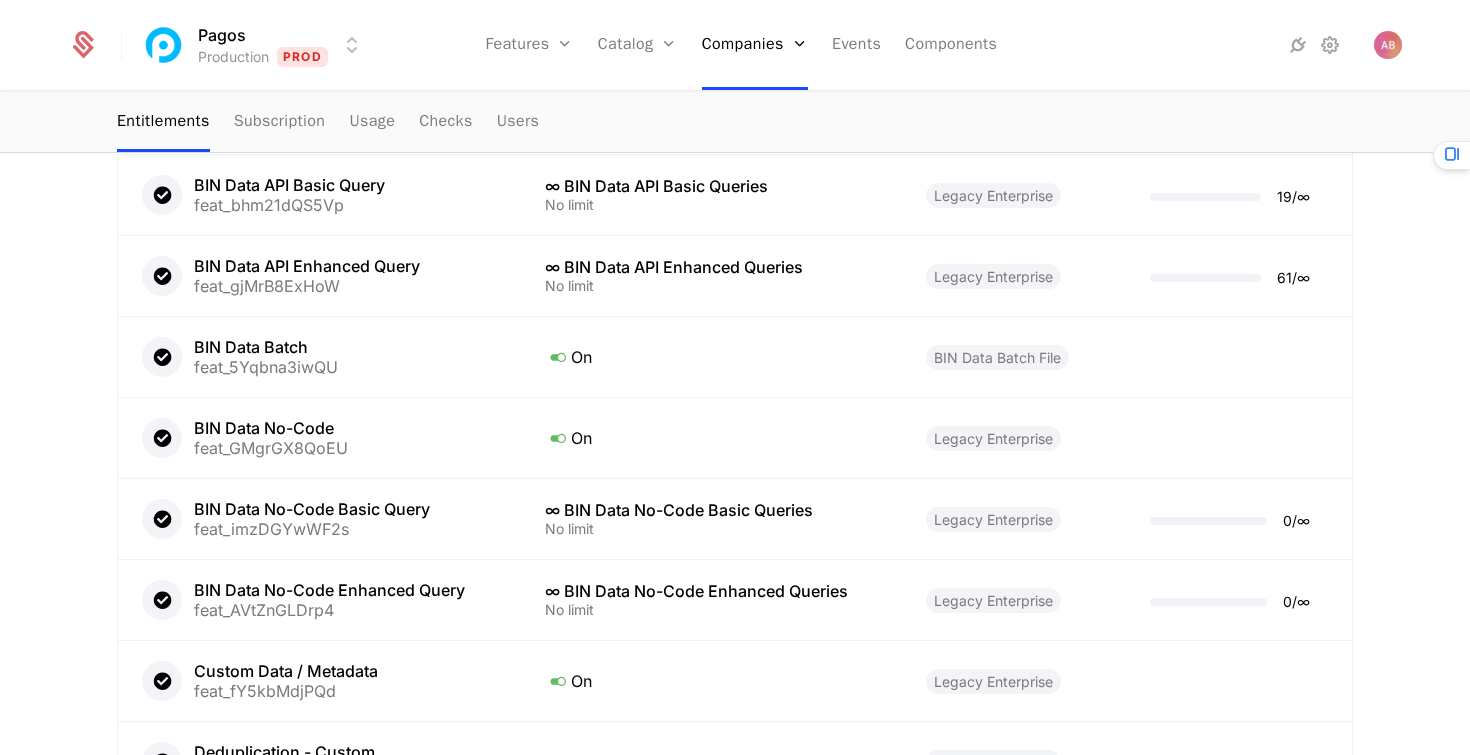 scroll, scrollTop: 1722, scrollLeft: 0, axis: vertical 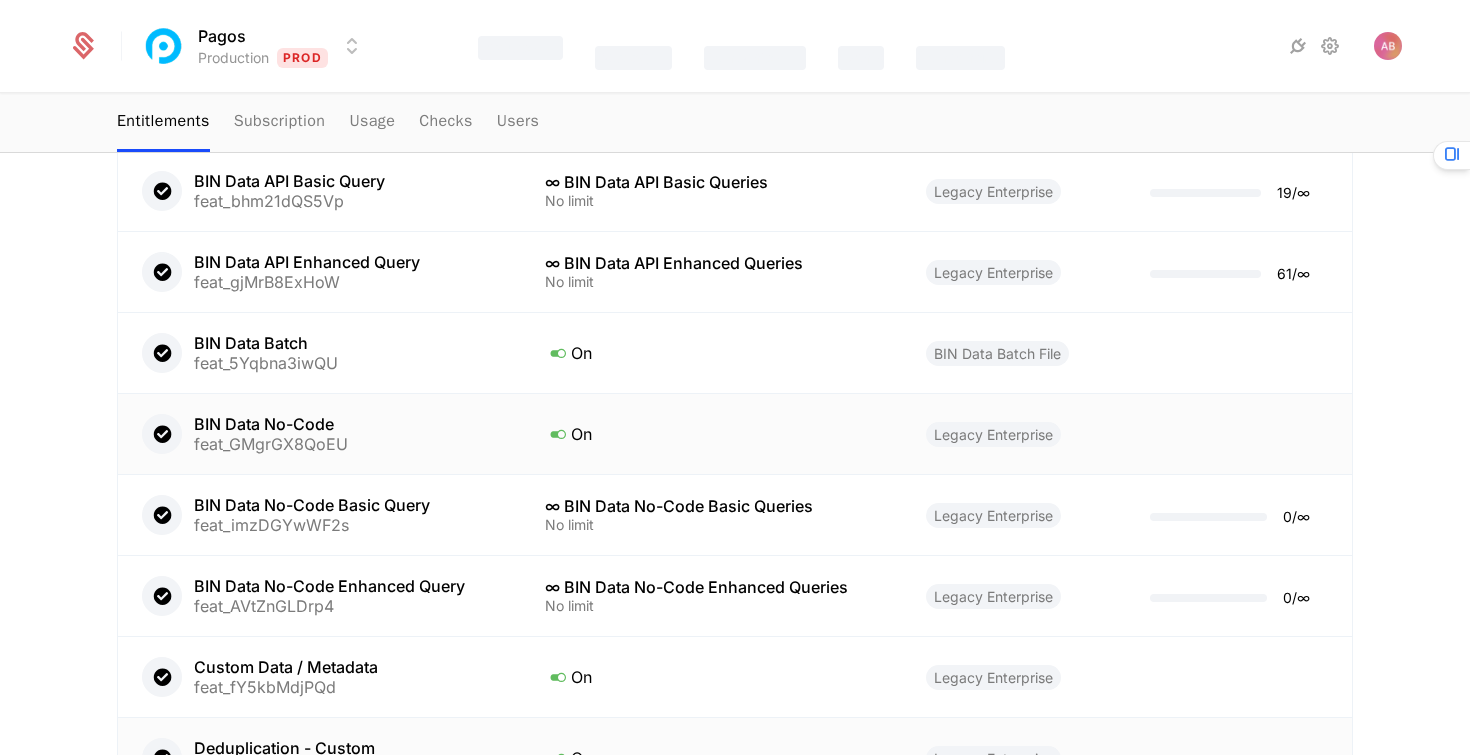 click on "BIN Data No-Code feat_GMgrGX8QoEU" at bounding box center (319, 434) 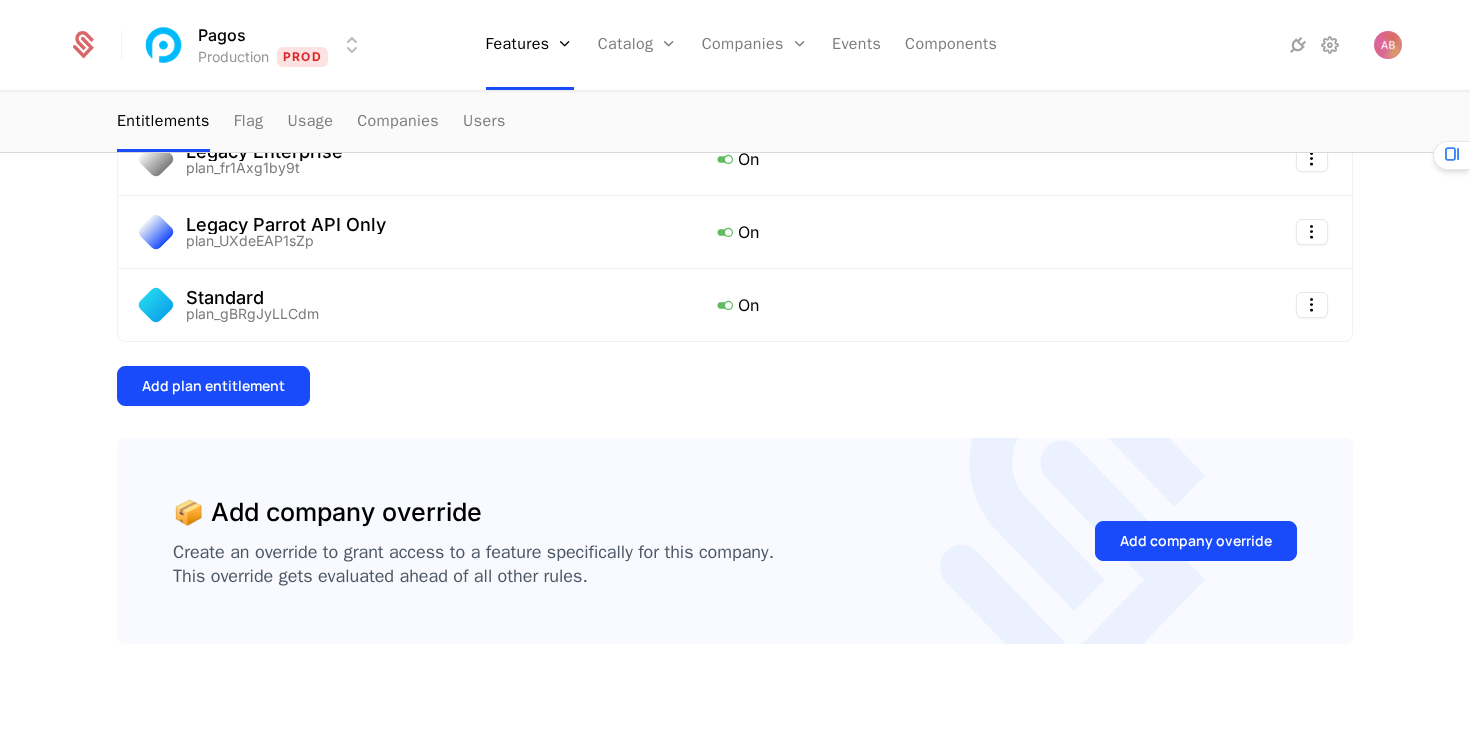 scroll, scrollTop: 0, scrollLeft: 0, axis: both 